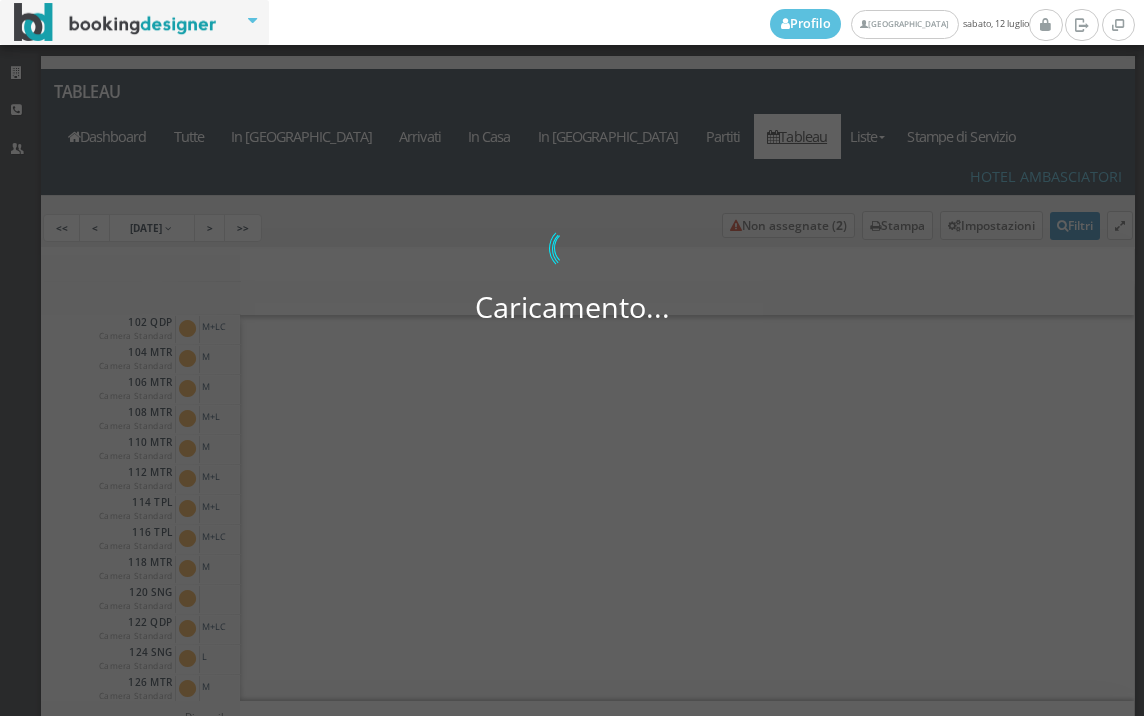 scroll, scrollTop: 0, scrollLeft: 0, axis: both 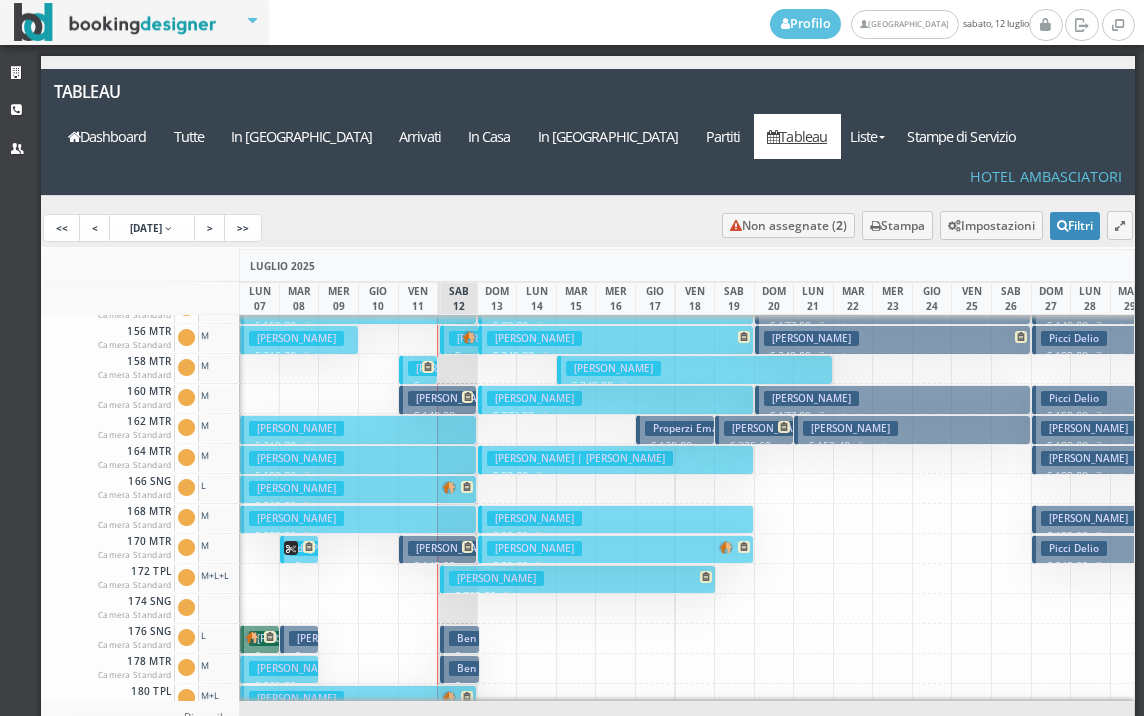 click on "[PERSON_NAME]" at bounding box center (496, 578) 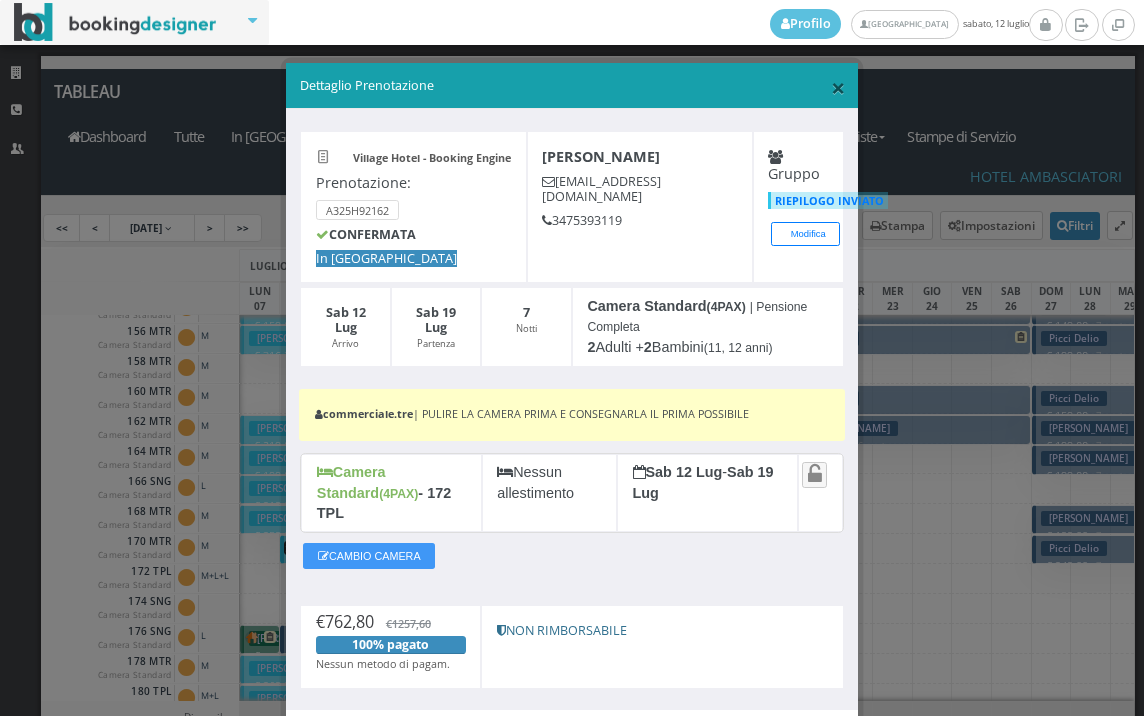 click on "×" at bounding box center (838, 87) 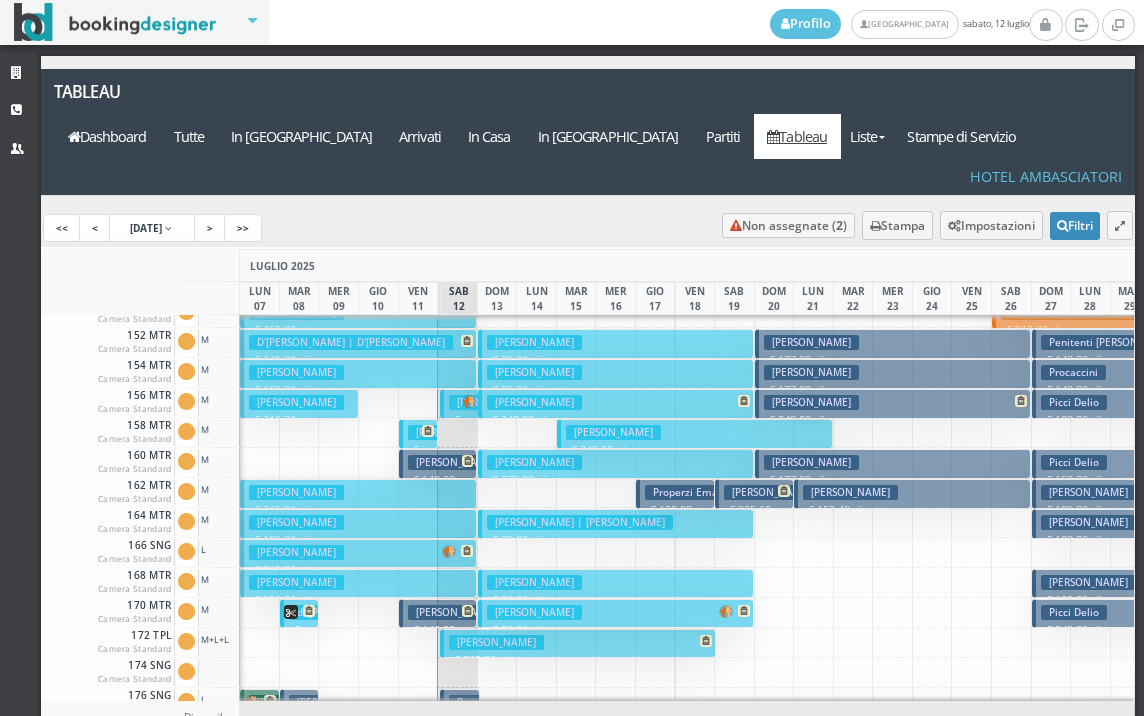 scroll, scrollTop: 600, scrollLeft: 0, axis: vertical 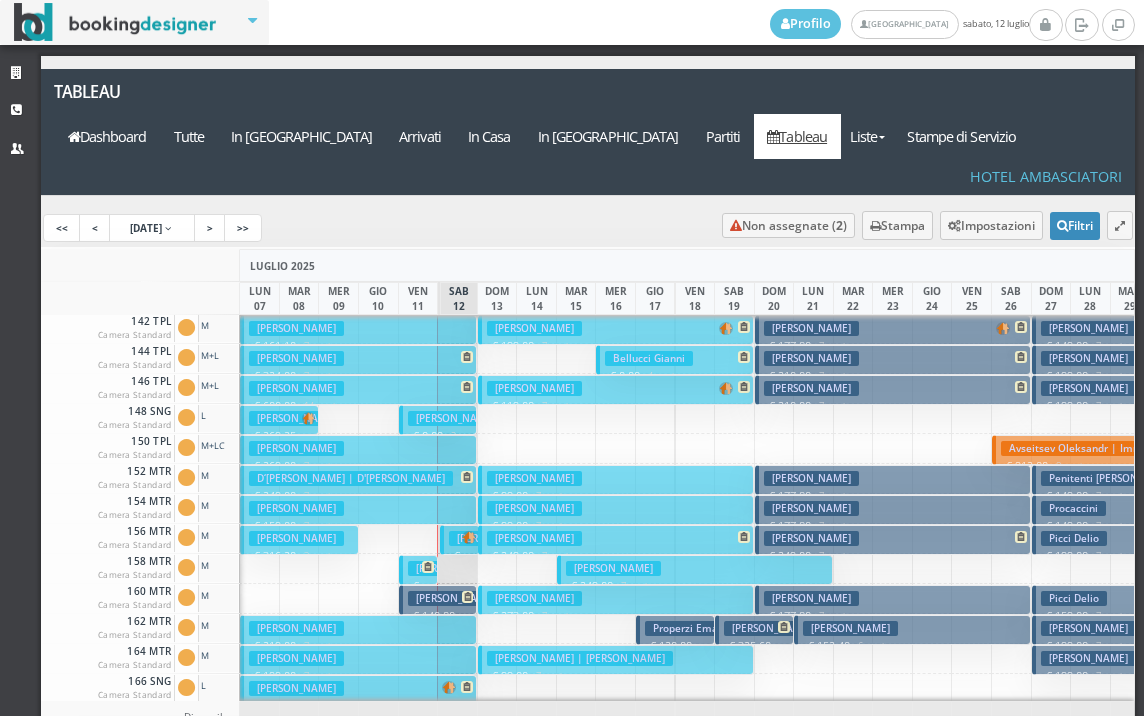 click on "[PERSON_NAME]" at bounding box center [496, 538] 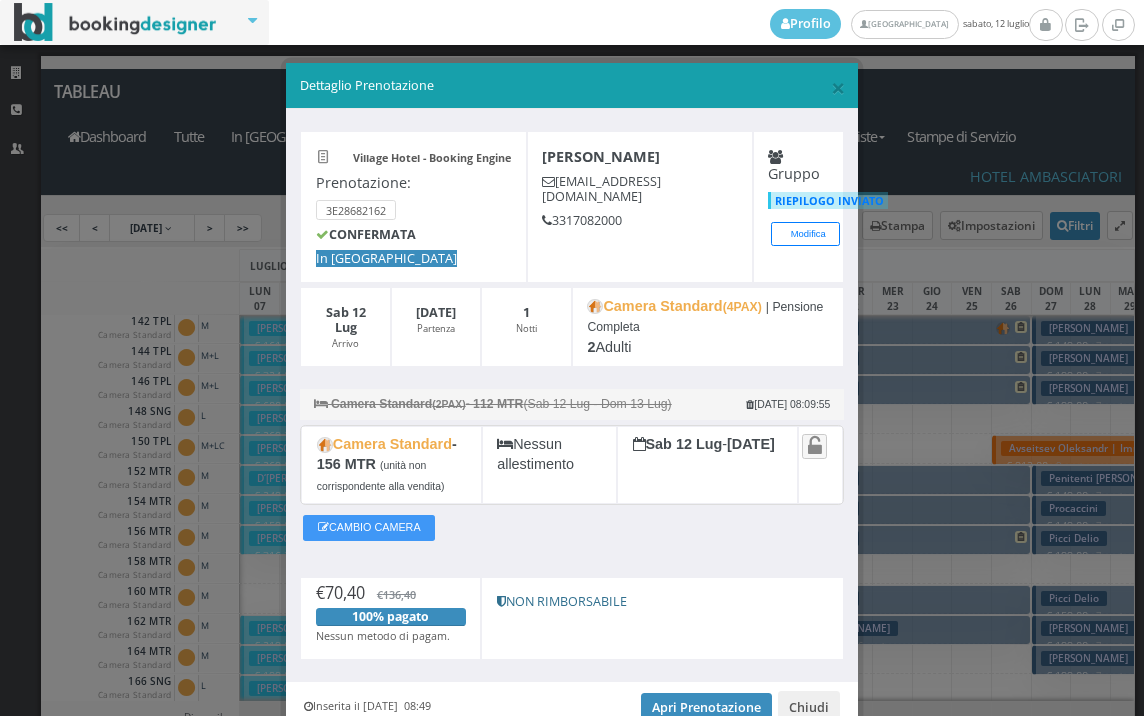 scroll, scrollTop: 100, scrollLeft: 0, axis: vertical 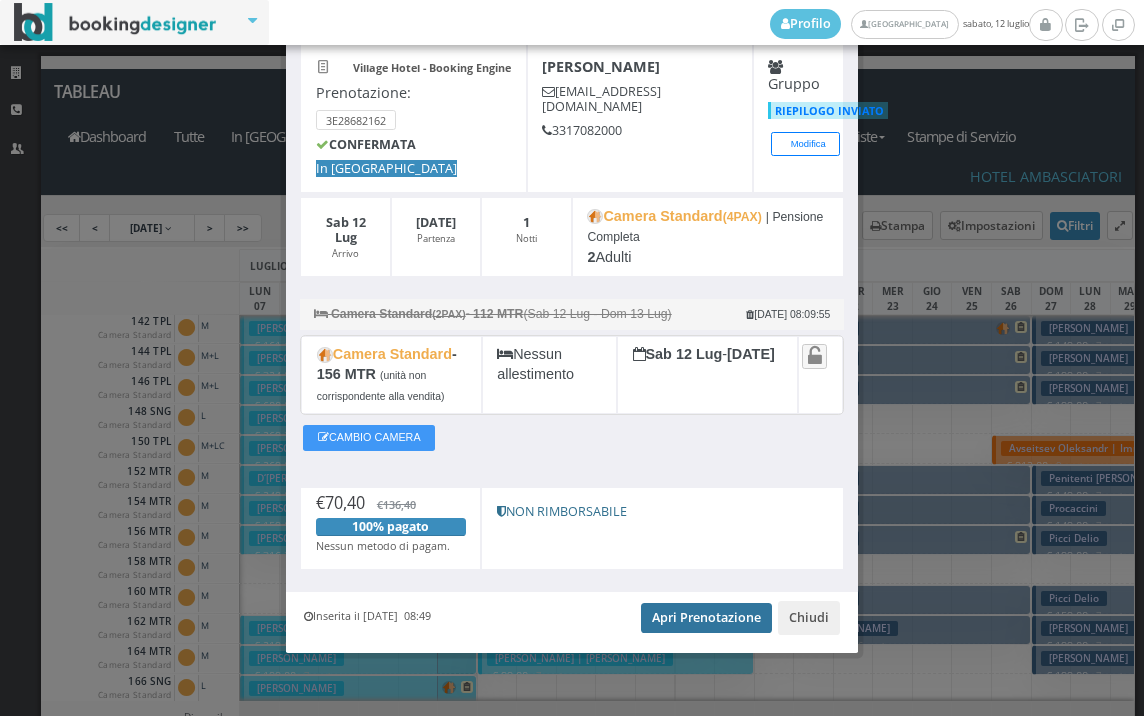 click on "Apri Prenotazione" at bounding box center (706, 618) 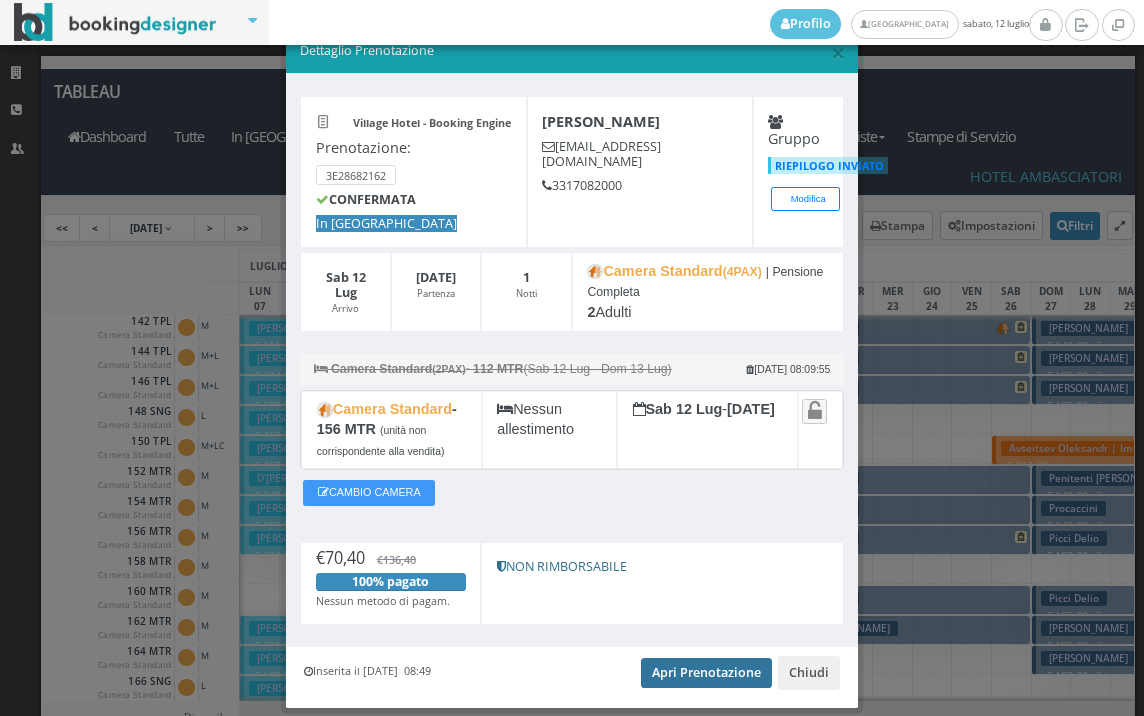 scroll, scrollTop: 0, scrollLeft: 0, axis: both 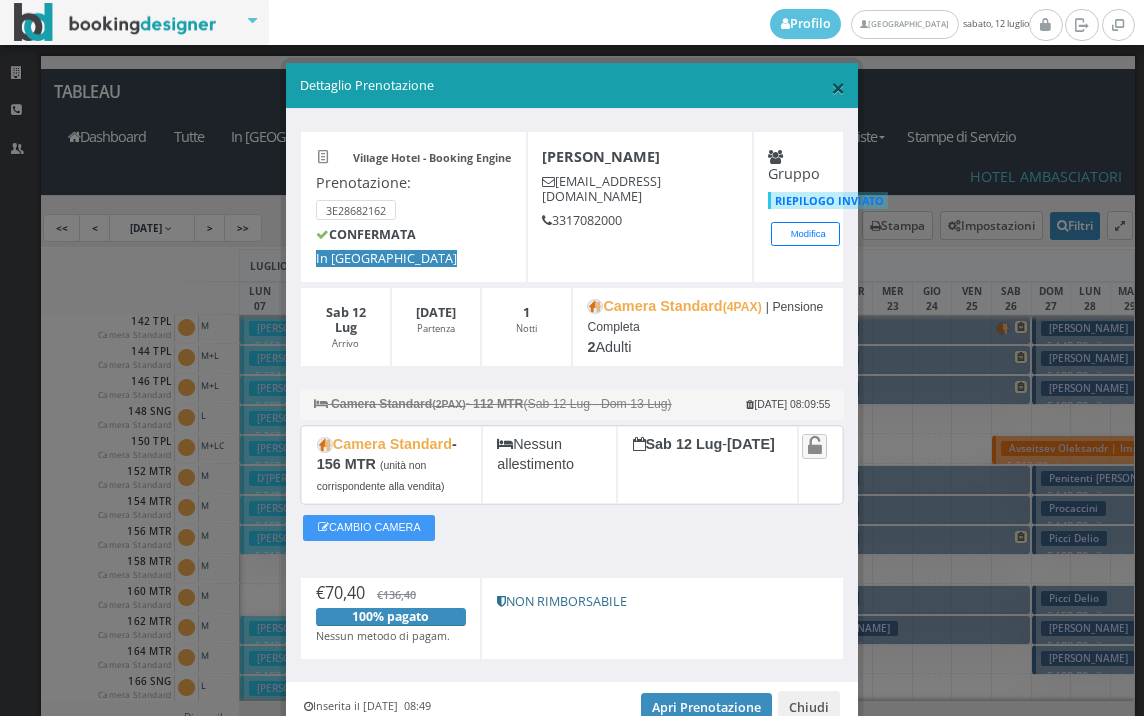 click on "×" at bounding box center [838, 87] 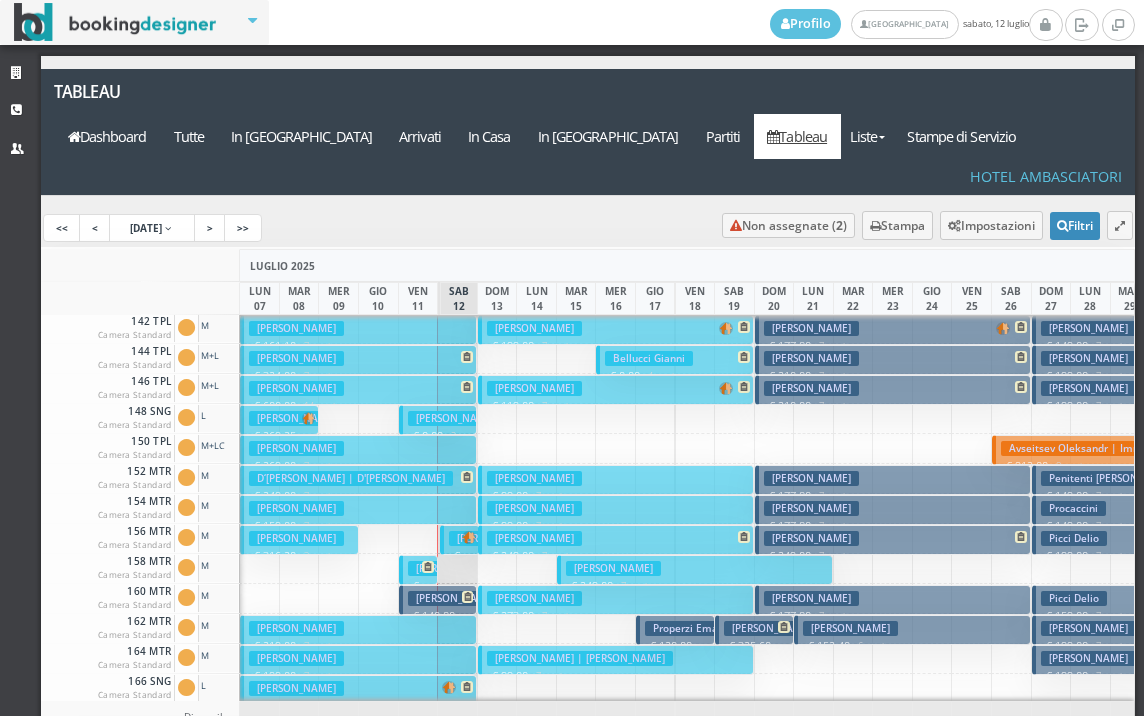 click on "Fratarcangeli  Federico" at bounding box center (496, 538) 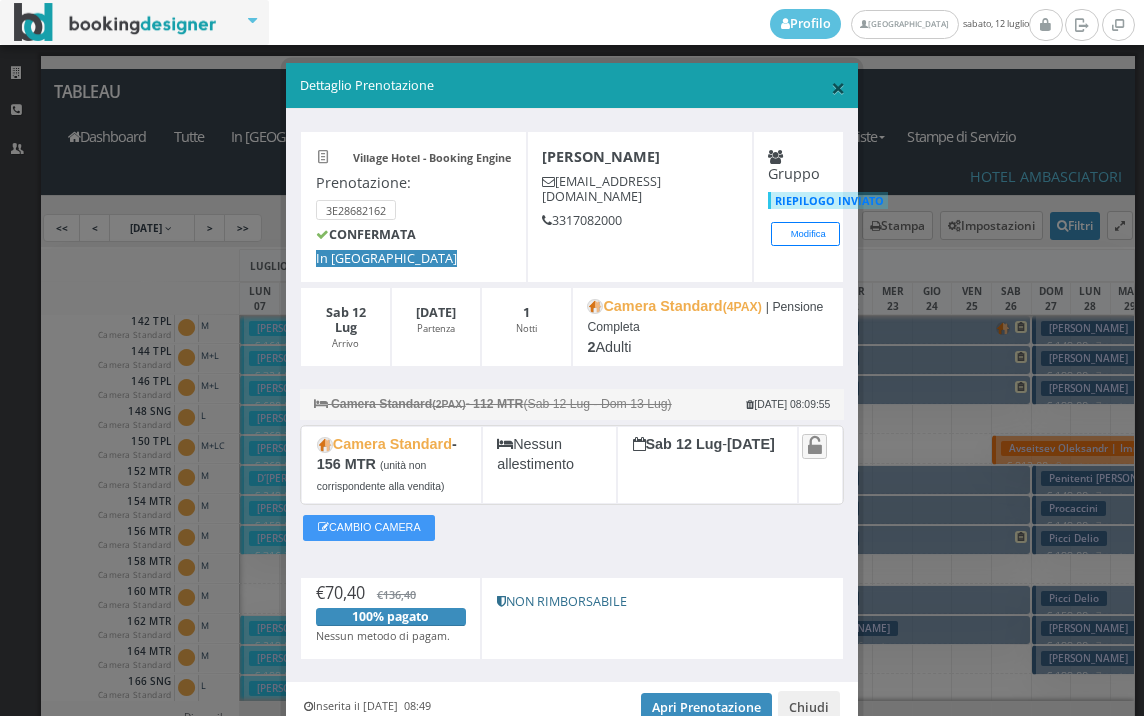 click on "×" at bounding box center (838, 87) 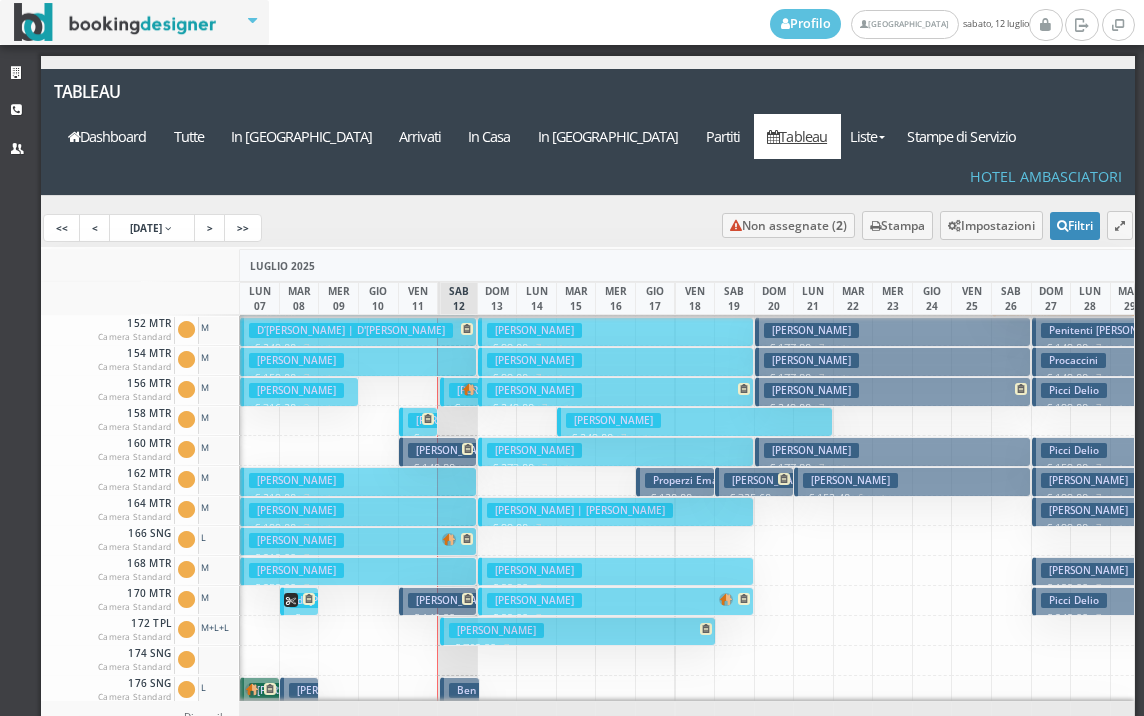 scroll, scrollTop: 900, scrollLeft: 0, axis: vertical 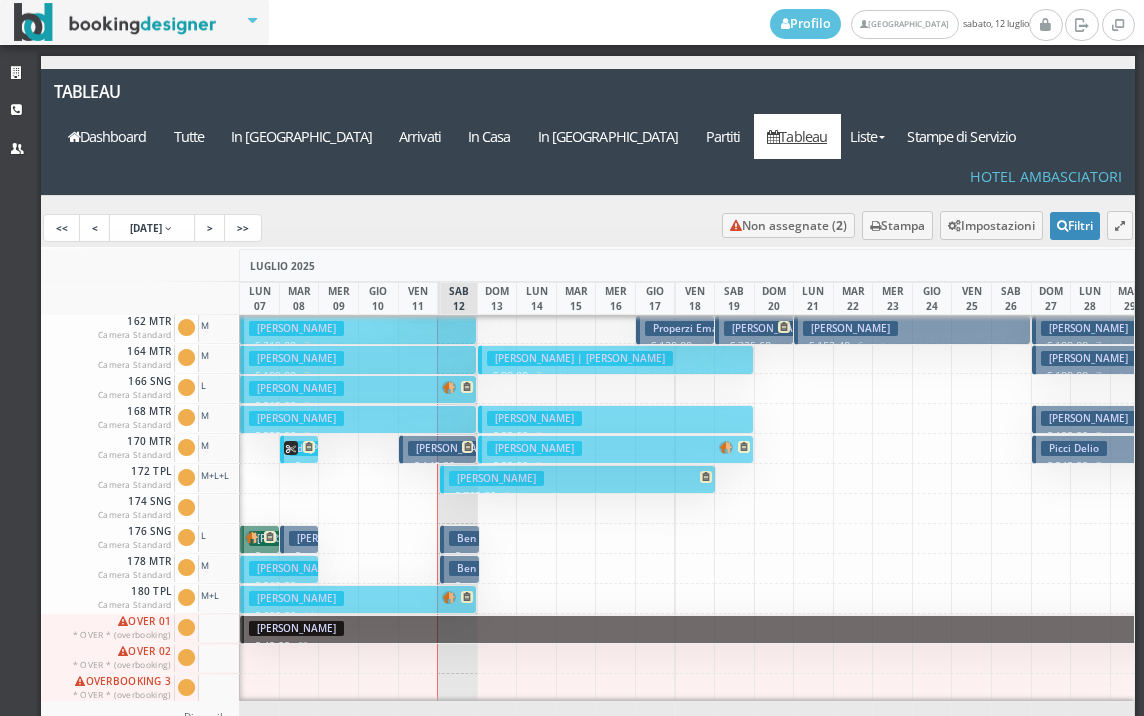click on "Mariano Giovanni" at bounding box center [496, 478] 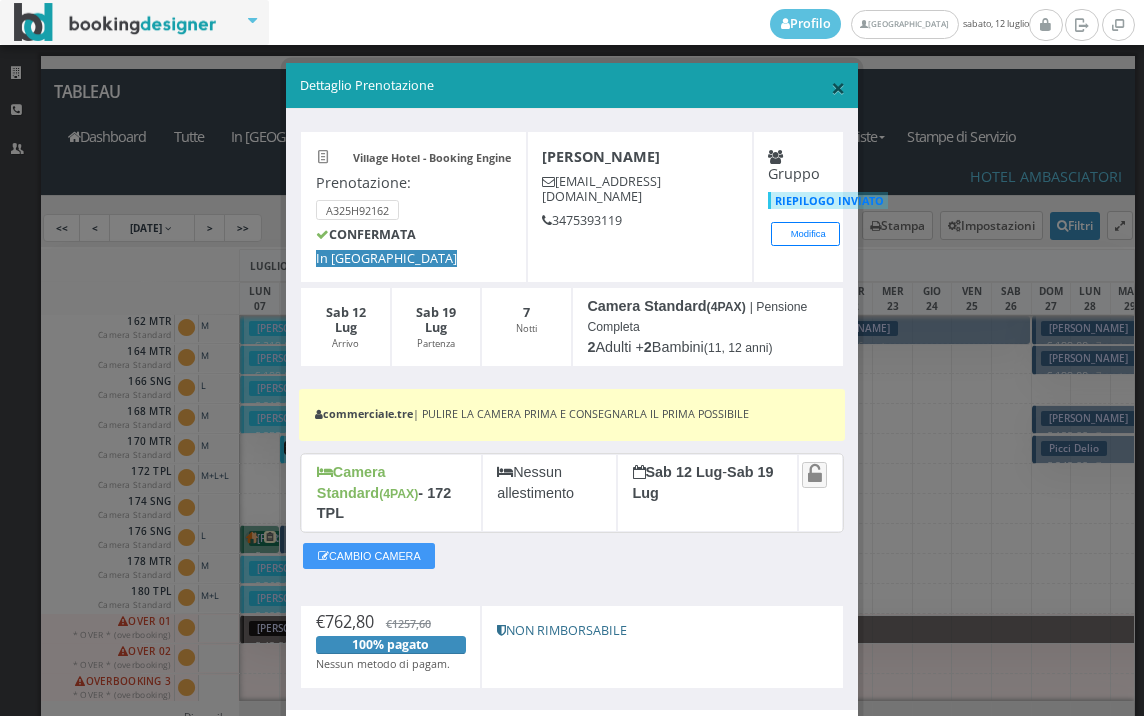 click on "×" at bounding box center [838, 87] 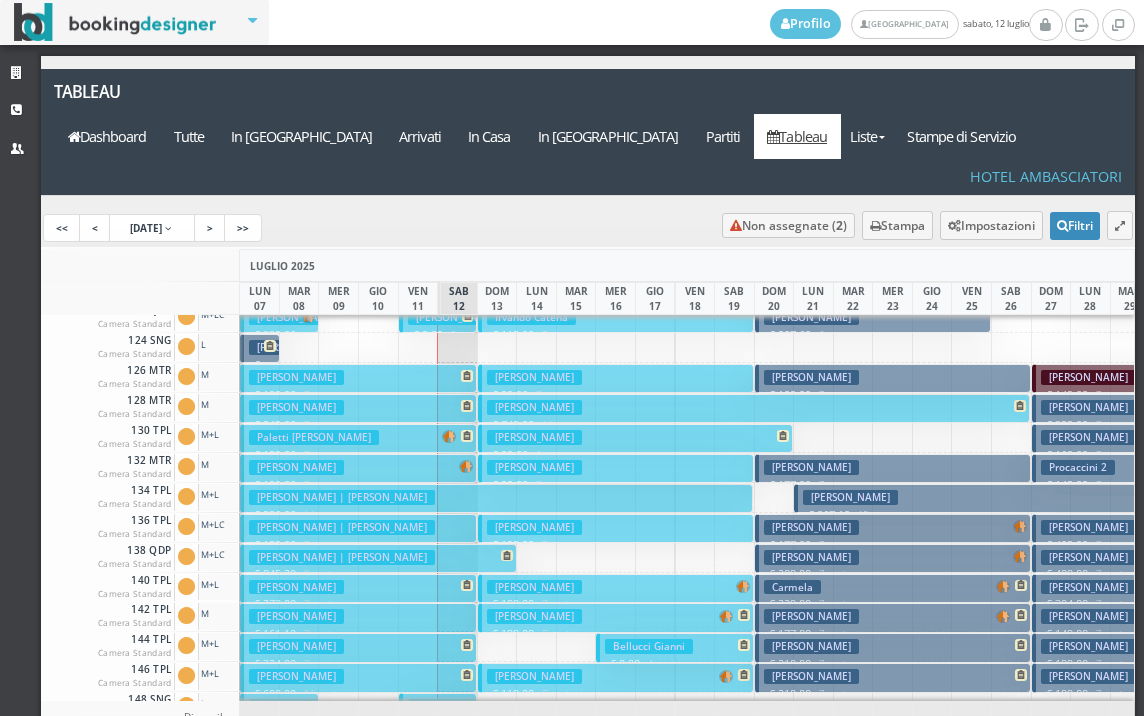 scroll, scrollTop: 505, scrollLeft: 0, axis: vertical 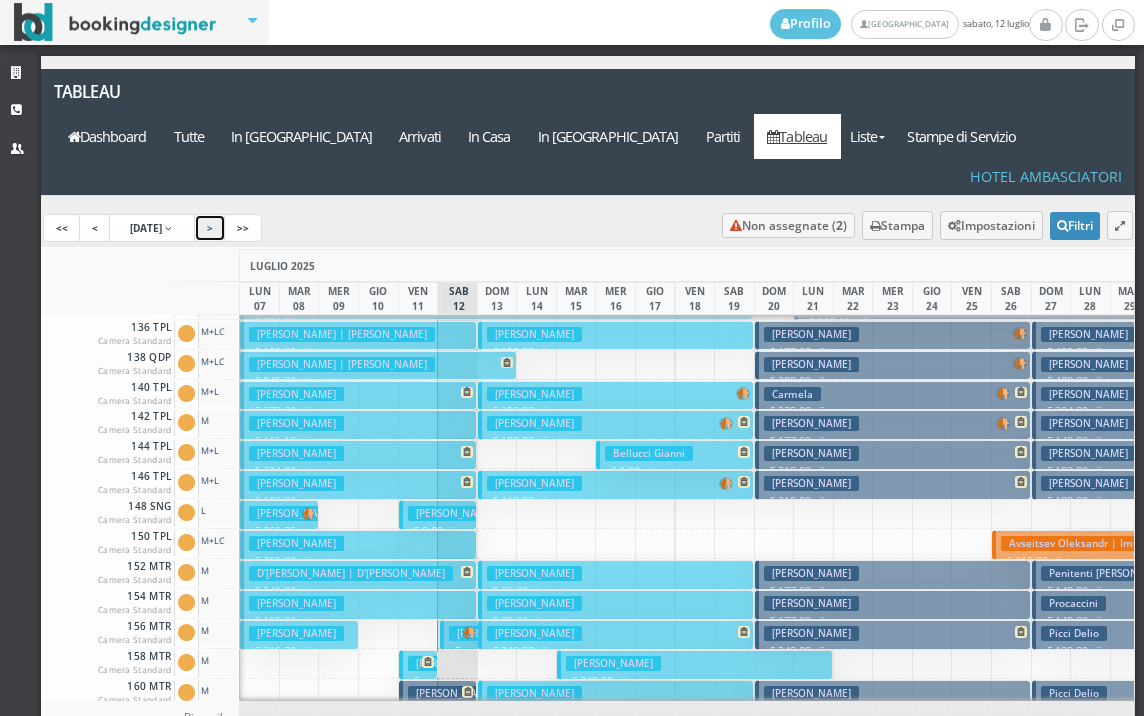 click on ">" at bounding box center (210, 228) 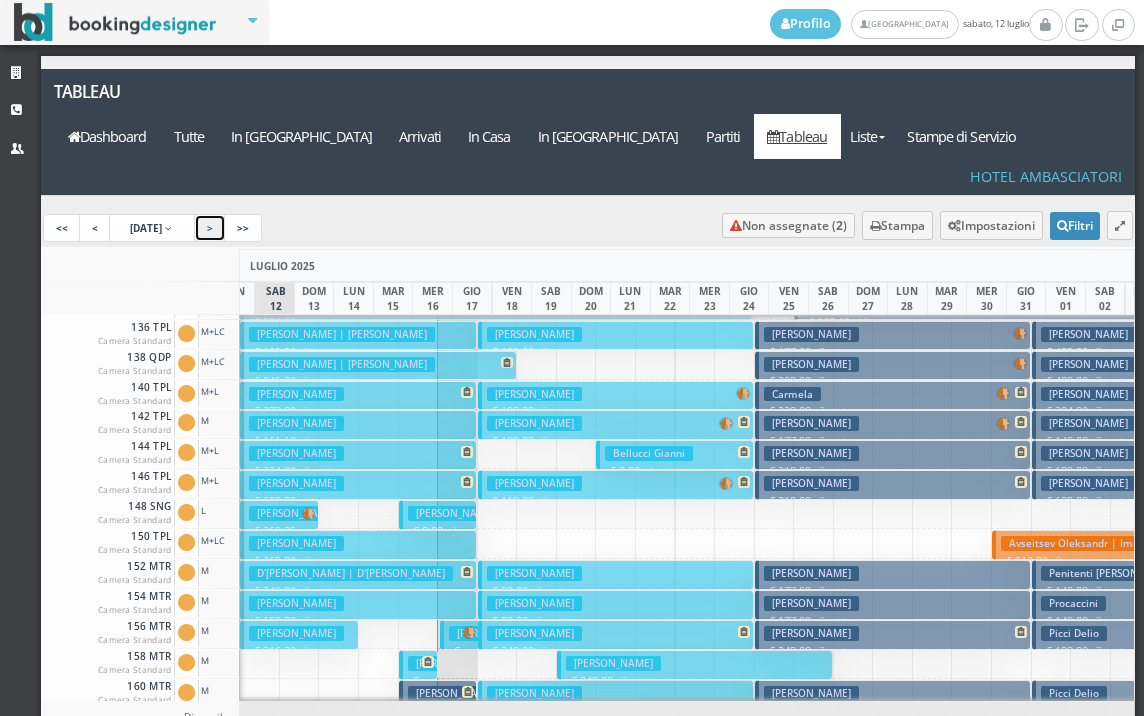 scroll, scrollTop: 505, scrollLeft: 183, axis: both 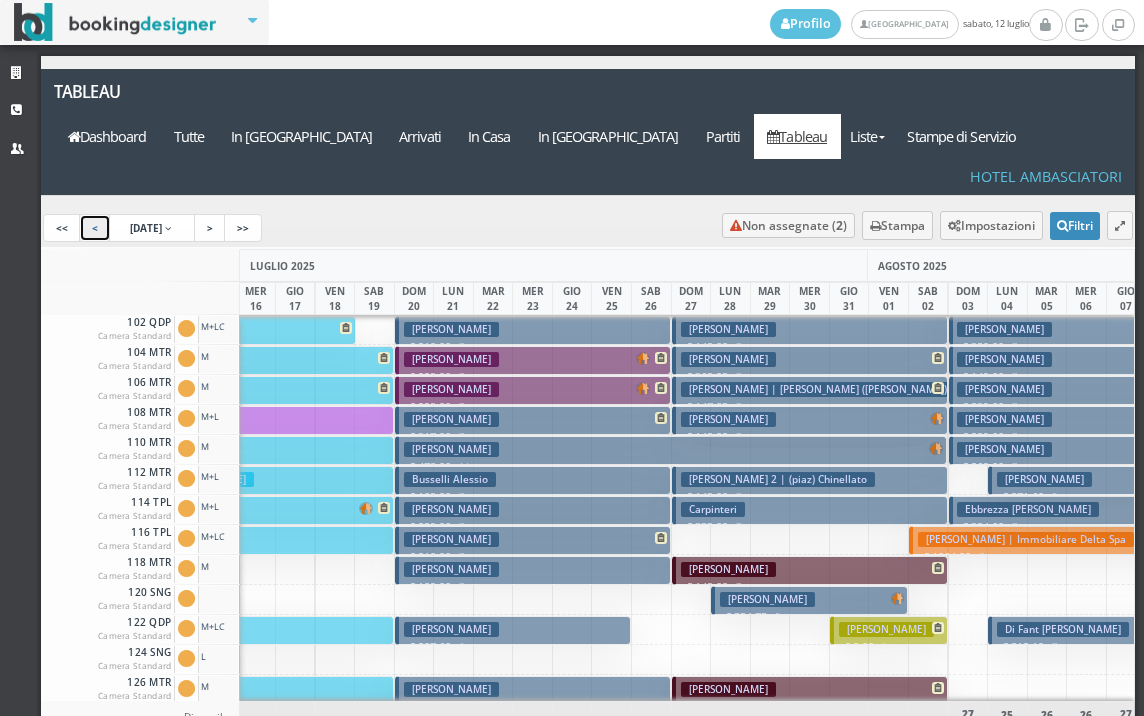 click on "<" at bounding box center [95, 228] 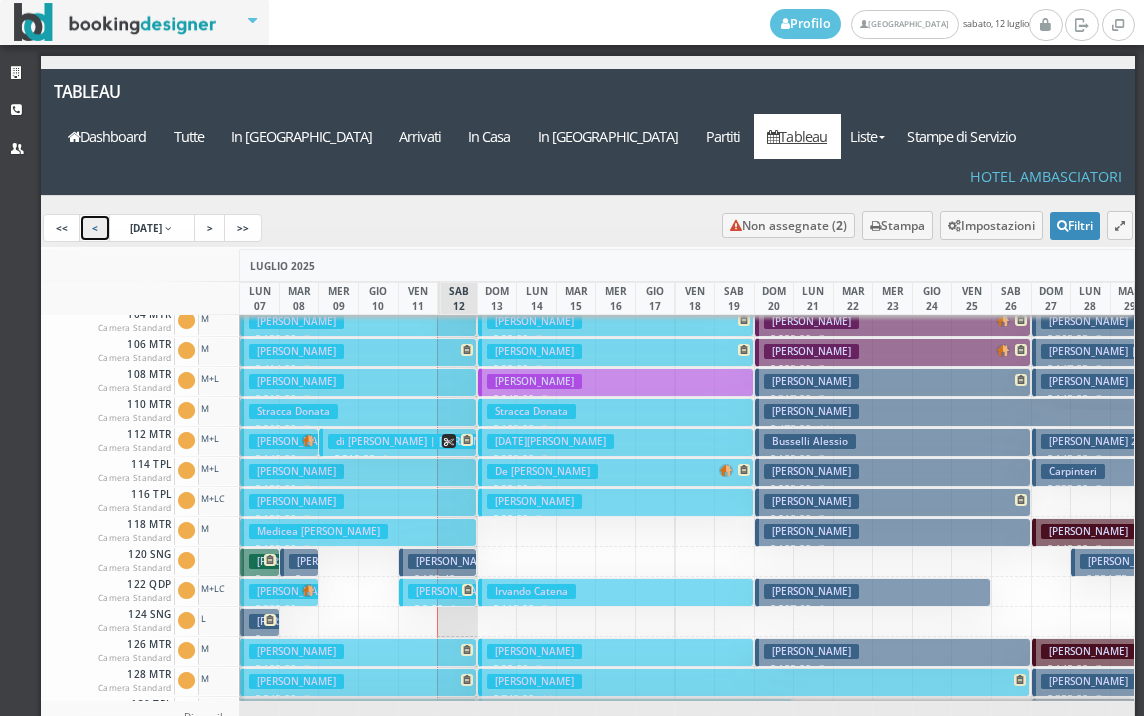 scroll, scrollTop: 0, scrollLeft: 0, axis: both 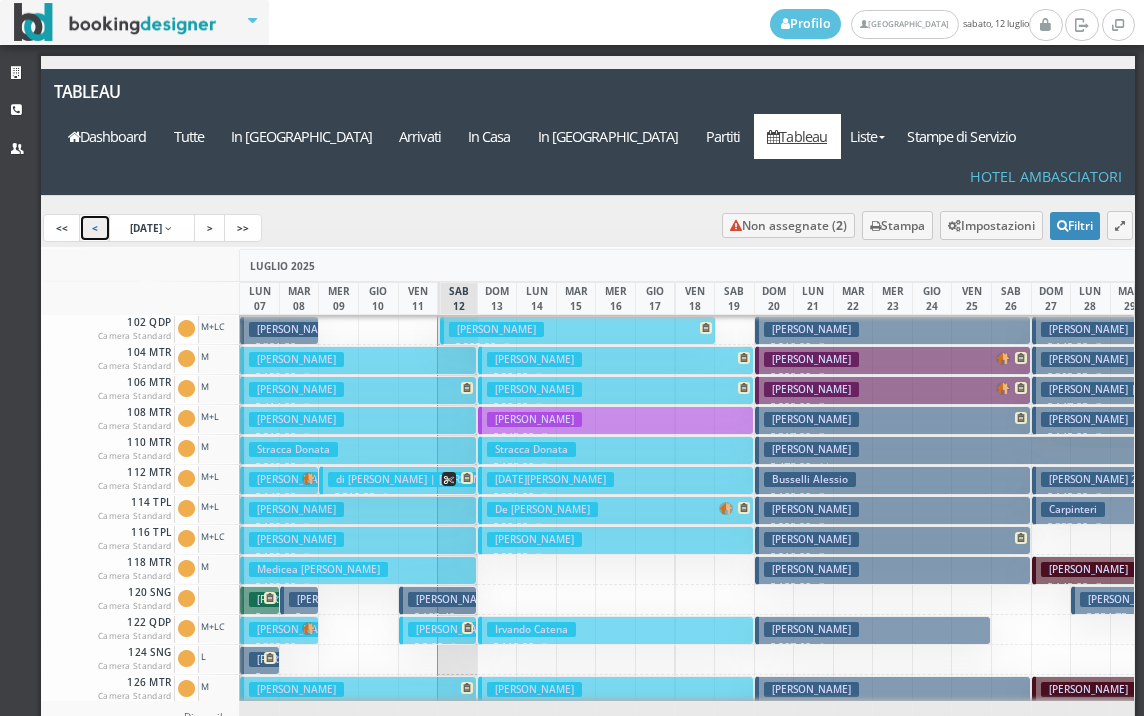 click on "di lernia  angela | Di Lernia Angela" at bounding box center (427, 479) 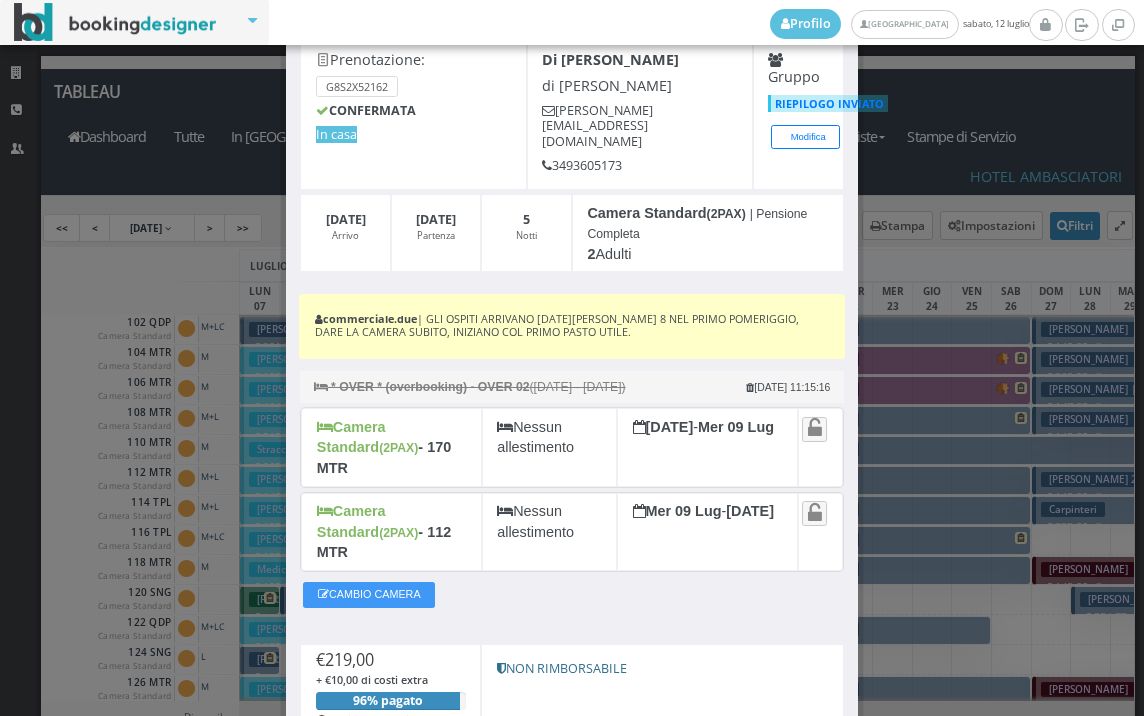 scroll, scrollTop: 236, scrollLeft: 0, axis: vertical 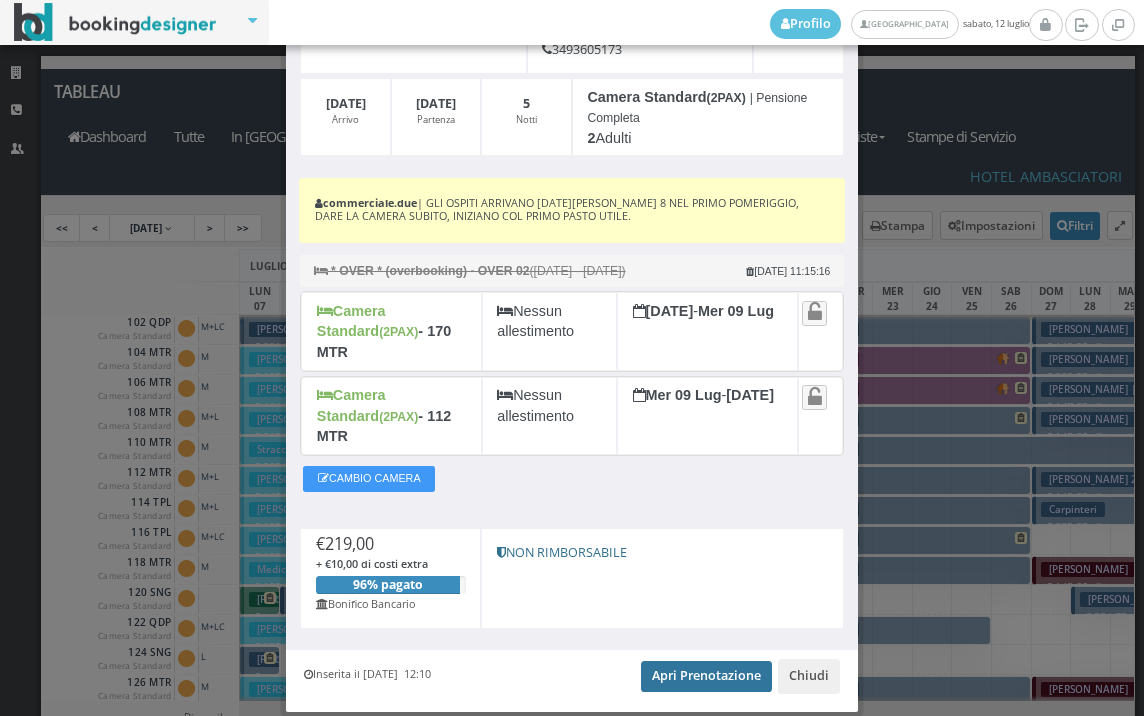 click on "Apri Prenotazione" at bounding box center (706, 676) 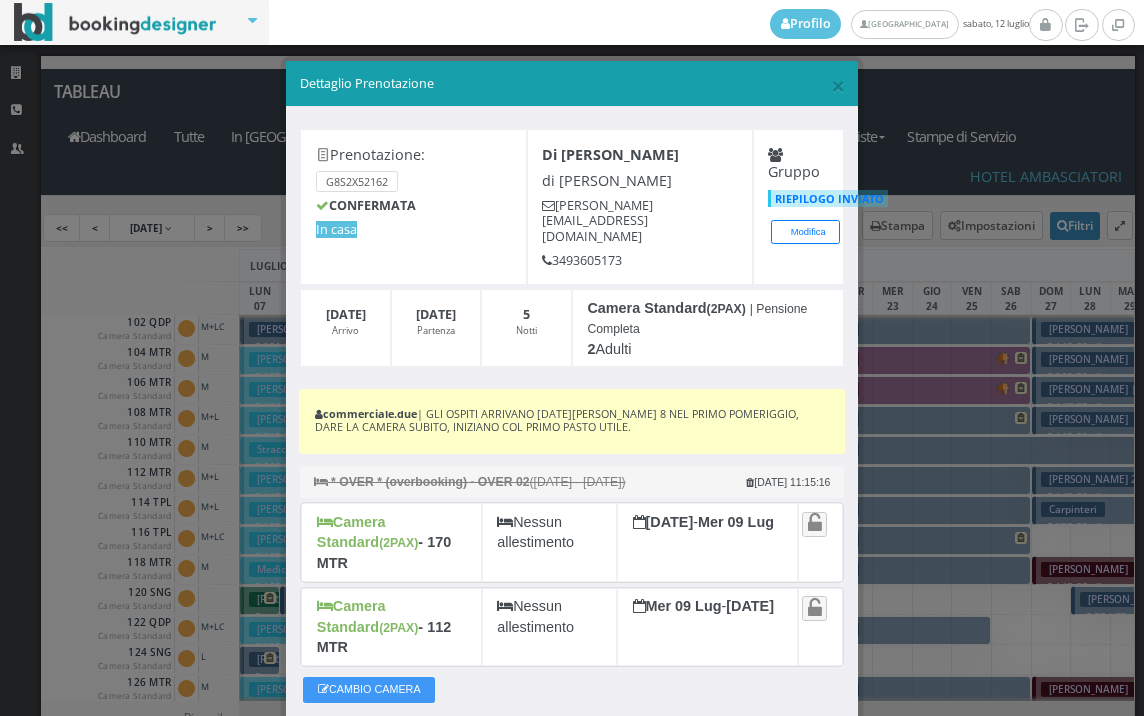 scroll, scrollTop: 0, scrollLeft: 0, axis: both 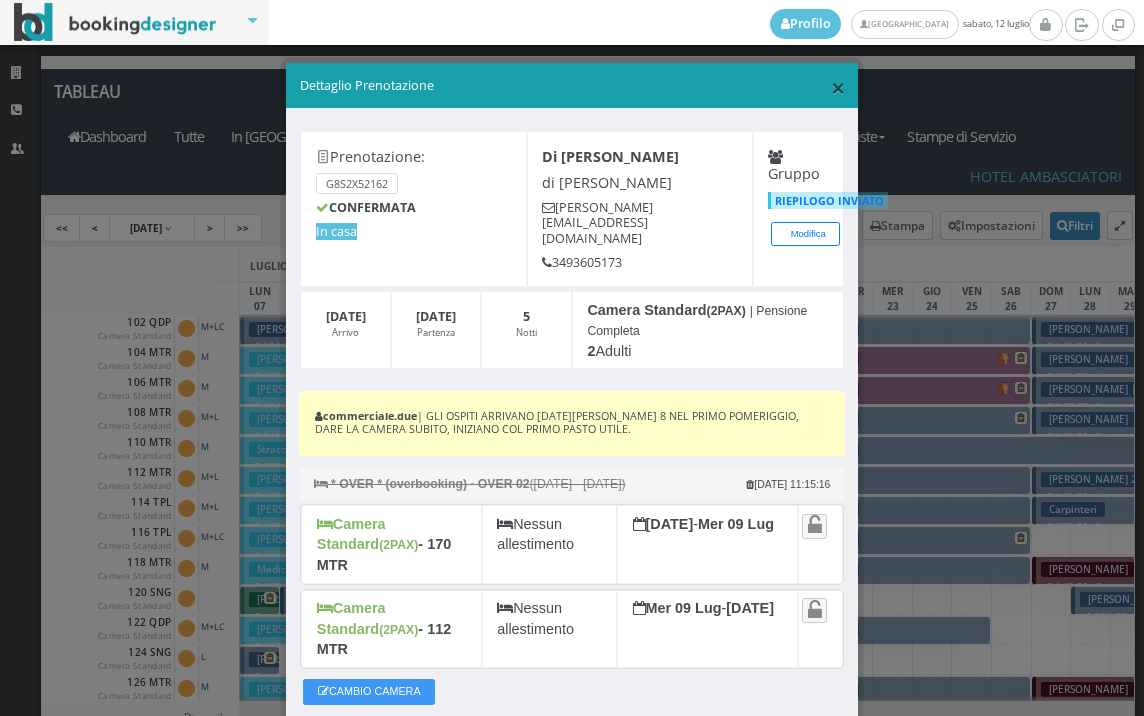 click on "×" at bounding box center (838, 87) 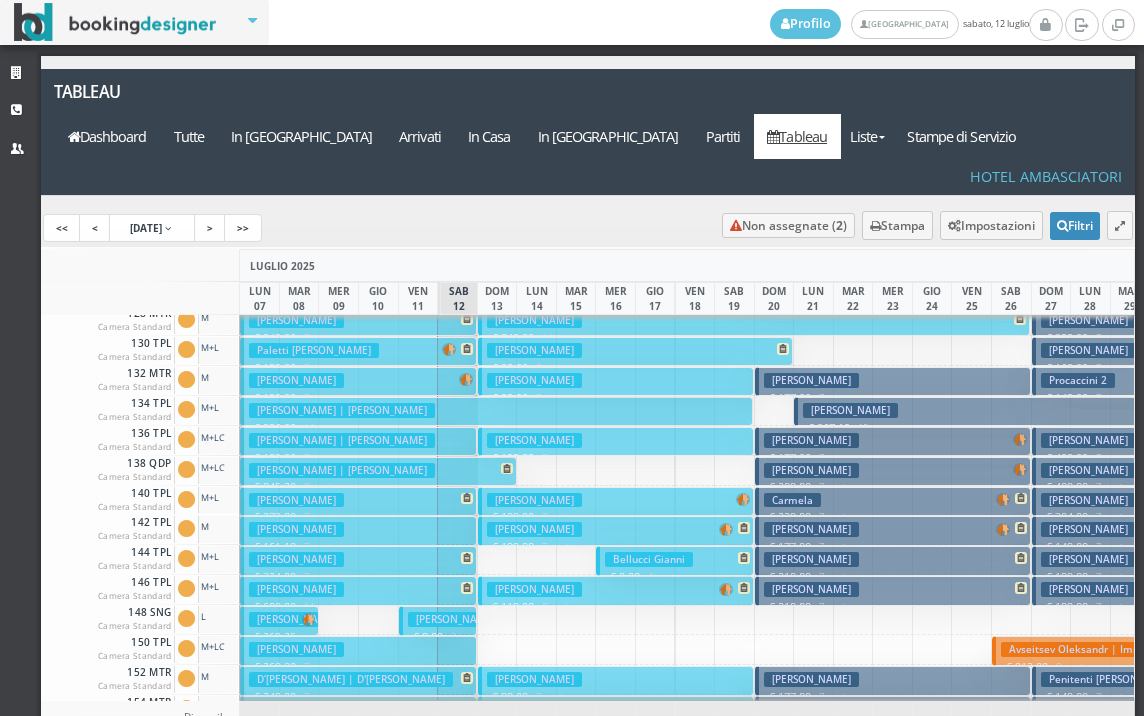 scroll, scrollTop: 400, scrollLeft: 0, axis: vertical 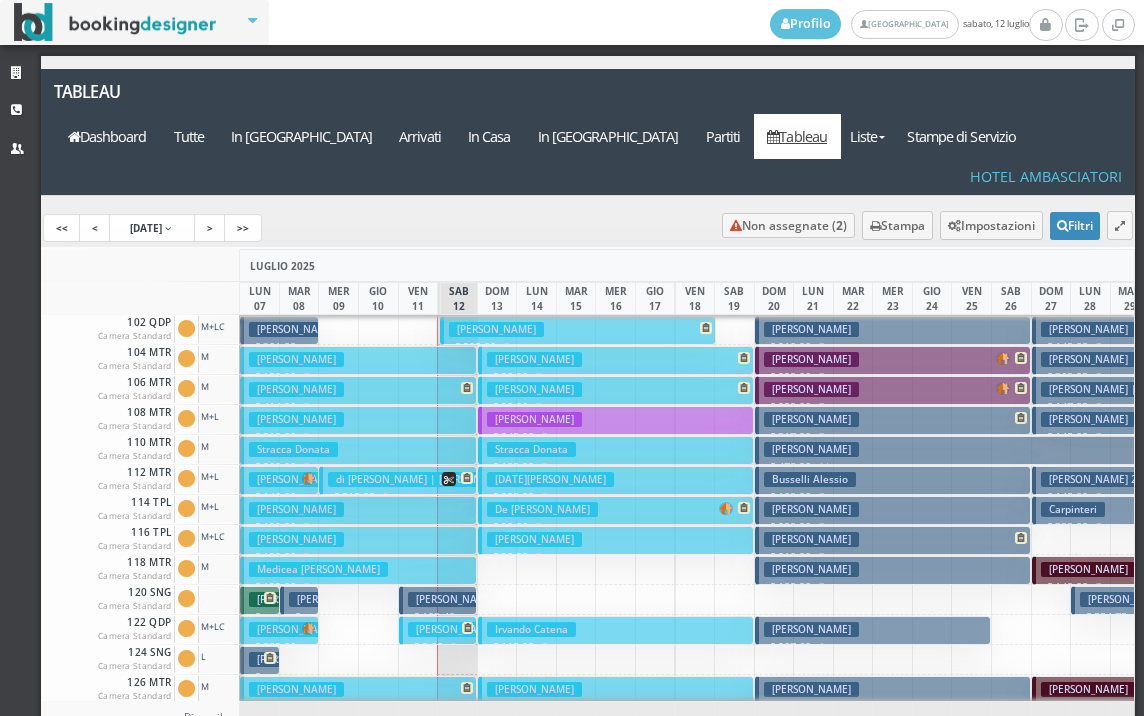 click on "di lernia  angela | Di Lernia Angela" at bounding box center (427, 479) 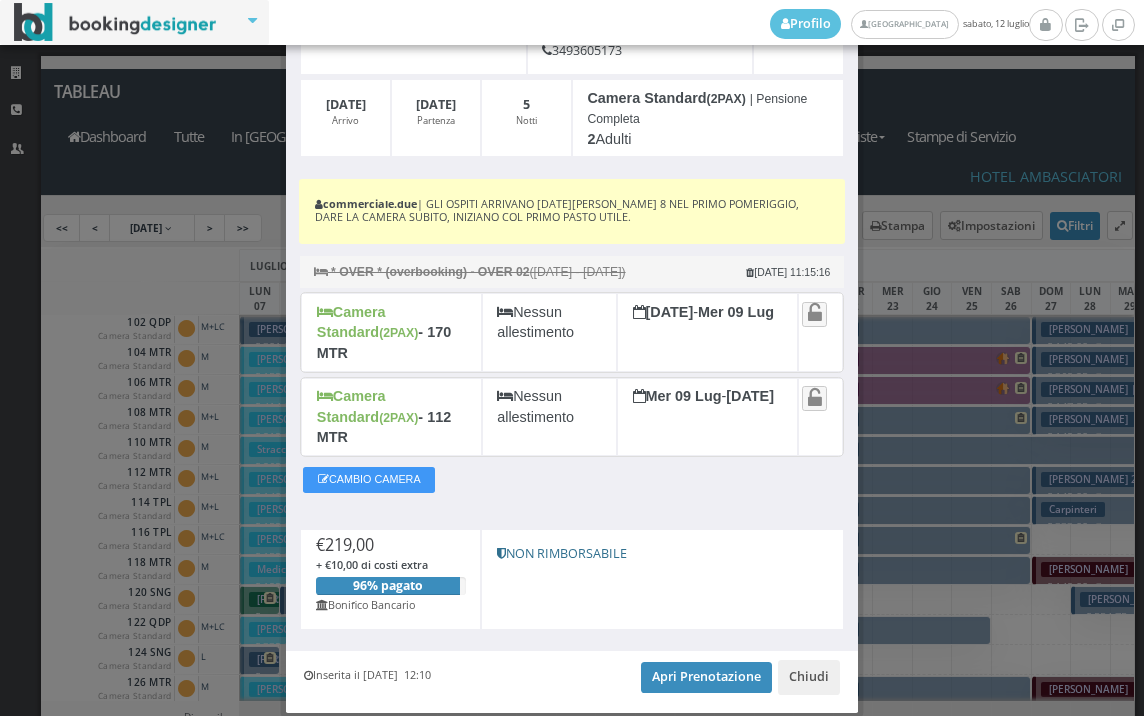 scroll, scrollTop: 236, scrollLeft: 0, axis: vertical 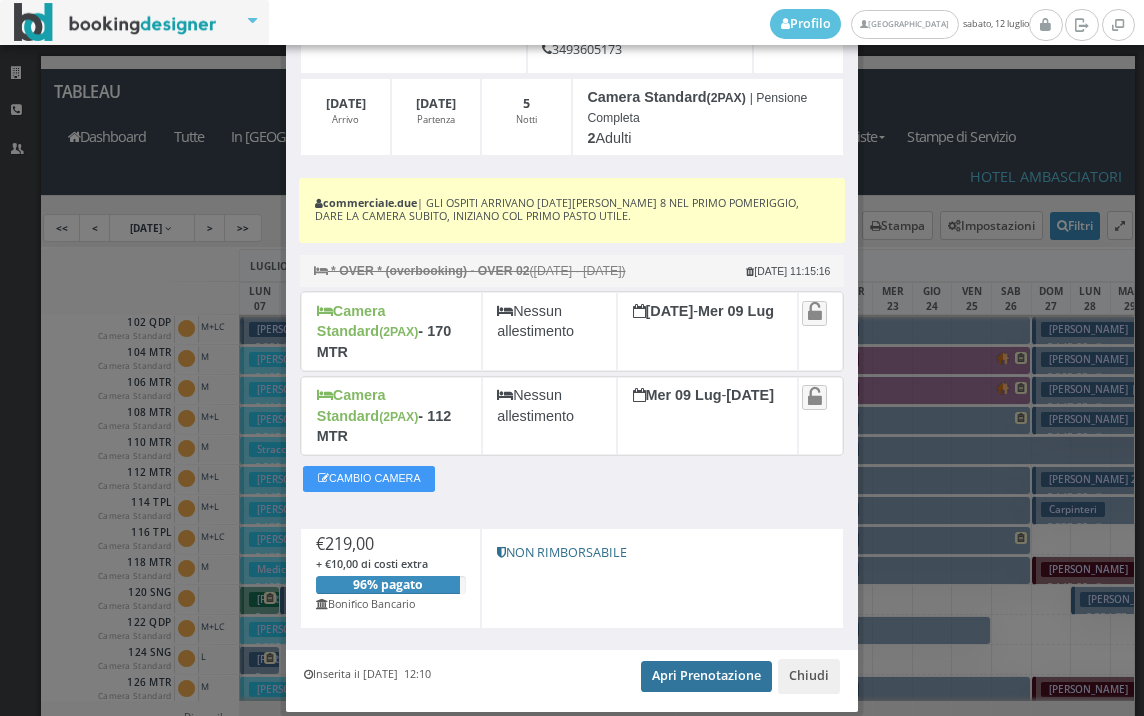 click on "Apri Prenotazione" at bounding box center [706, 676] 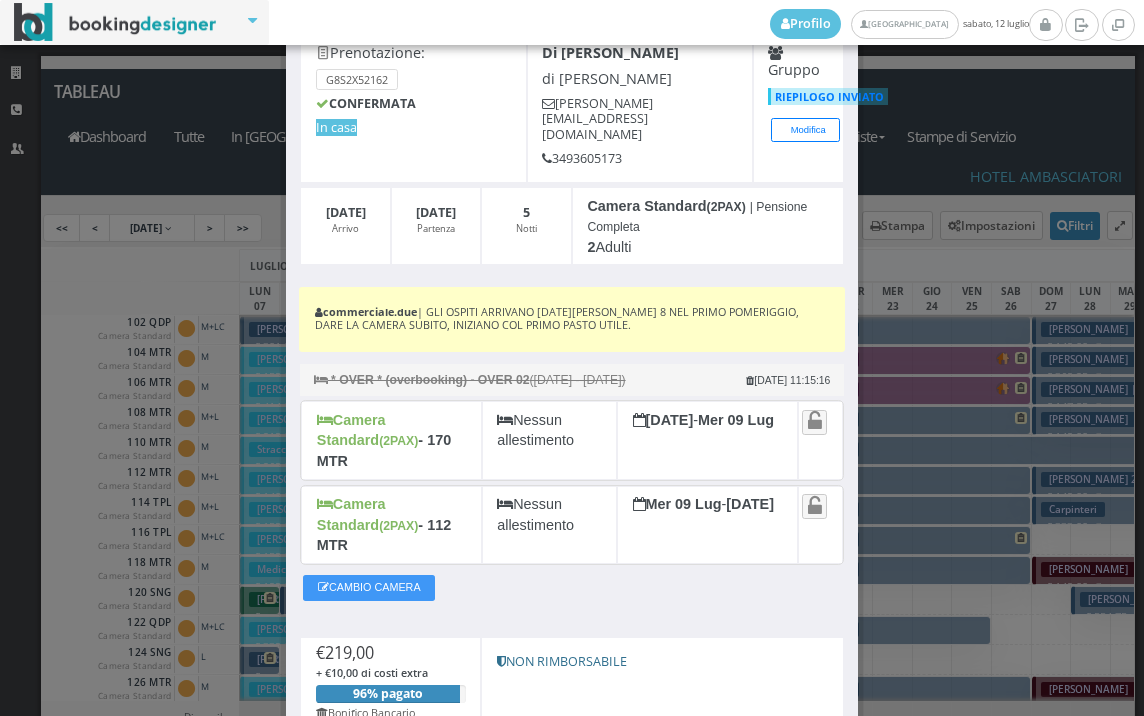 scroll, scrollTop: 0, scrollLeft: 0, axis: both 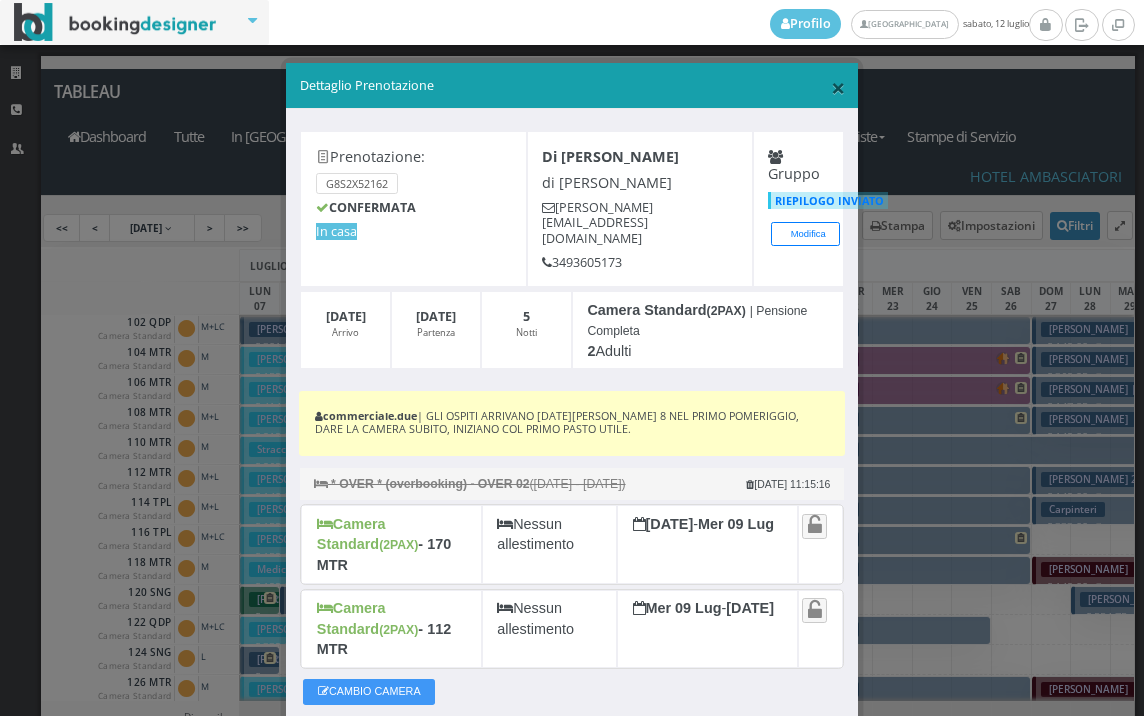 click on "×" at bounding box center (838, 87) 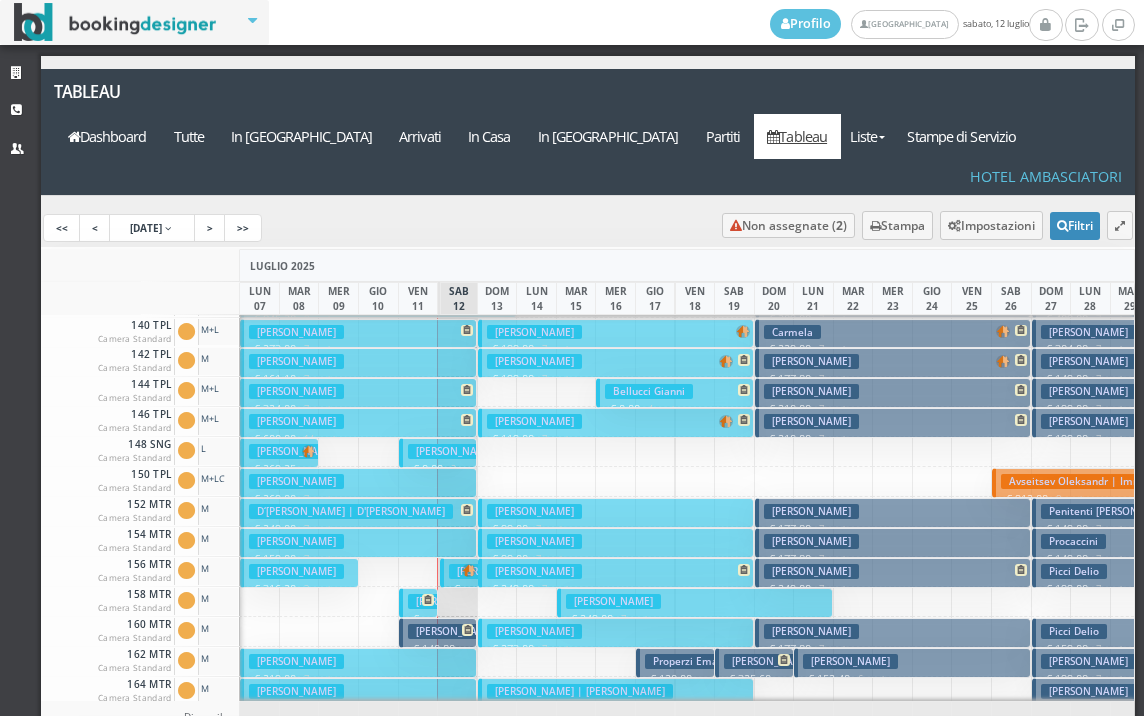 scroll, scrollTop: 800, scrollLeft: 0, axis: vertical 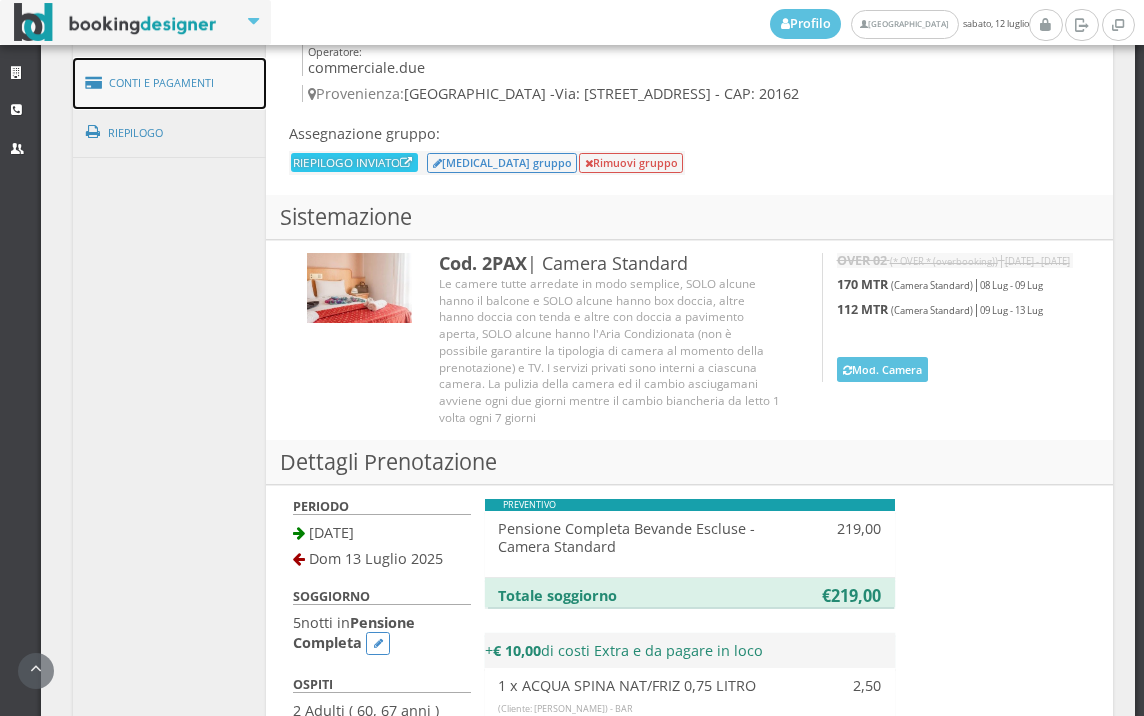 click on "Conti e Pagamenti" at bounding box center [170, 83] 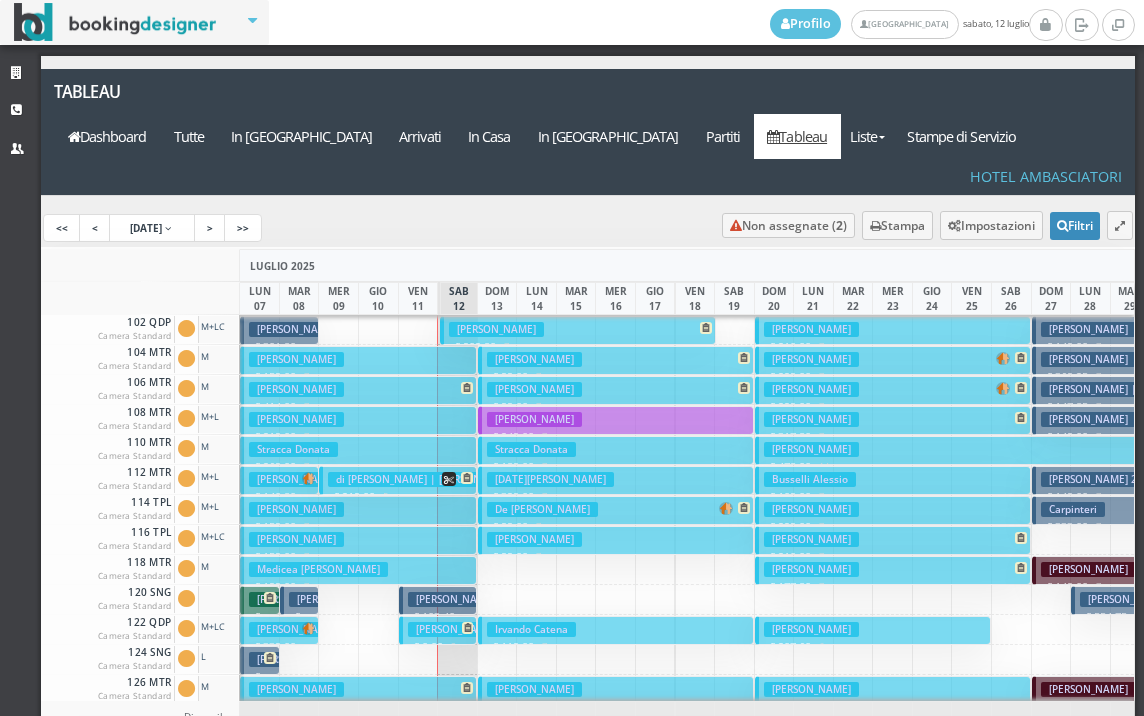 scroll, scrollTop: 0, scrollLeft: 0, axis: both 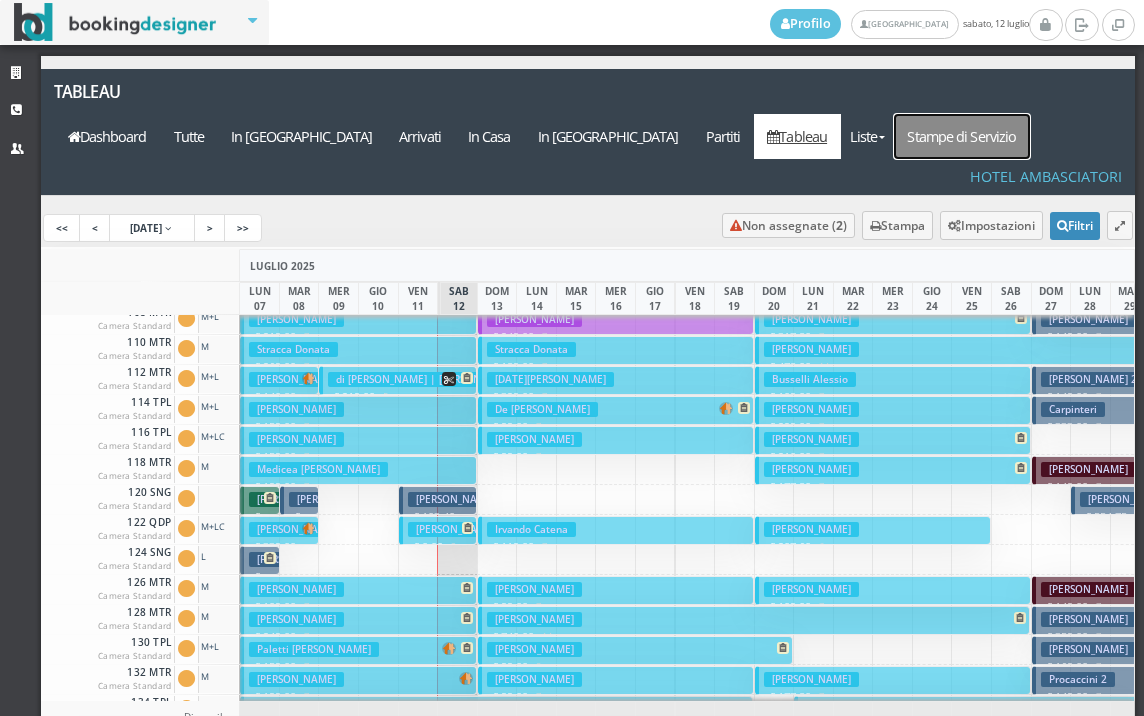click on "Stampe di Servizio" at bounding box center [962, 136] 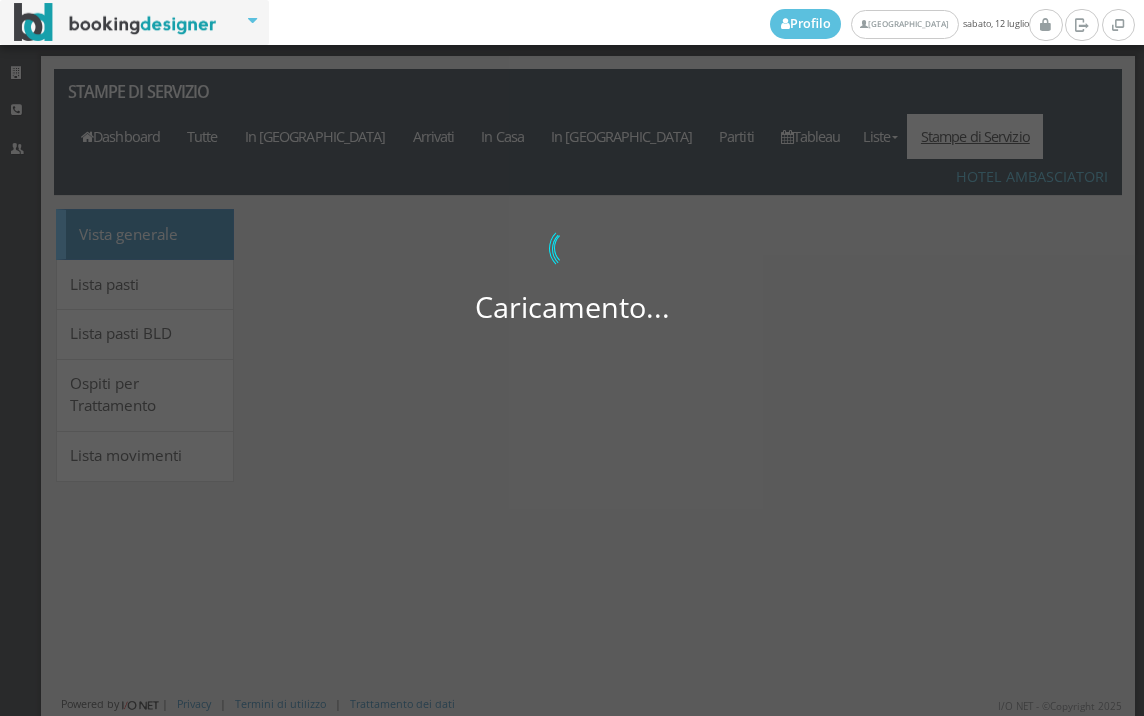 scroll, scrollTop: 0, scrollLeft: 0, axis: both 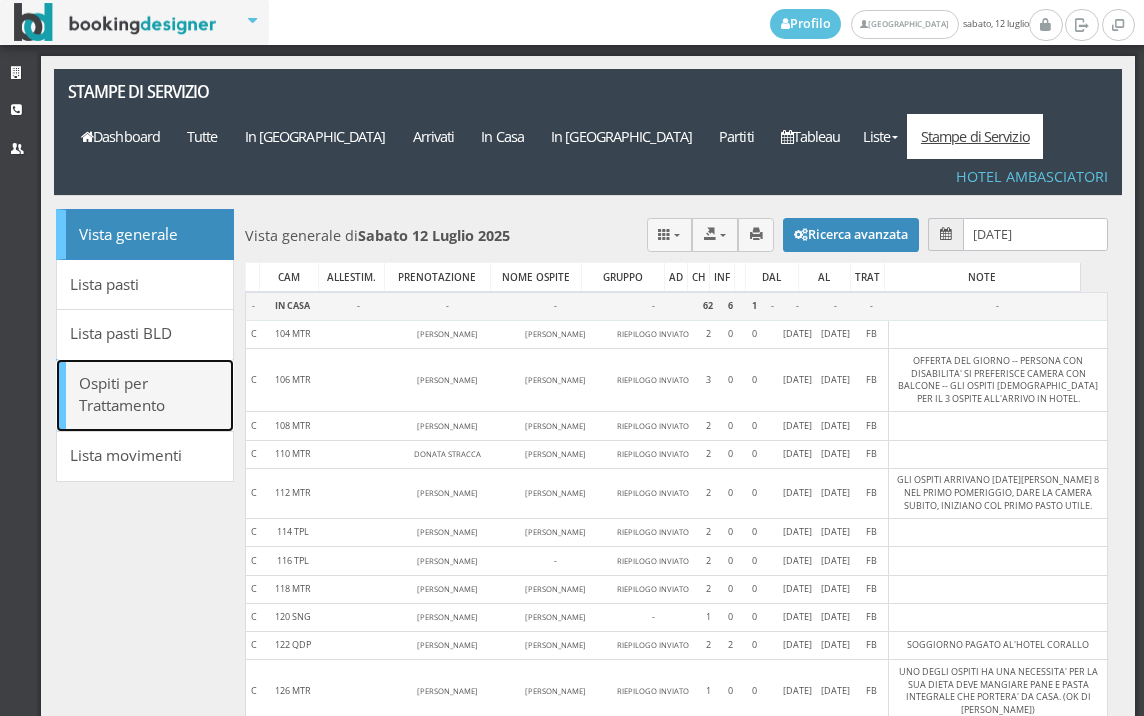 click on "Ospiti per Trattamento" at bounding box center (145, 395) 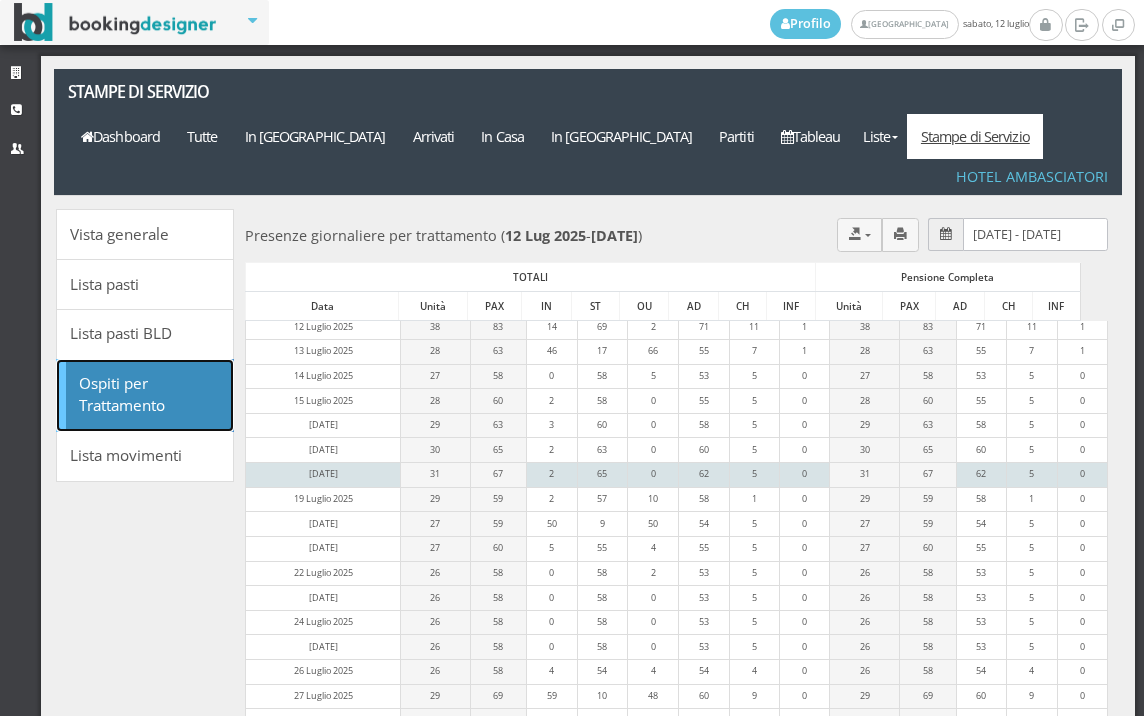 scroll, scrollTop: 0, scrollLeft: 0, axis: both 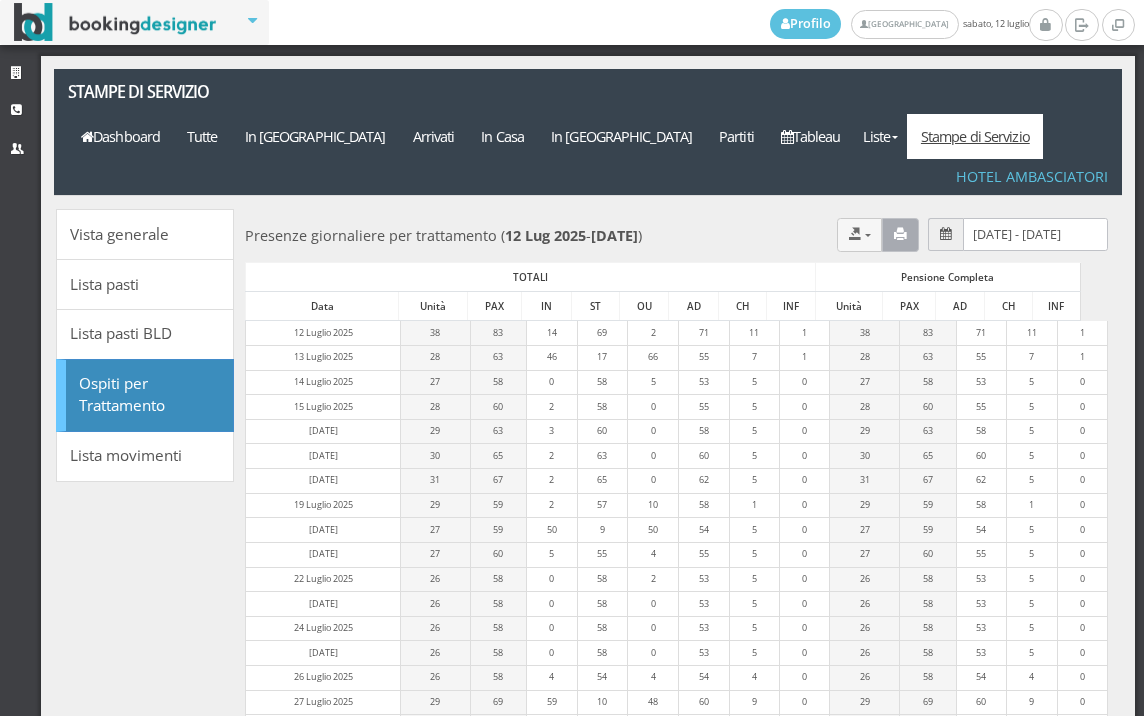click at bounding box center (900, 234) 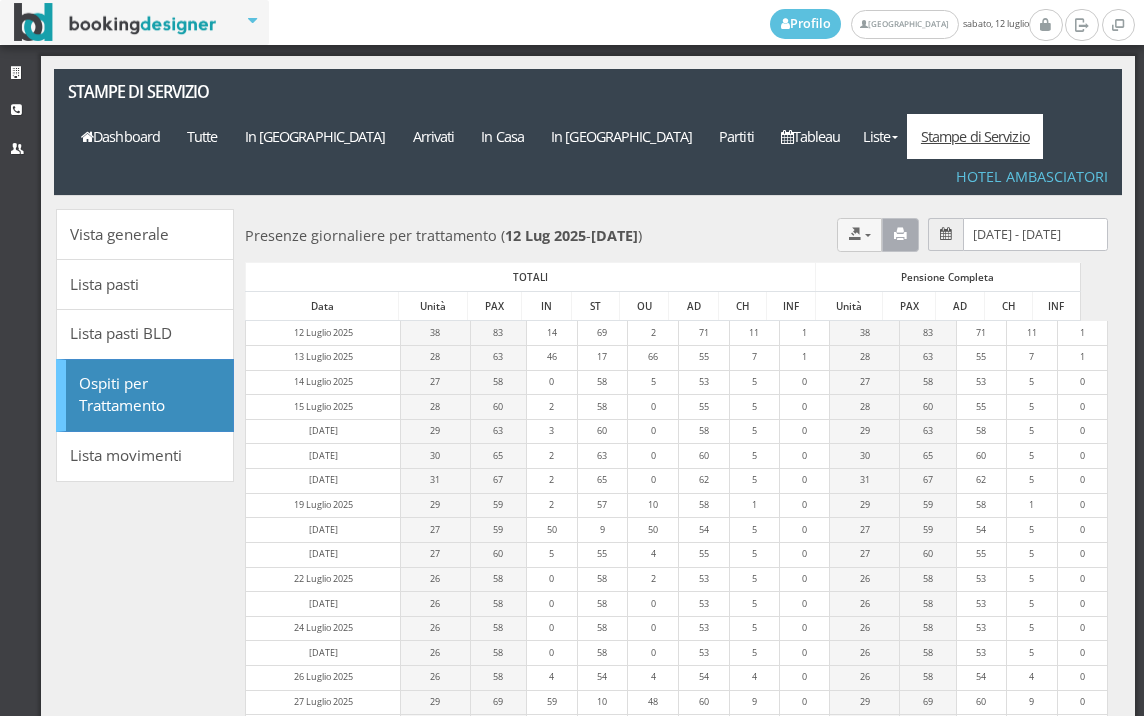 click at bounding box center [900, 234] 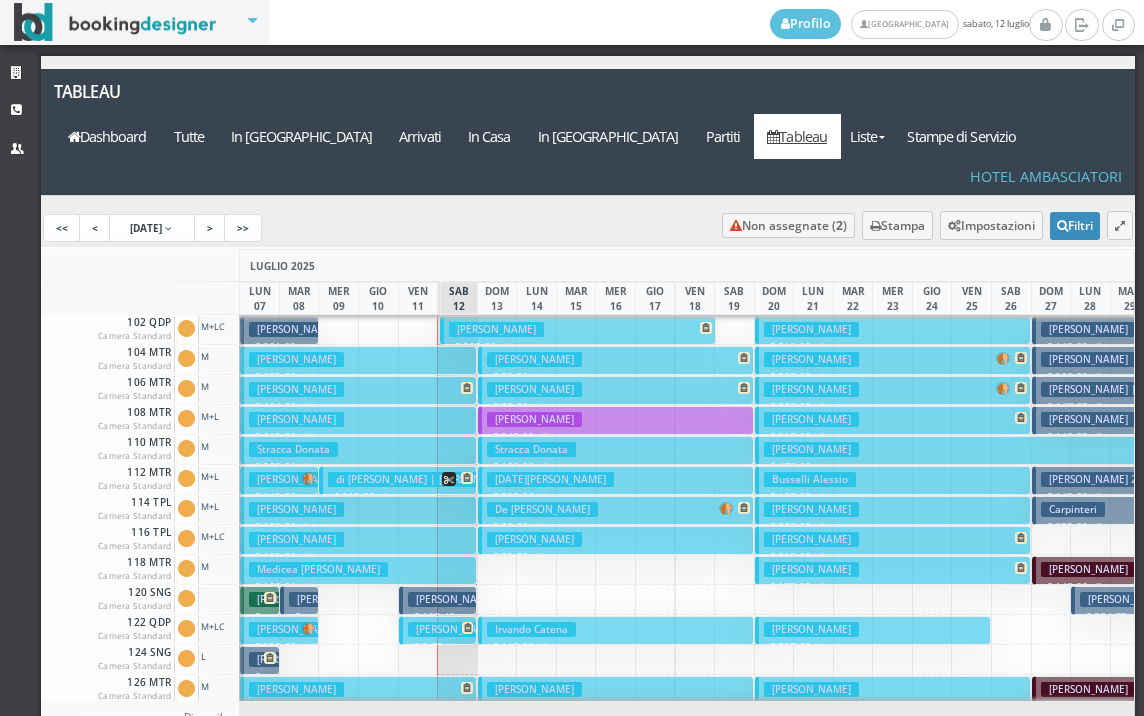 scroll, scrollTop: 0, scrollLeft: 0, axis: both 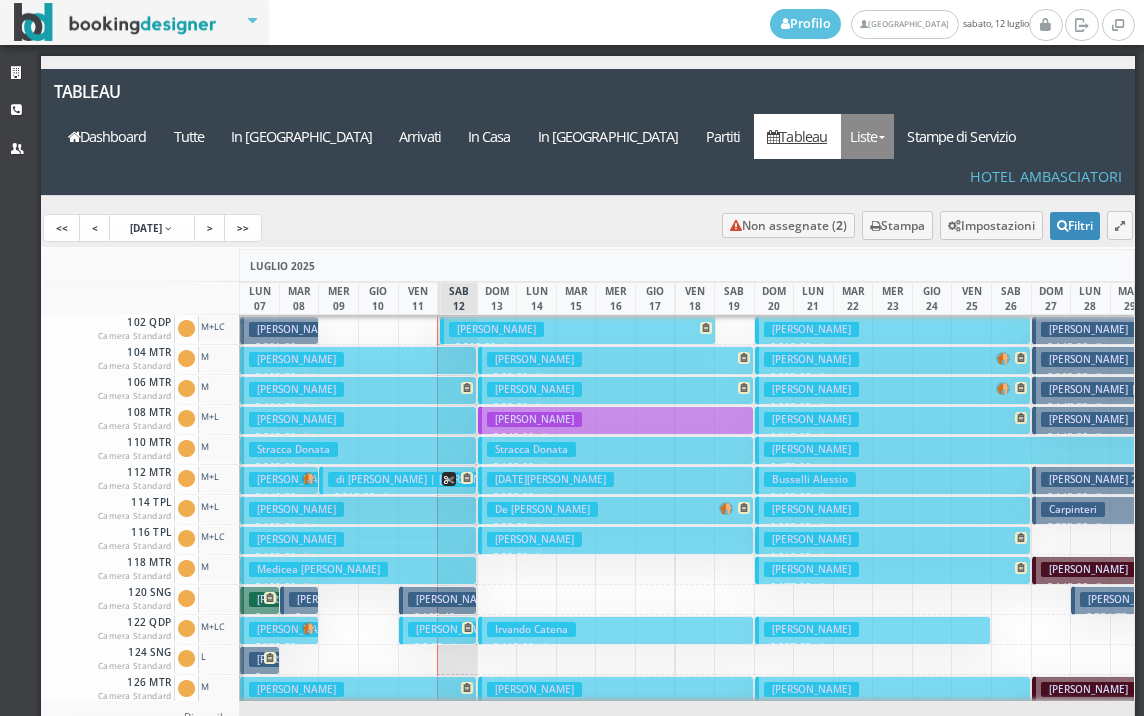 click on "Liste" at bounding box center (867, 136) 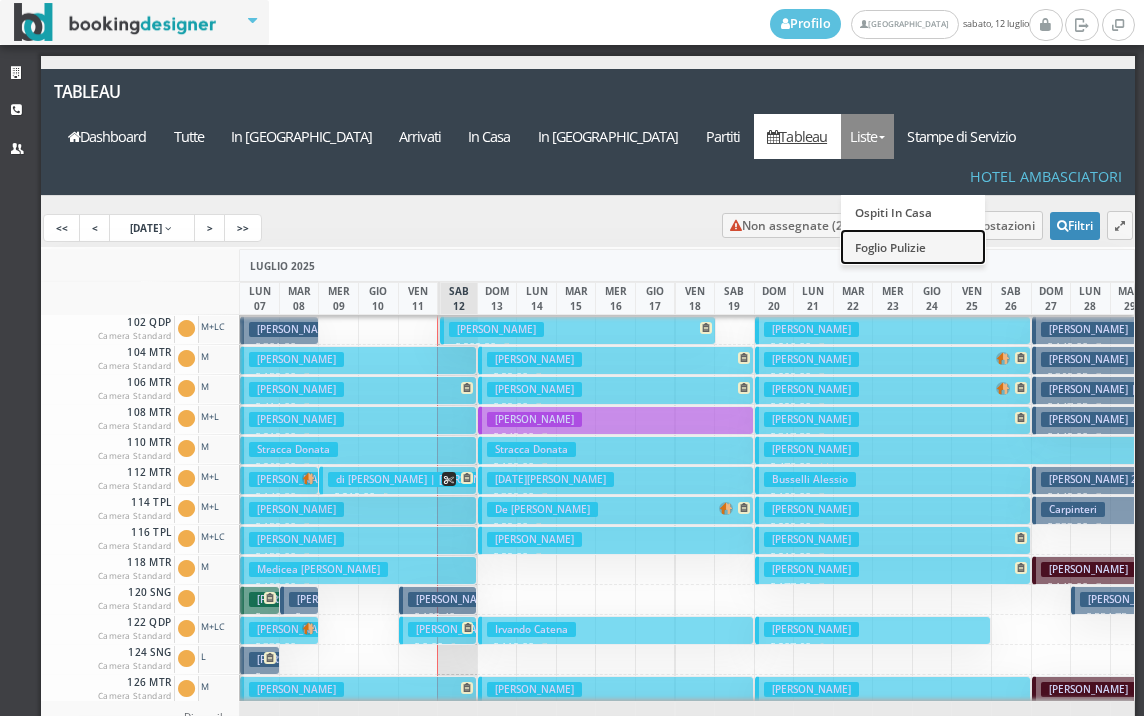 click on "Foglio Pulizie" at bounding box center [913, 246] 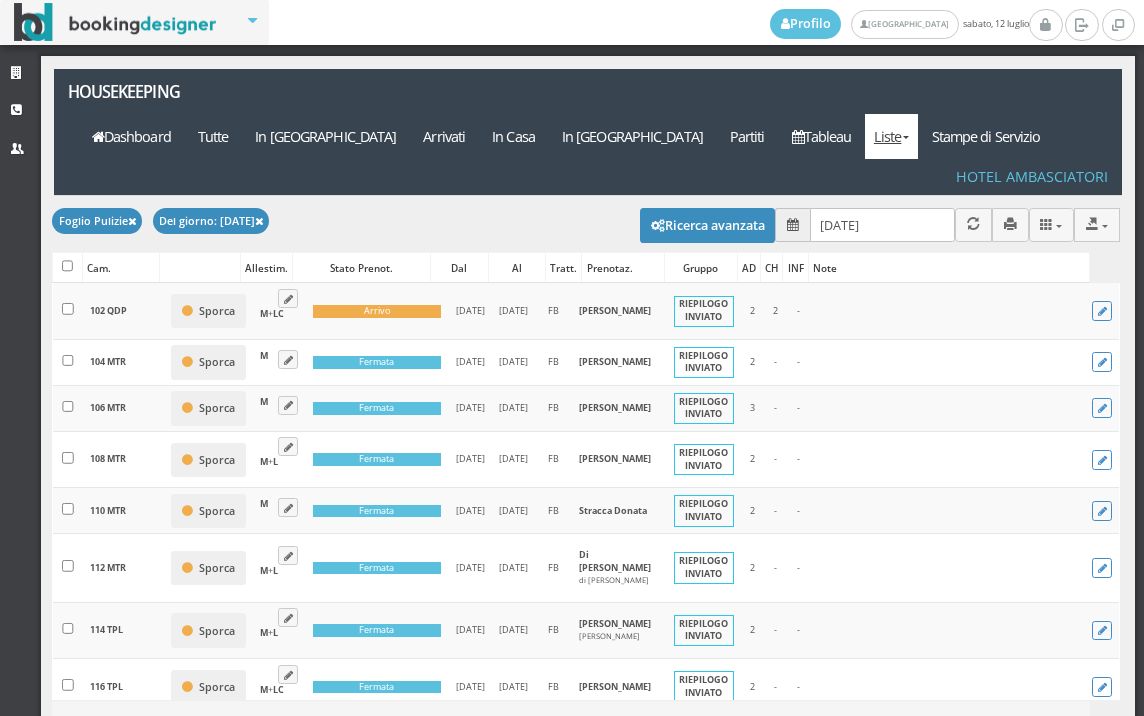 scroll, scrollTop: 0, scrollLeft: 0, axis: both 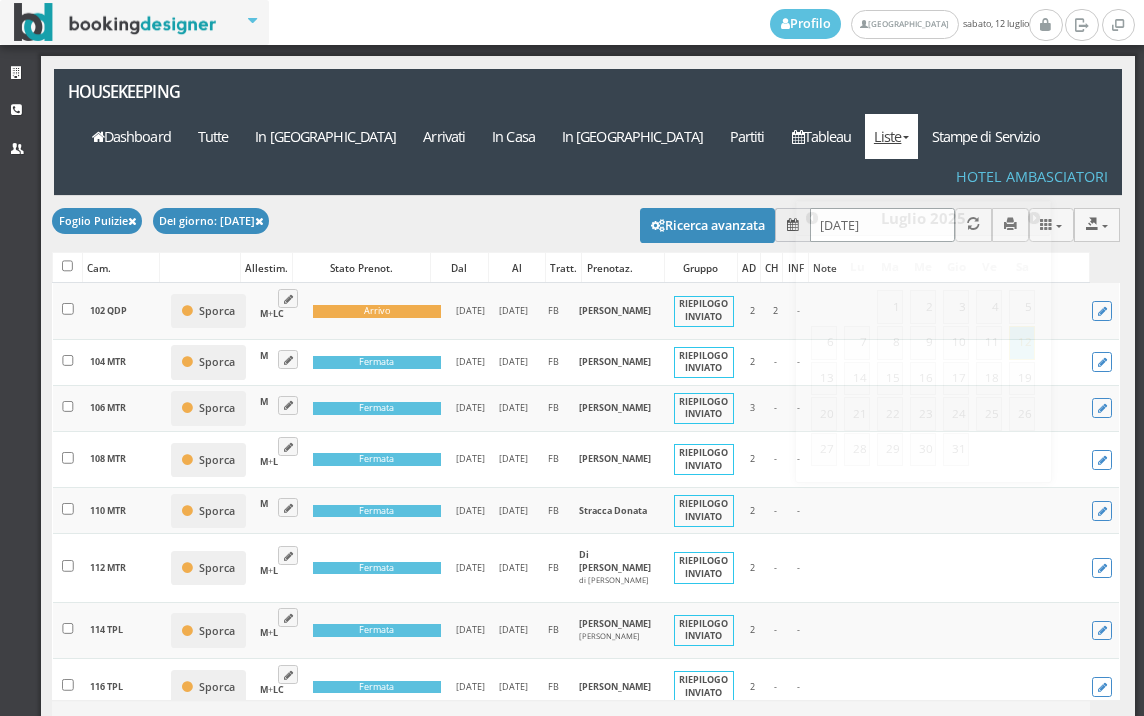 click on "[DATE]" at bounding box center (882, 224) 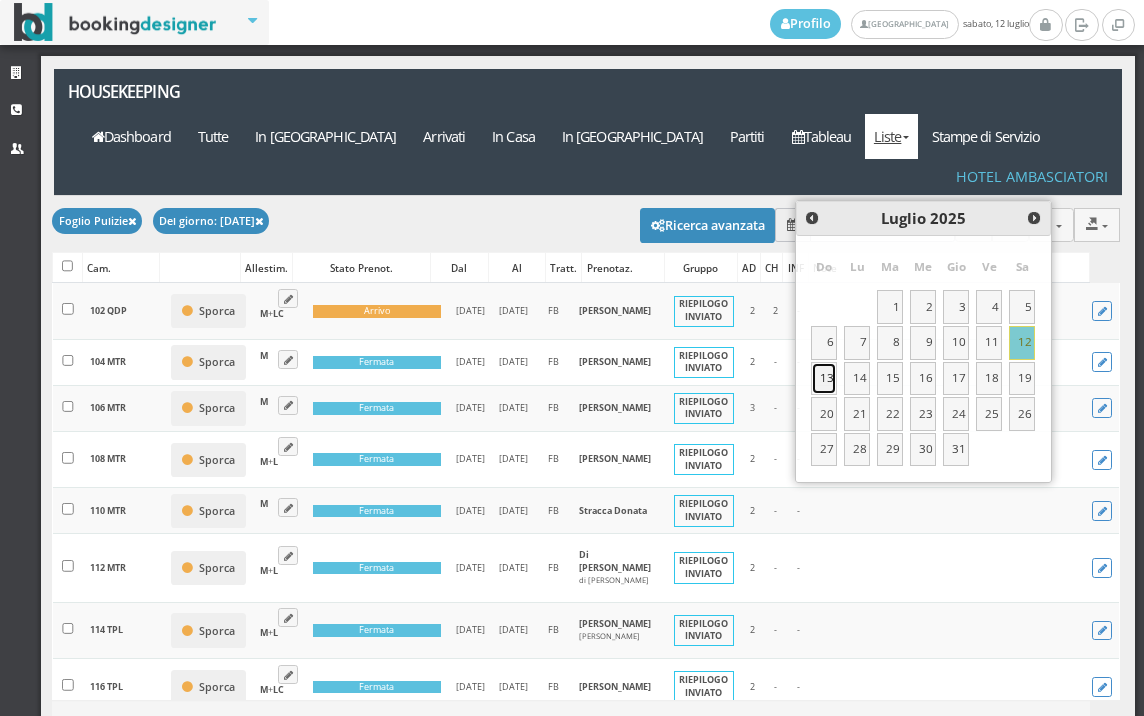 click on "13" at bounding box center (824, 379) 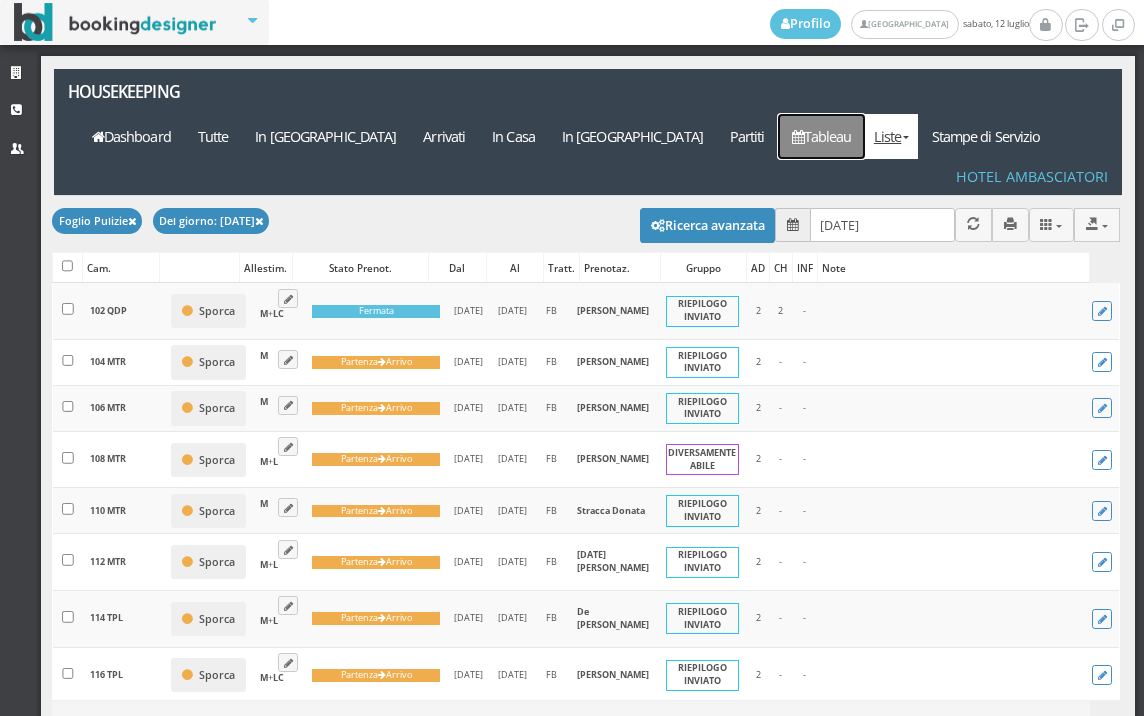 click on "Tableau" at bounding box center [821, 136] 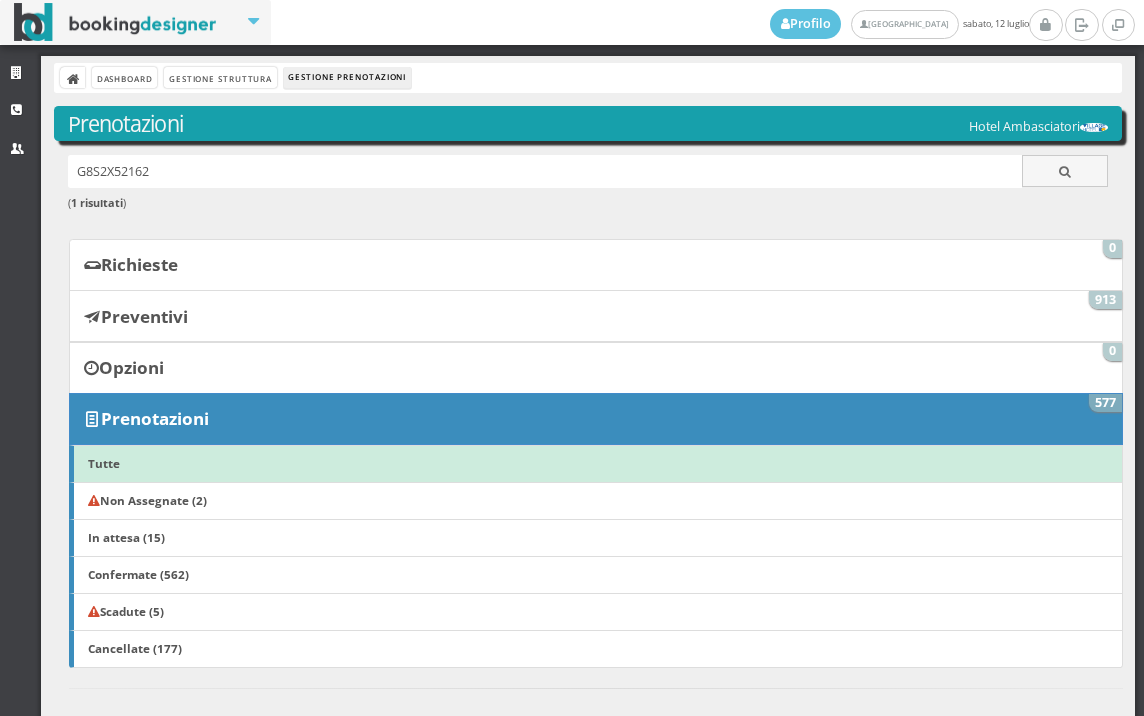scroll, scrollTop: 0, scrollLeft: 0, axis: both 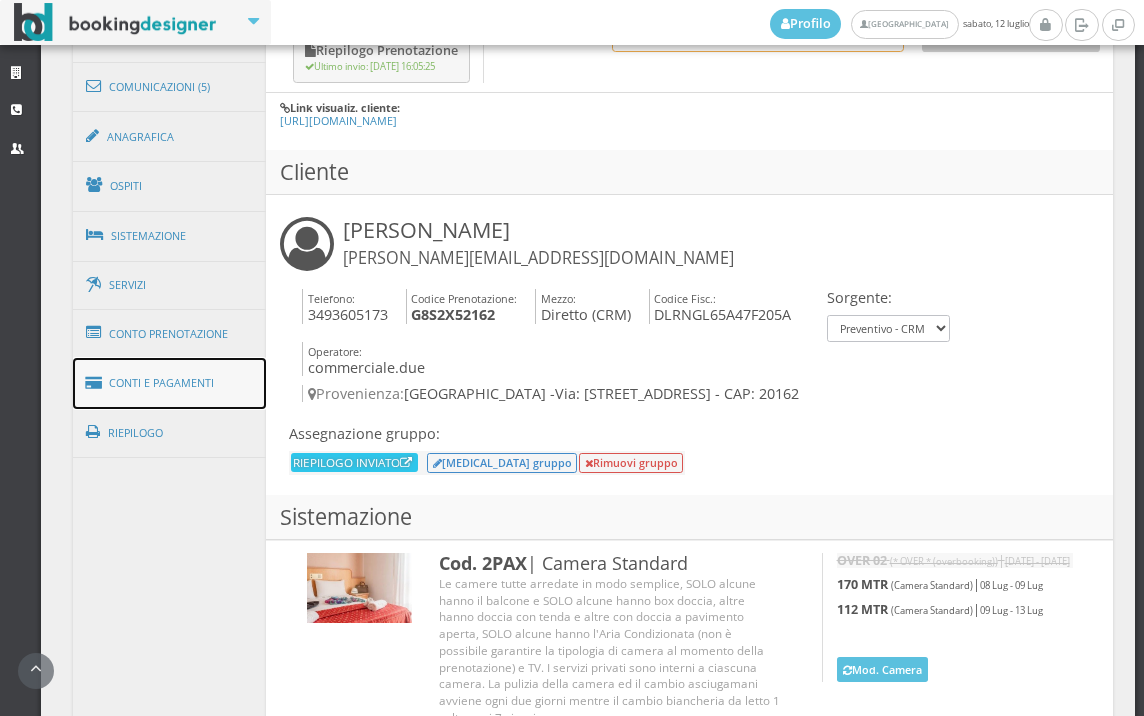 click on "Conti e Pagamenti" at bounding box center (170, 383) 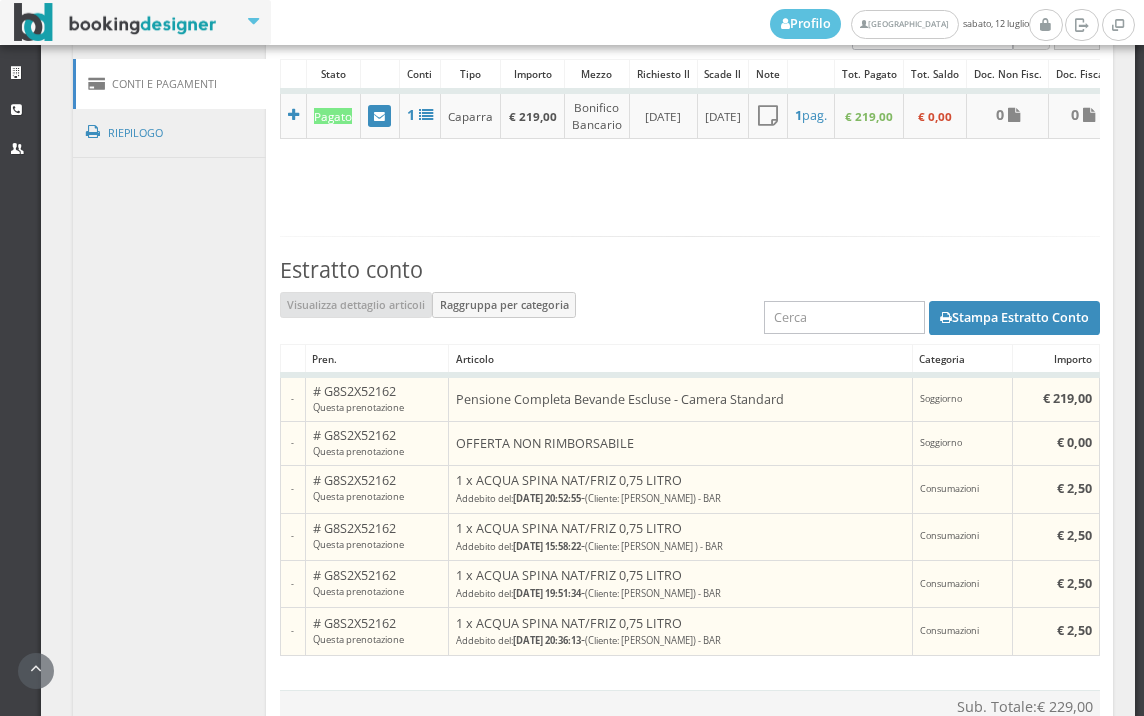scroll, scrollTop: 1222, scrollLeft: 0, axis: vertical 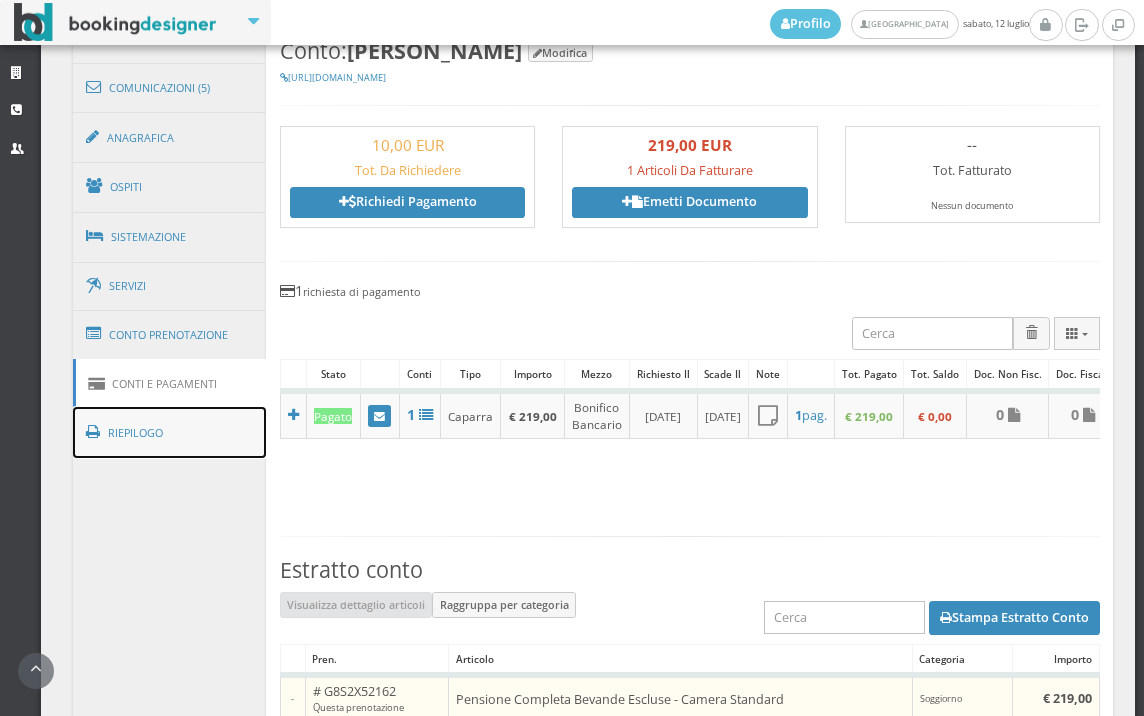 click on "Riepilogo" at bounding box center (170, 433) 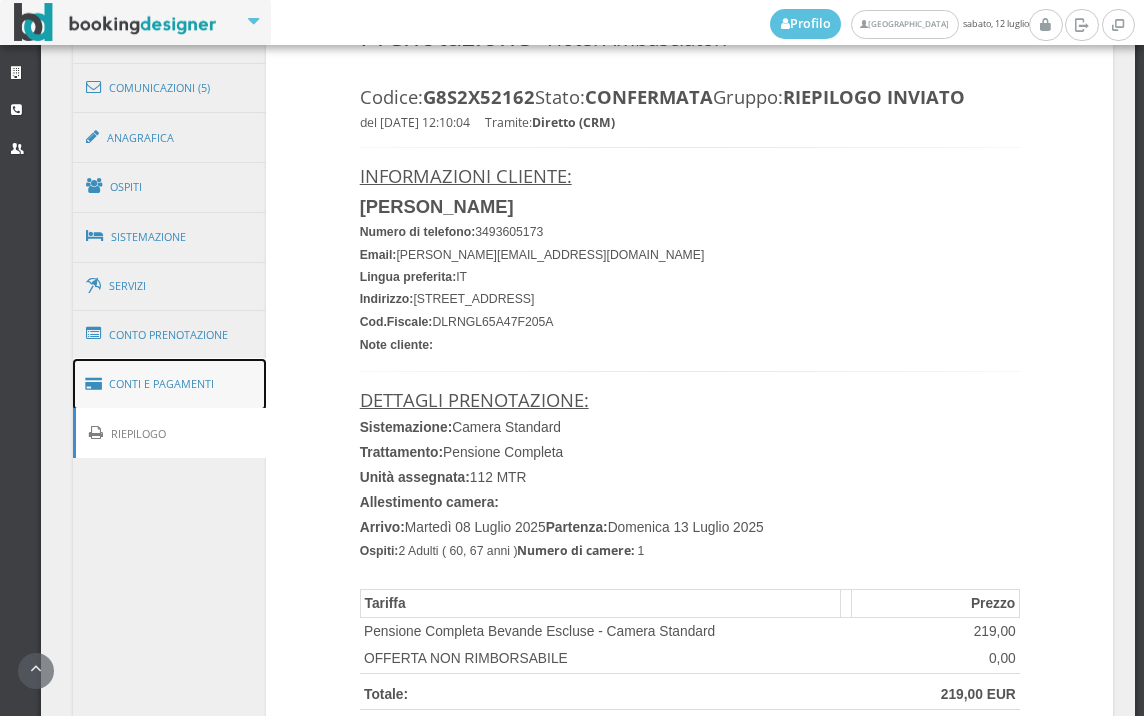 click on "Conti e Pagamenti" at bounding box center [170, 384] 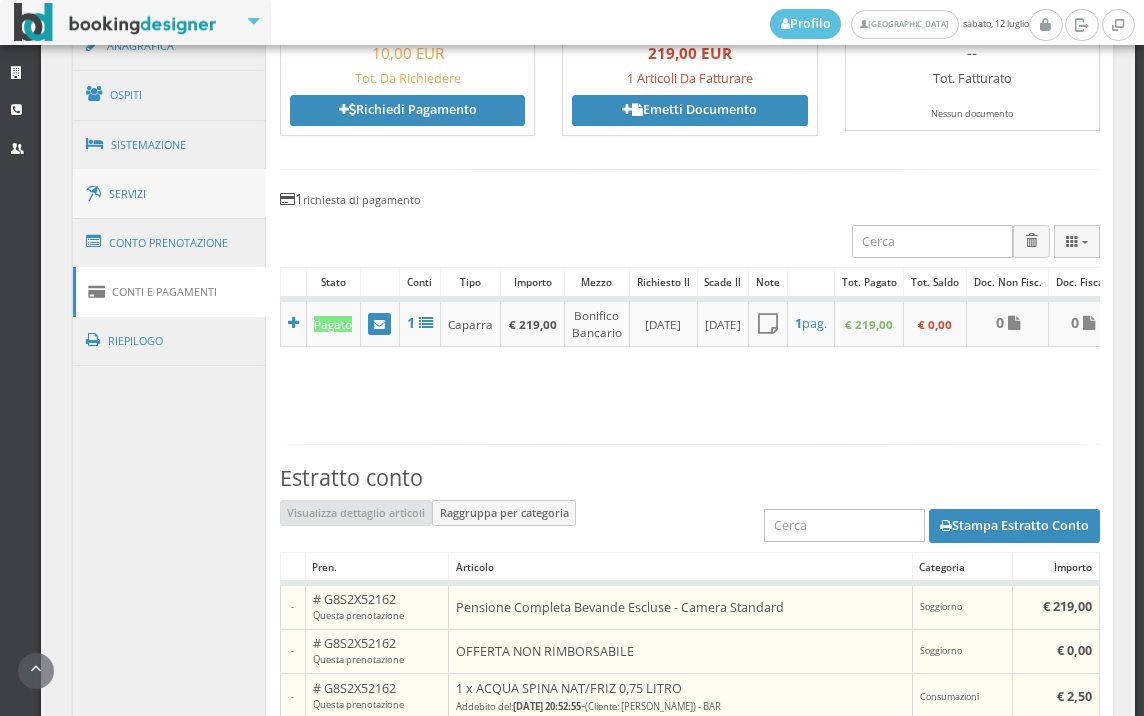 scroll, scrollTop: 1096, scrollLeft: 0, axis: vertical 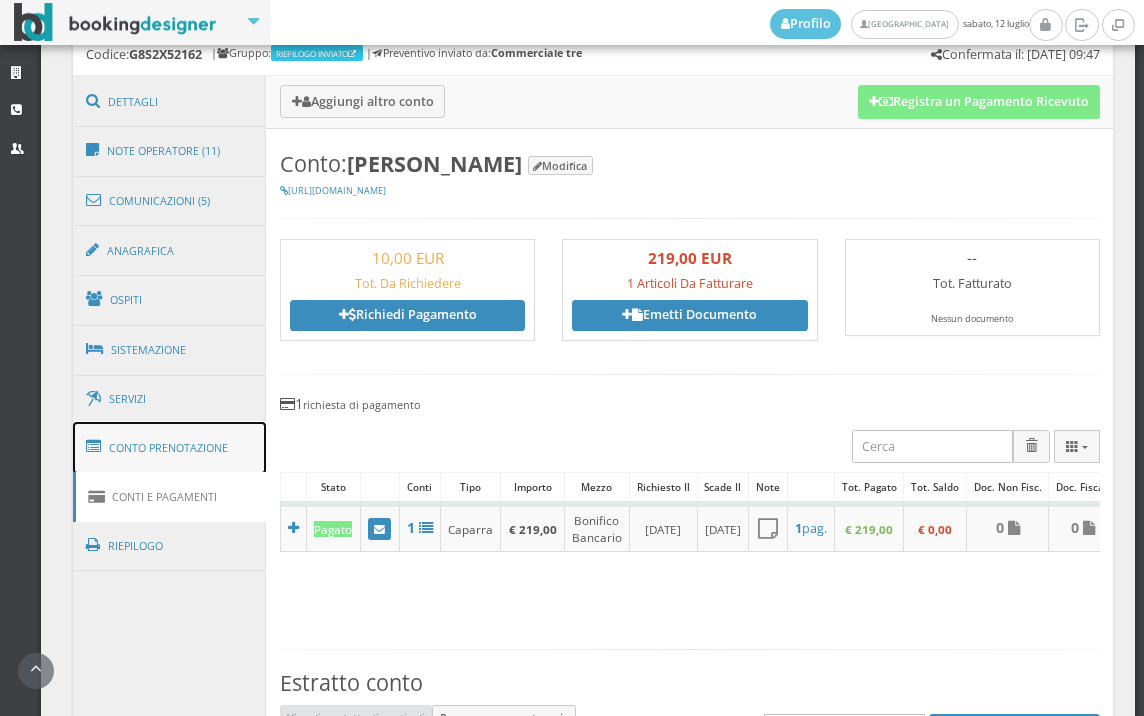 click on "Conto Prenotazione" at bounding box center (170, 448) 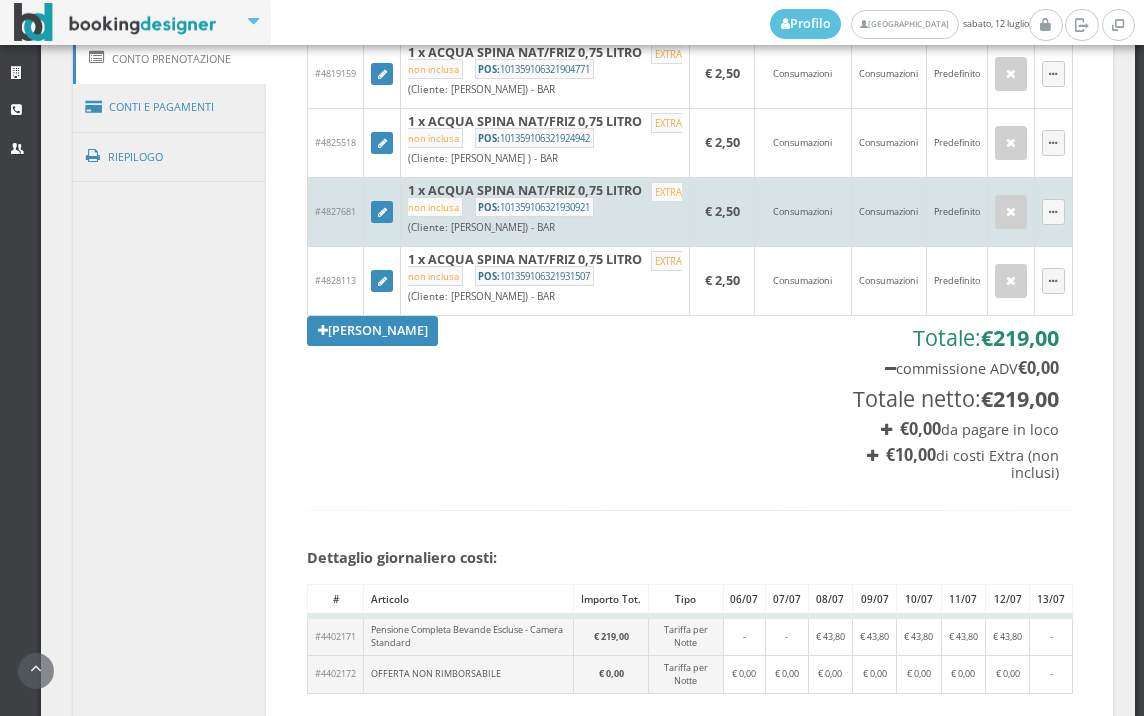 scroll, scrollTop: 1318, scrollLeft: 0, axis: vertical 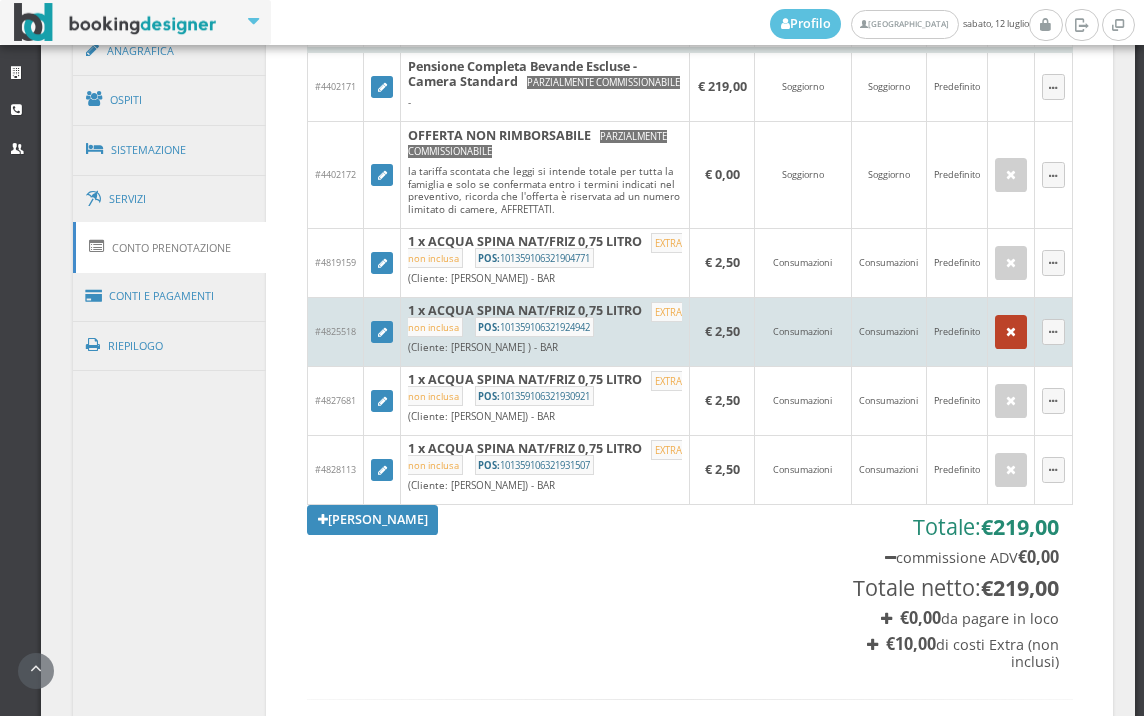 click at bounding box center [1011, 332] 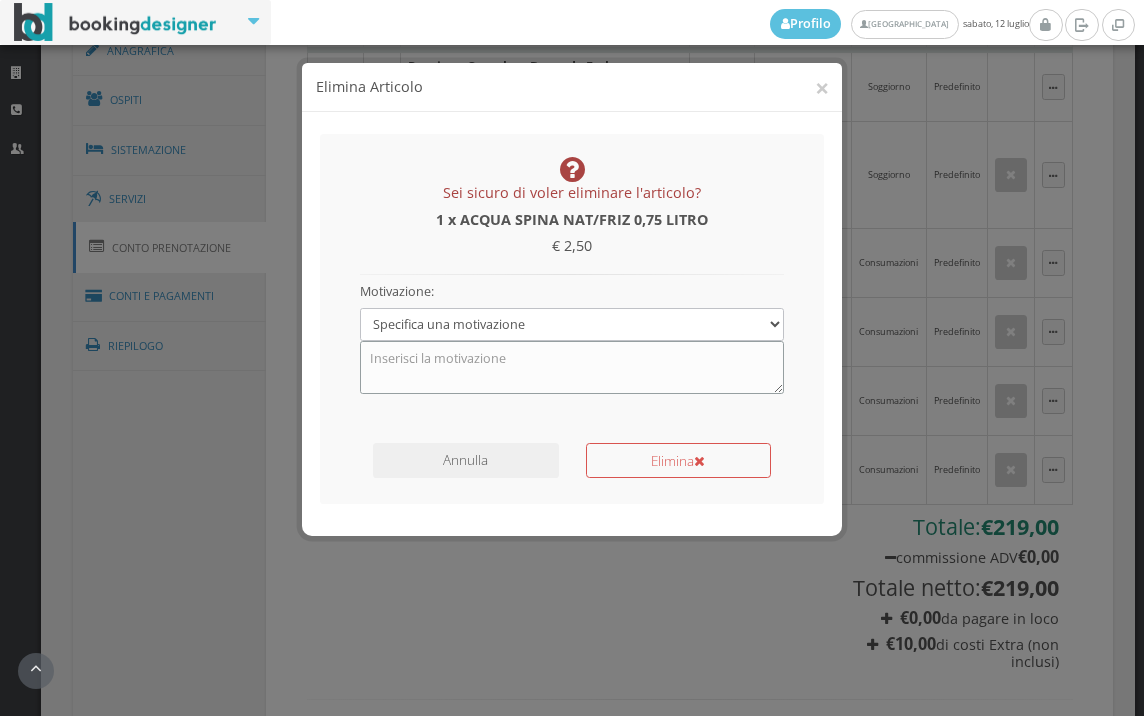 click at bounding box center (572, 367) 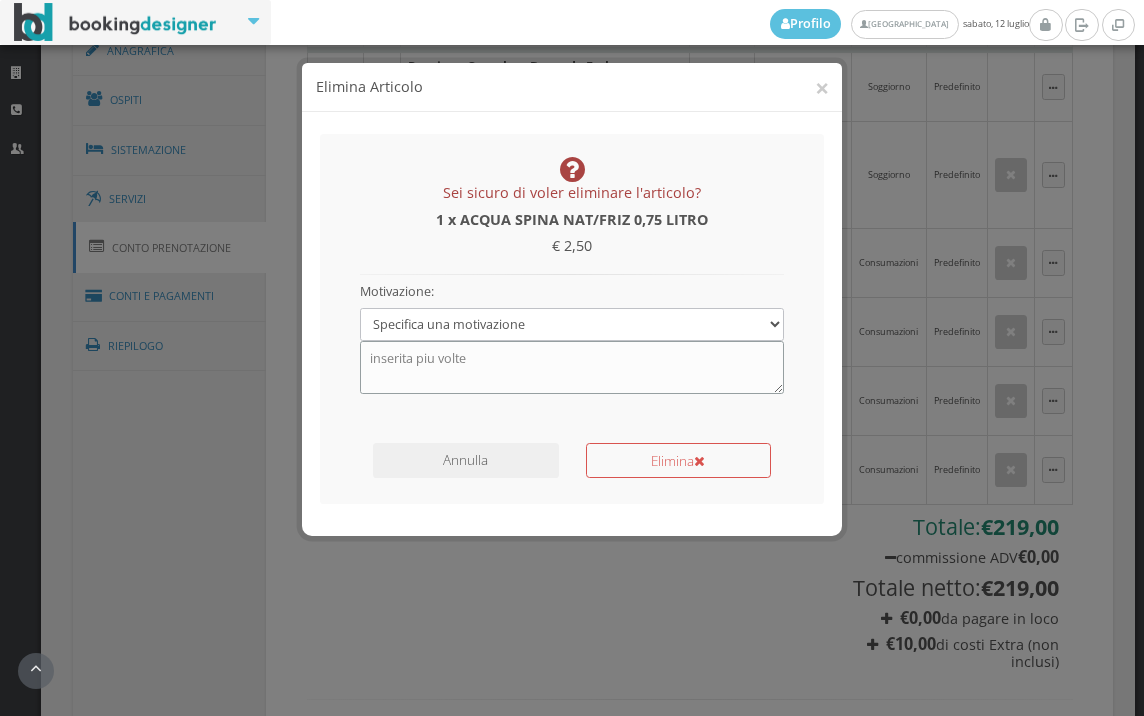 type on "inserita piu volte" 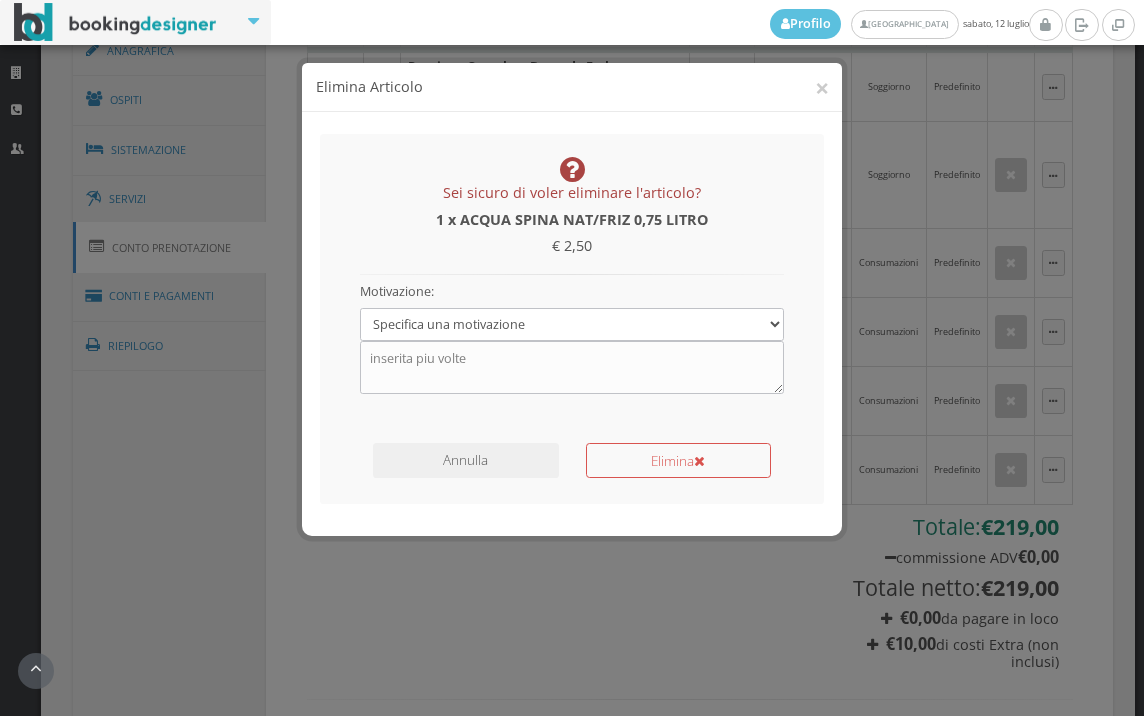 click on "Annulla
Elimina" at bounding box center (572, 463) 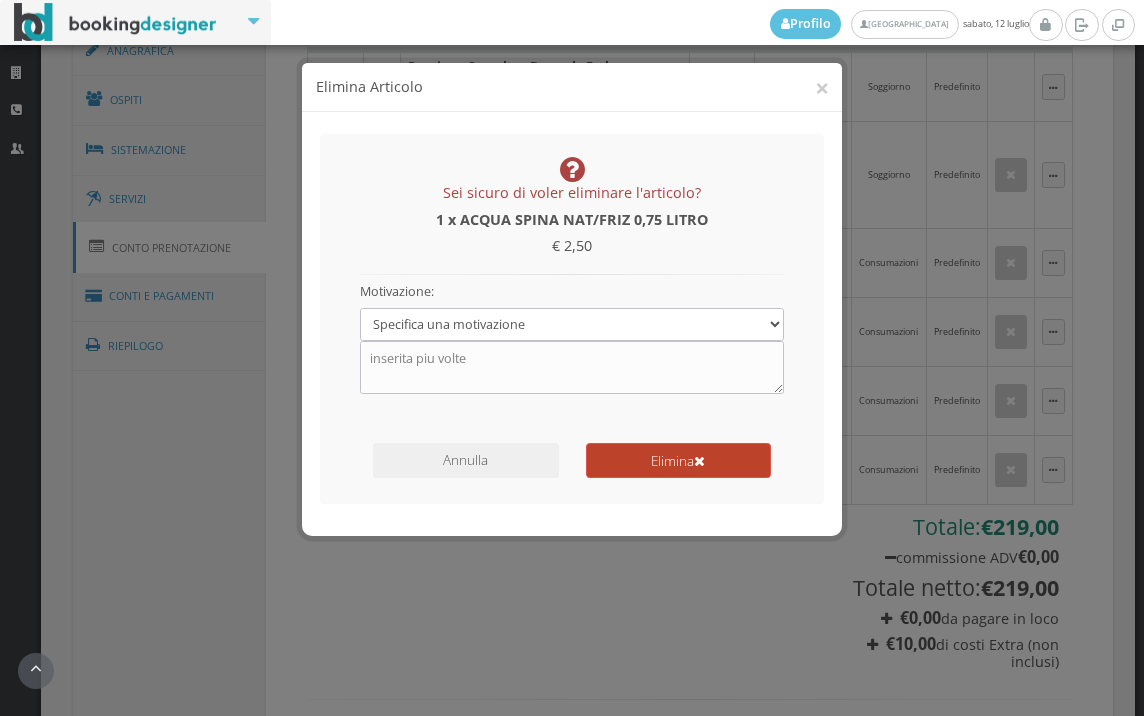 click on "Elimina" at bounding box center (678, 460) 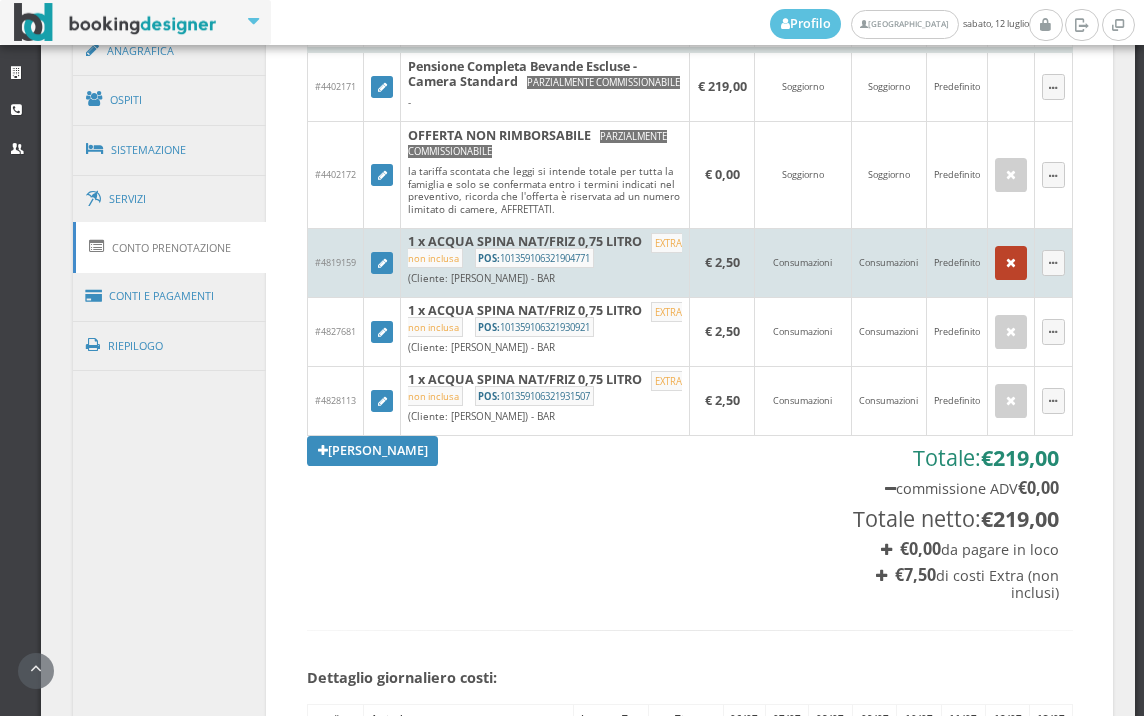 click at bounding box center (1011, 263) 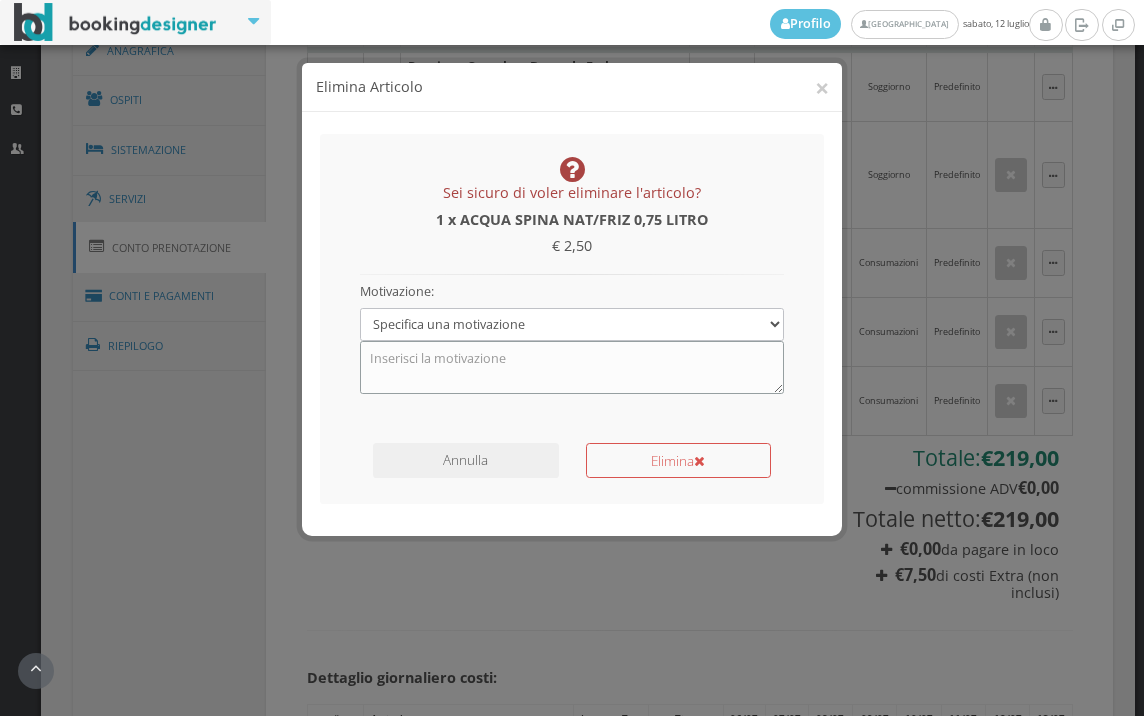 click at bounding box center (572, 367) 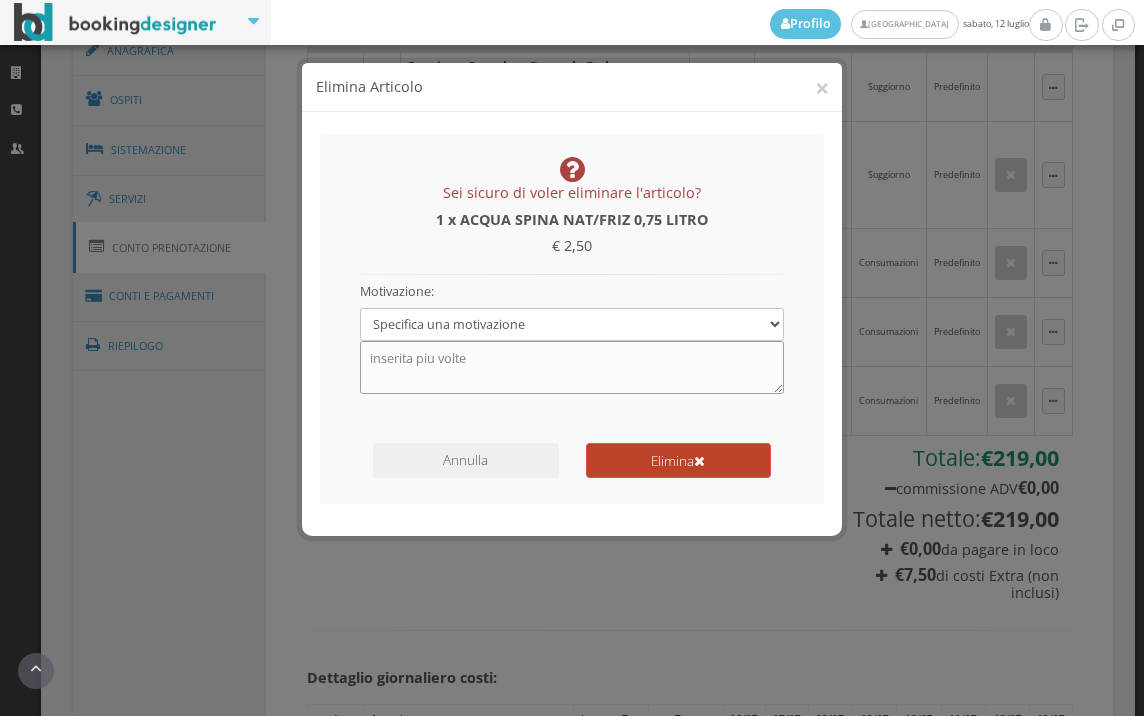type on "inserita piu volte" 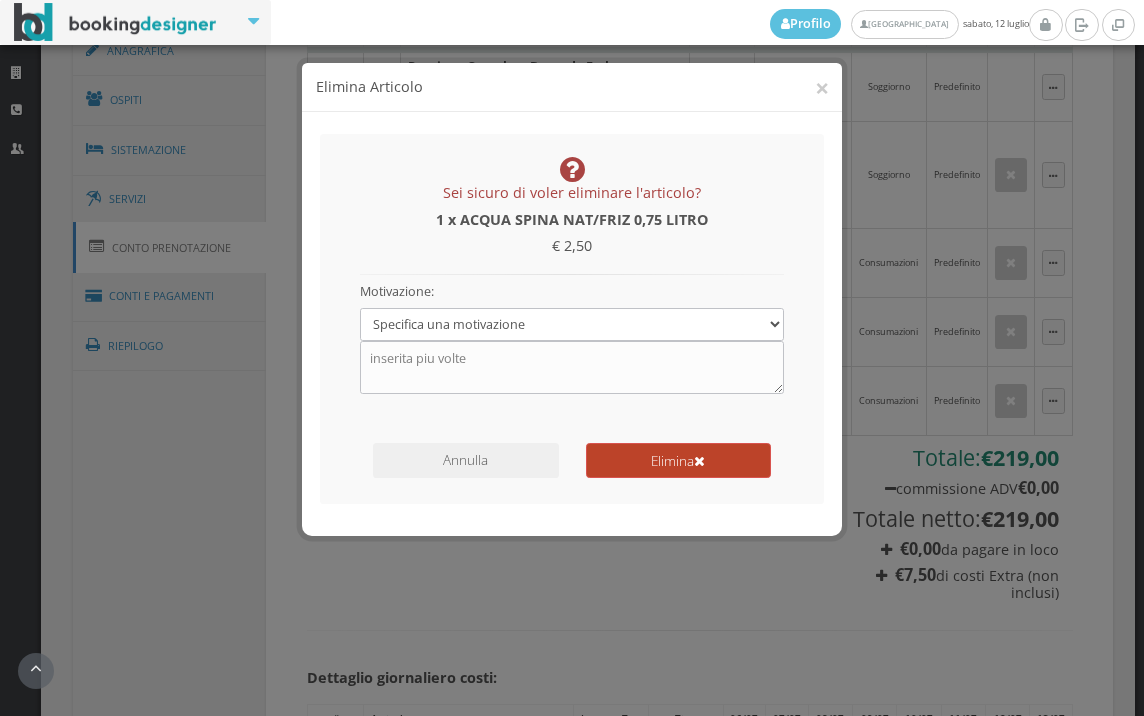 click on "Elimina" at bounding box center (678, 460) 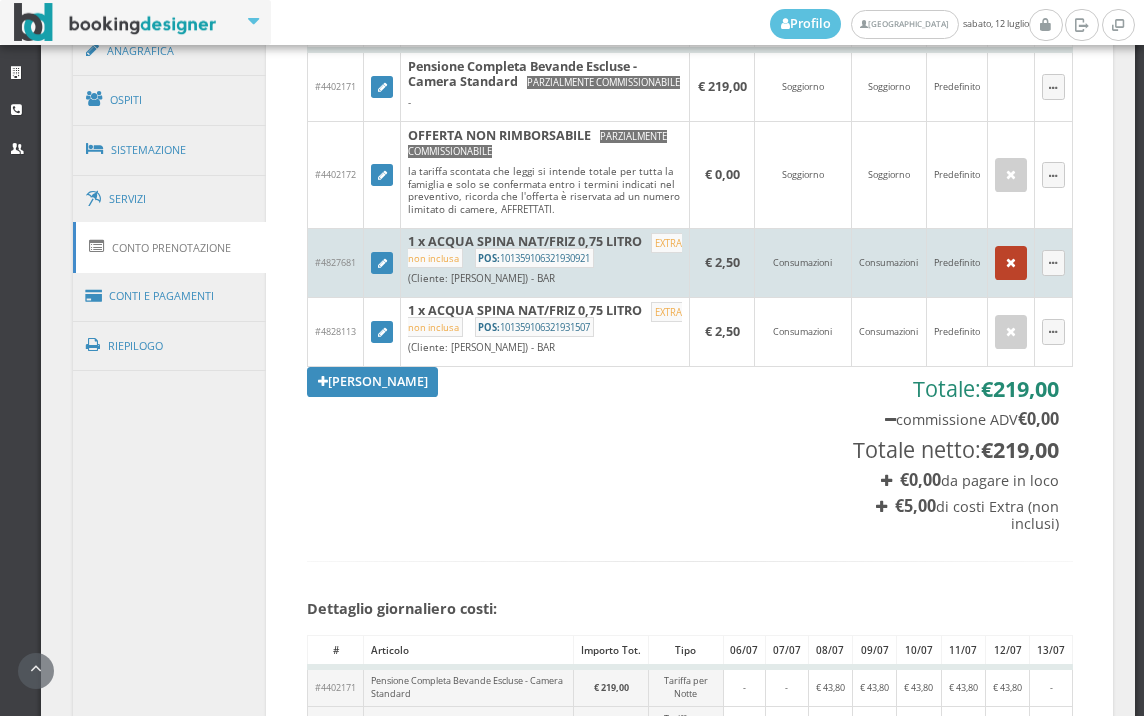 click at bounding box center (1011, 263) 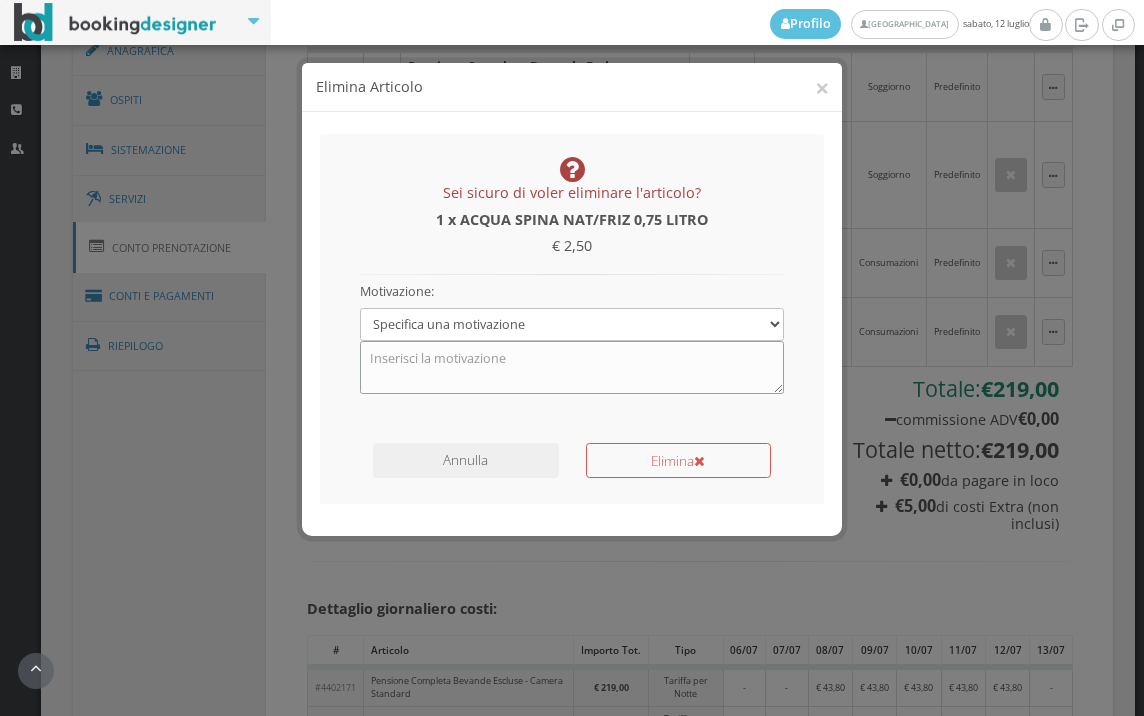 click at bounding box center [572, 367] 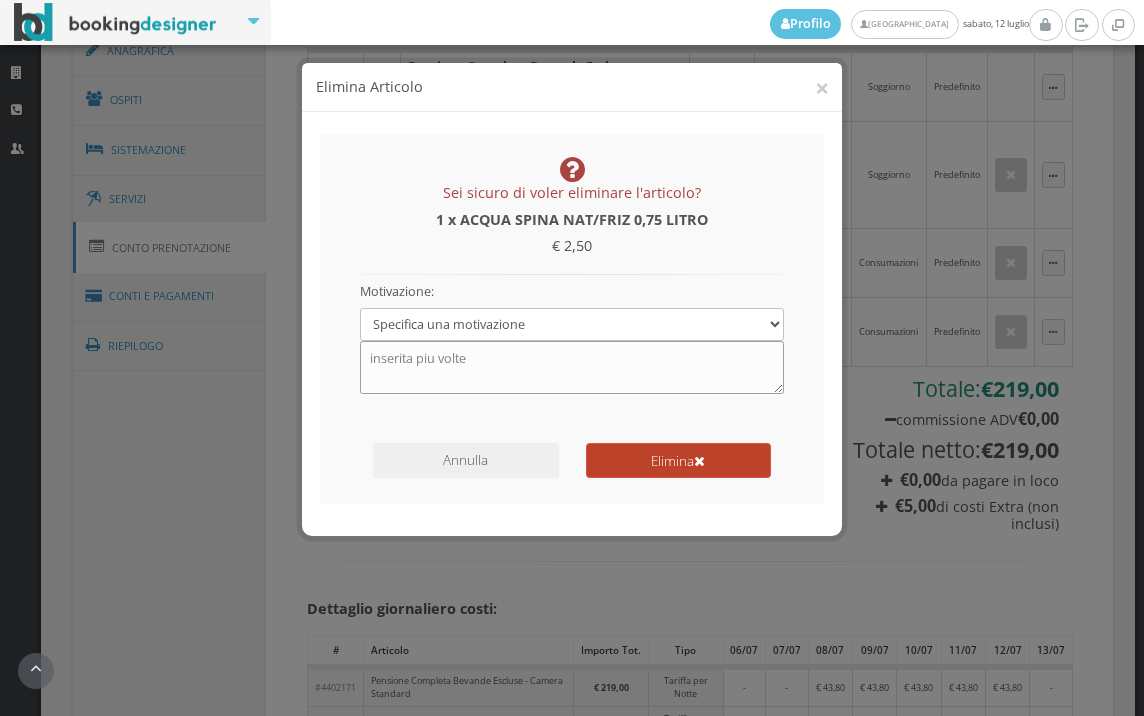 type on "inserita piu volte" 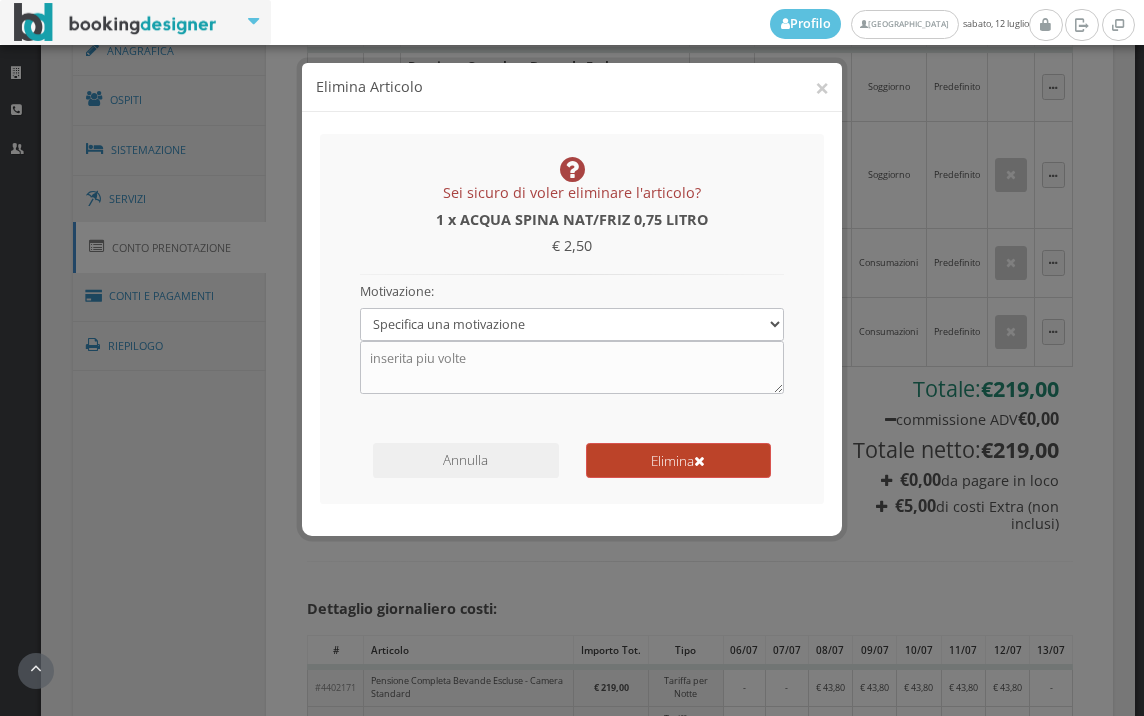 click on "Elimina" at bounding box center [678, 460] 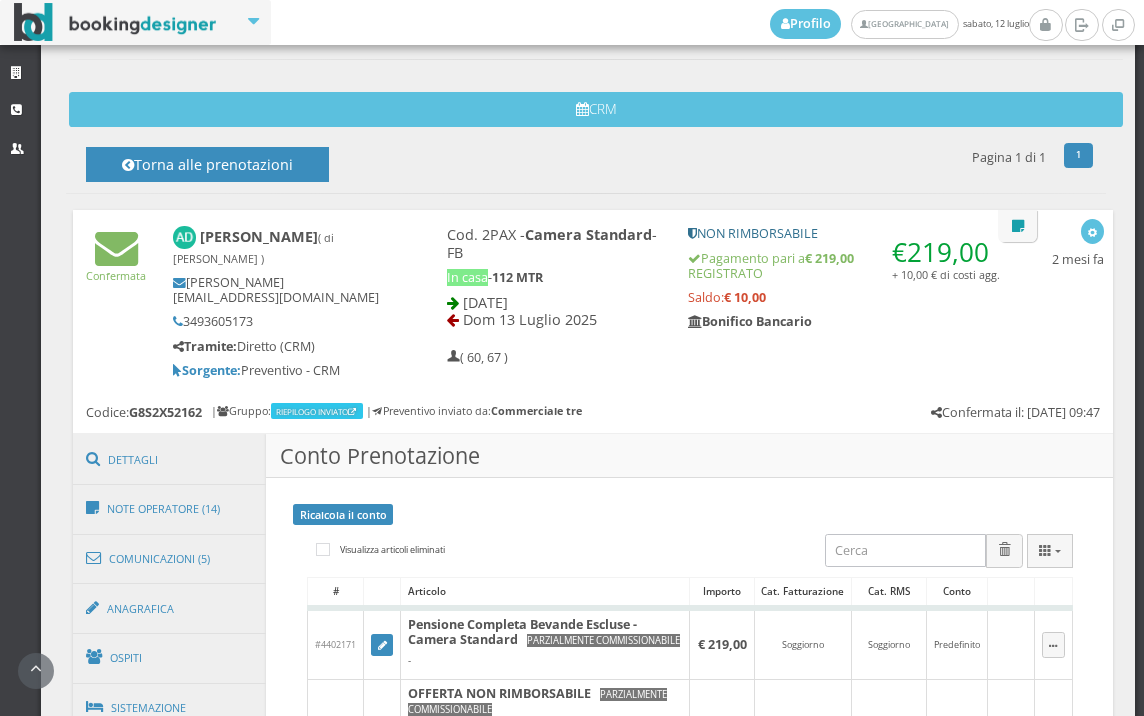 scroll, scrollTop: 1096, scrollLeft: 0, axis: vertical 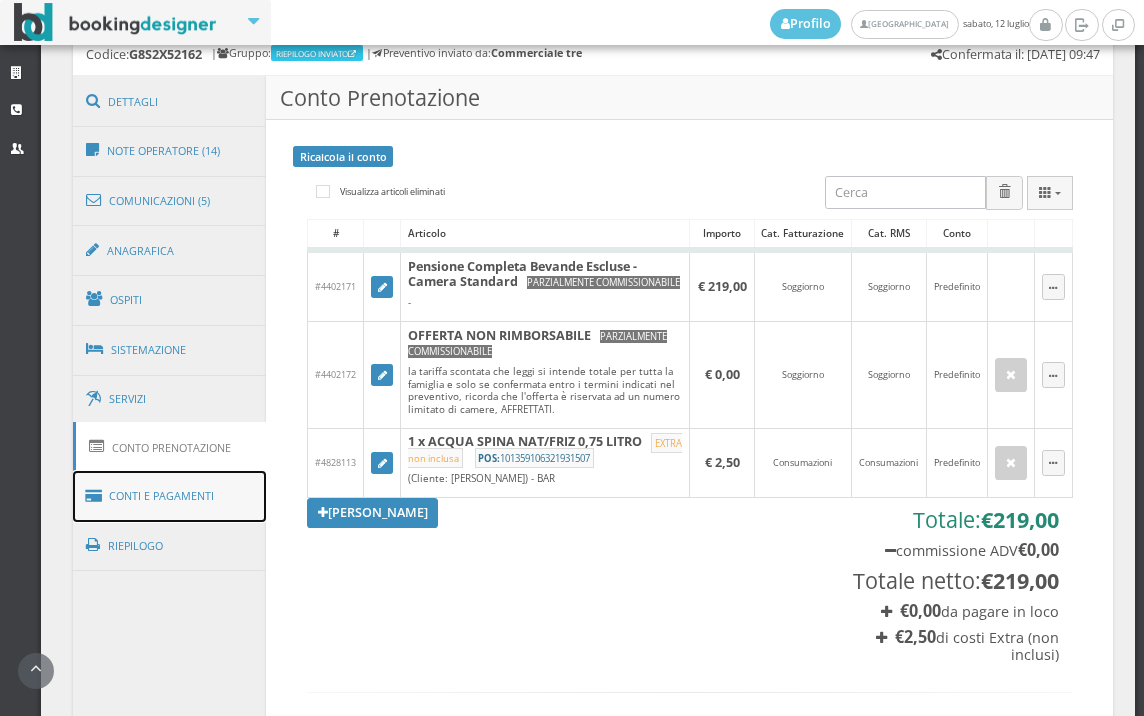 click on "Conti e Pagamenti" at bounding box center (170, 496) 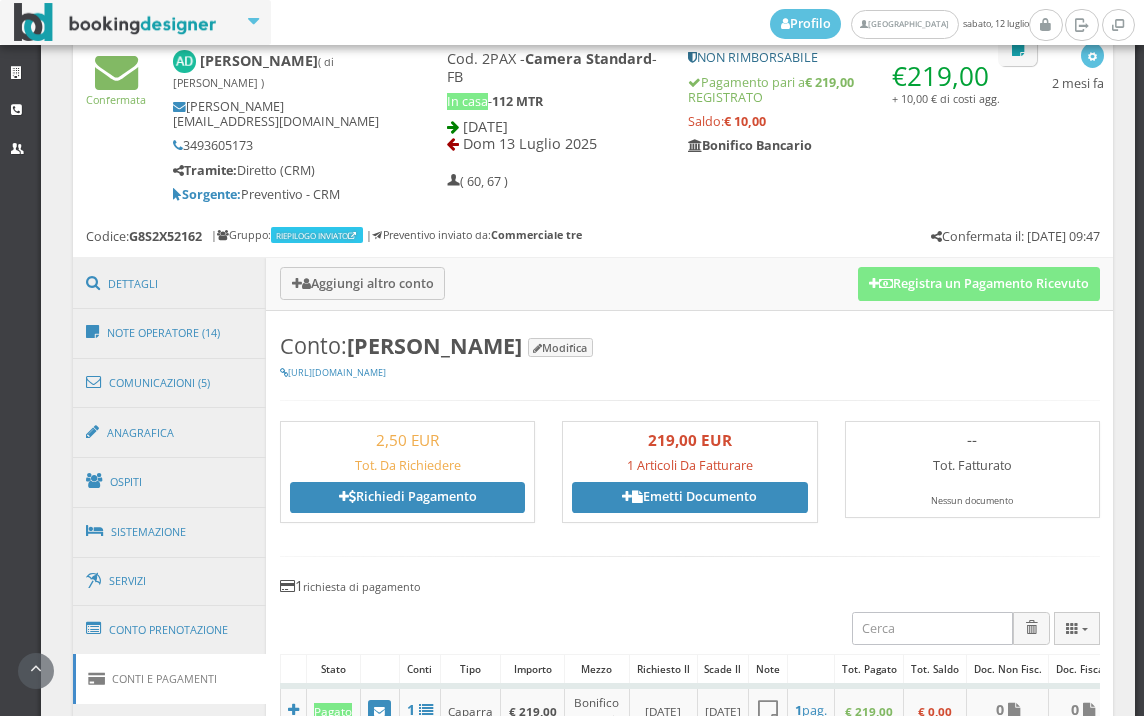 scroll, scrollTop: 763, scrollLeft: 0, axis: vertical 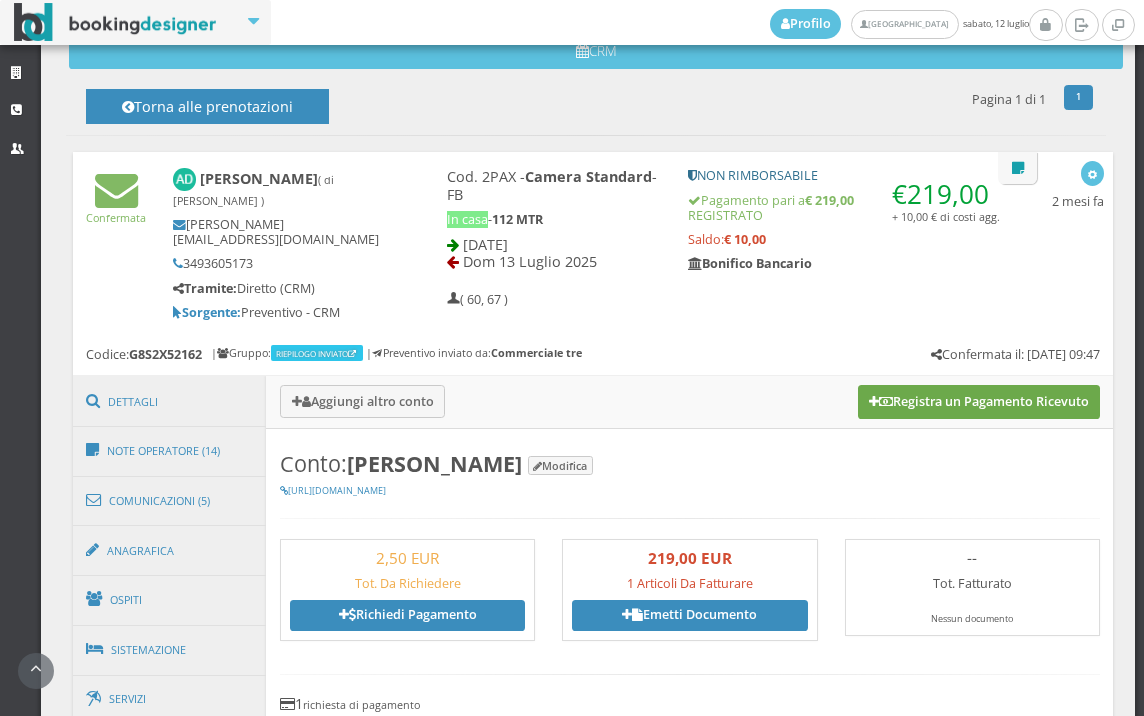 click on "Registra un Pagamento Ricevuto" at bounding box center (979, 402) 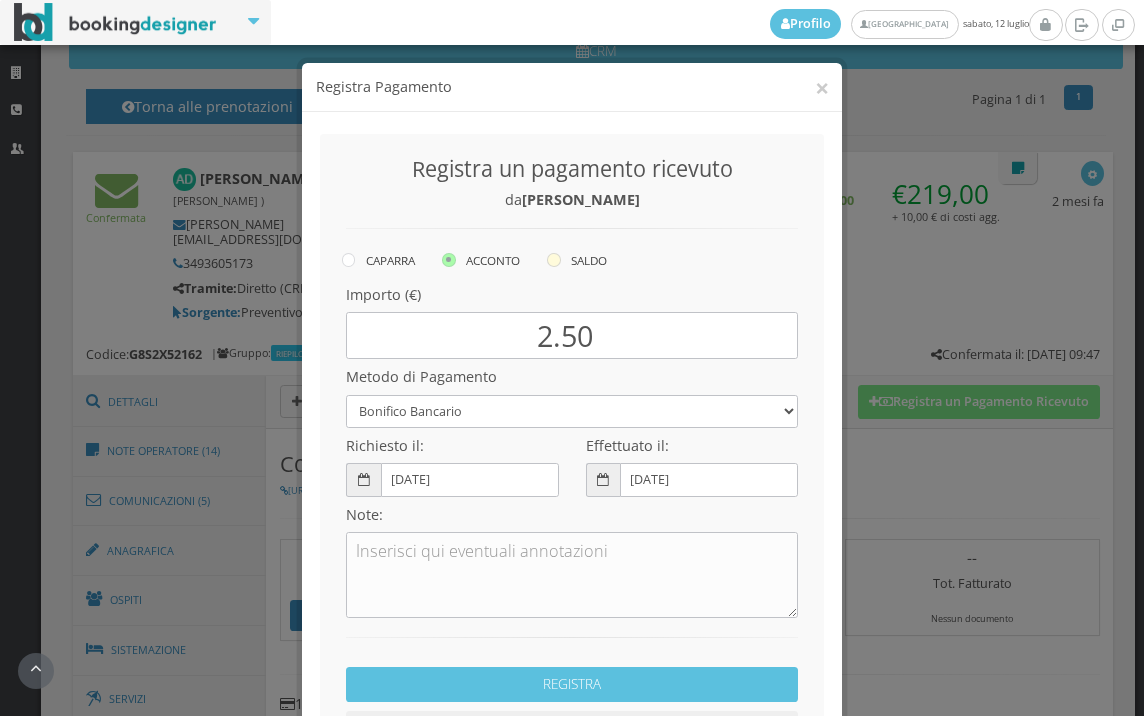 click at bounding box center [554, 260] 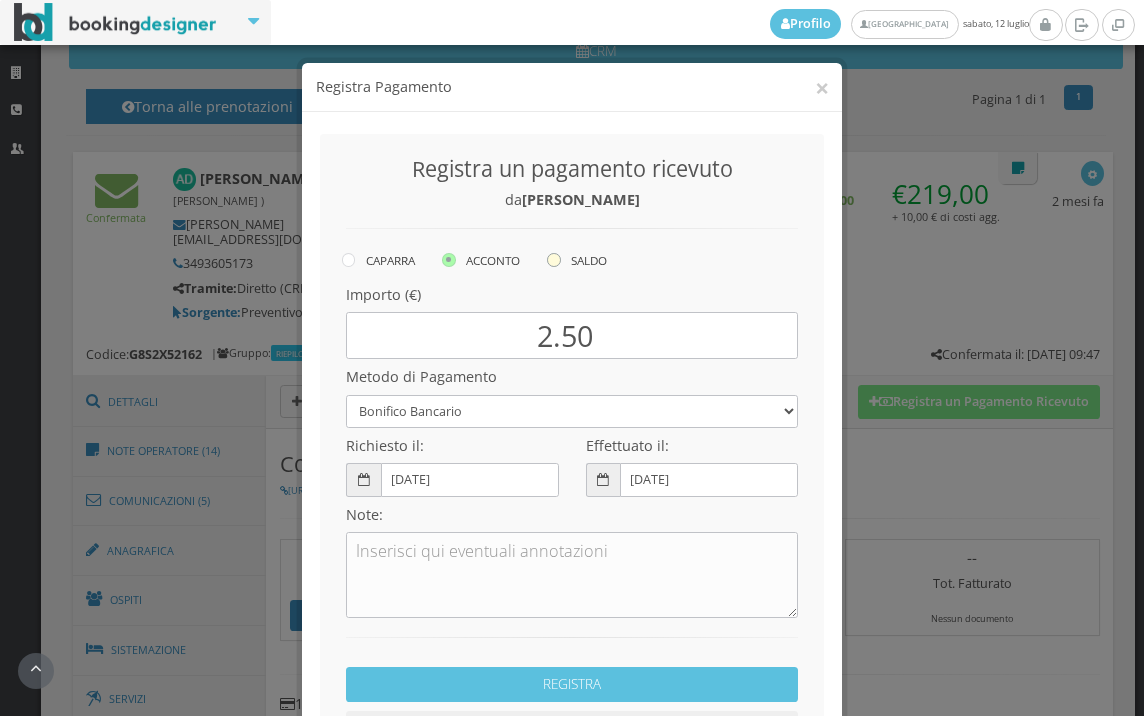 click on "SALDO" at bounding box center [-8464, 258] 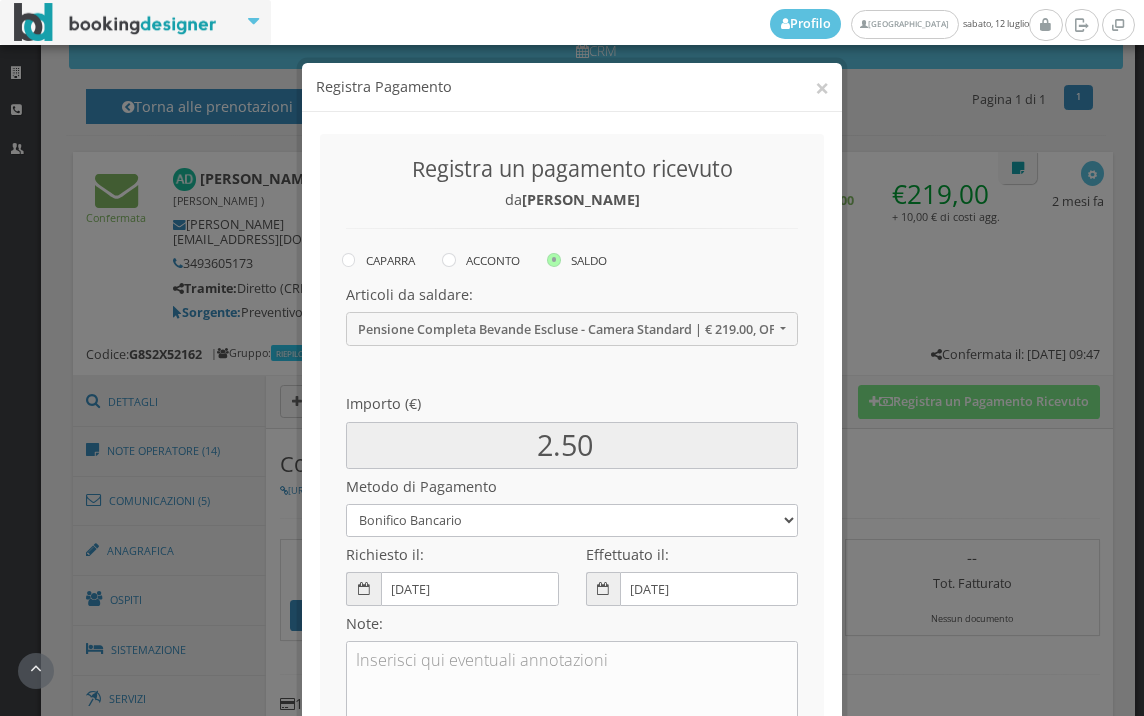 click on "Richiesto il:
12-07-2025" at bounding box center (452, 571) 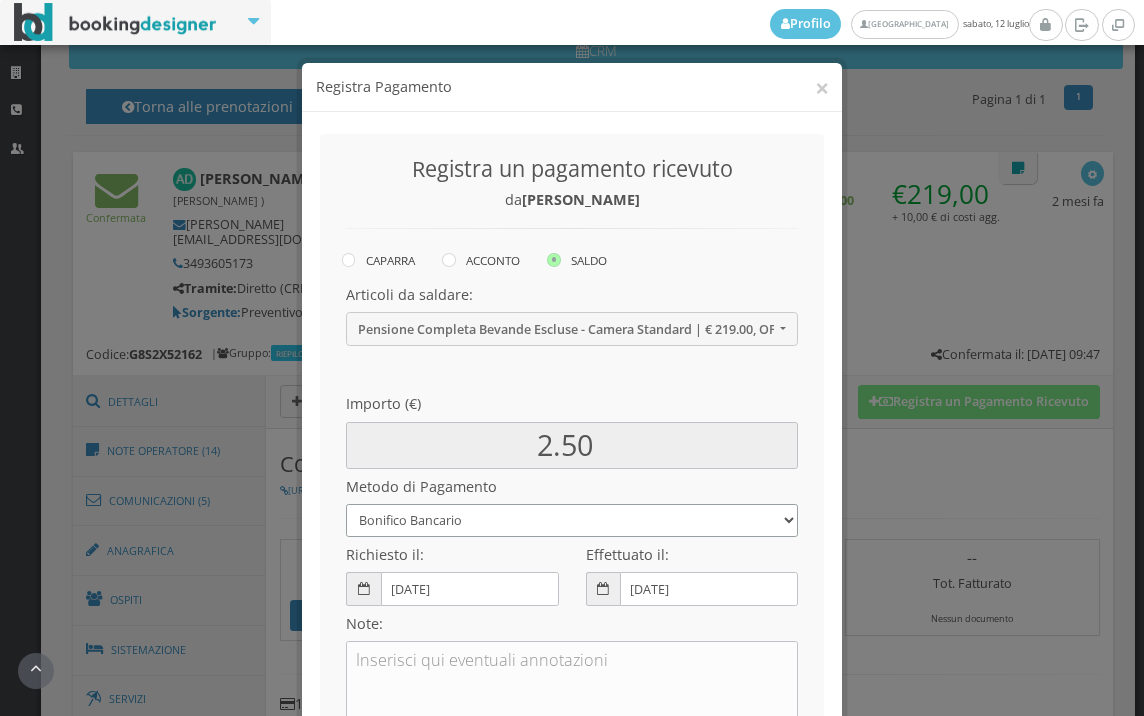 click on "Bonifico Bancario
BONIFICO SUM UP
Contanti
Assegno Bancario
Assegno Circolare
Vaglia Postale
Voucher
Tramite BOOKING.COM
Bonus vacanze (Dl n. 34/2020)
POS (in loco)
Pagamento online con carta di credito (Stripe)
Pagamento online con carta di credito (Stripe) !
Pagamento in 3 rate senza interessi con Scalapay
Pagamento in 4 rate senza interessi con Scalapay
Tramite PROMOTODAY" at bounding box center (572, 520) 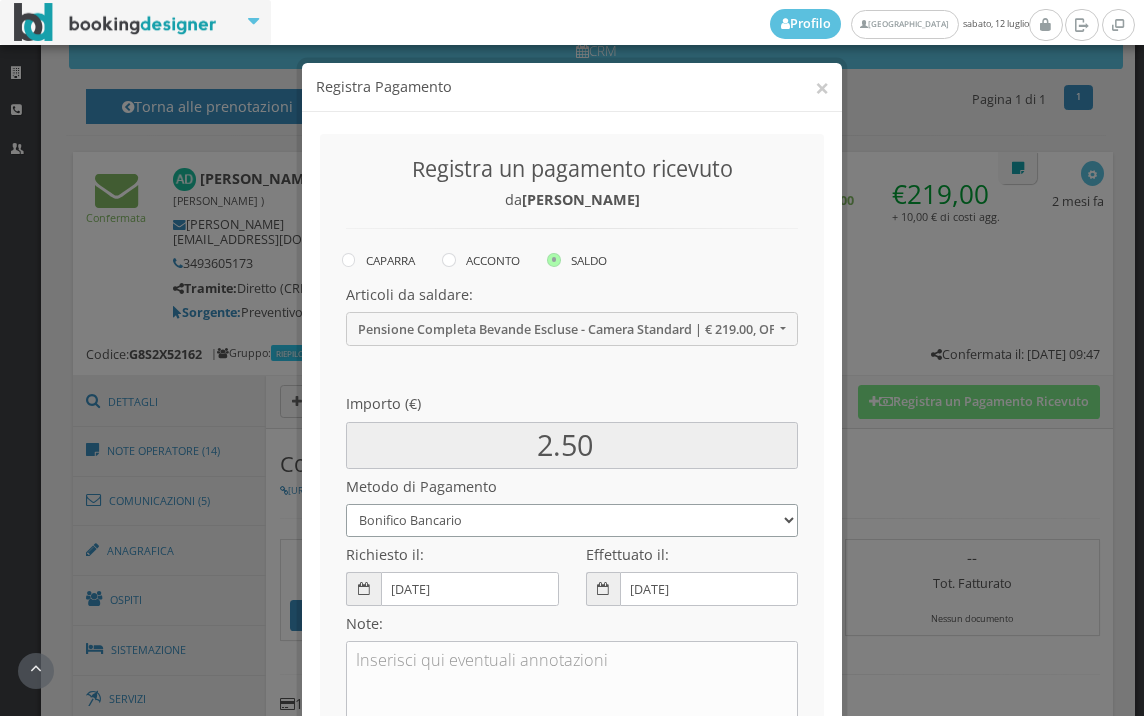 select 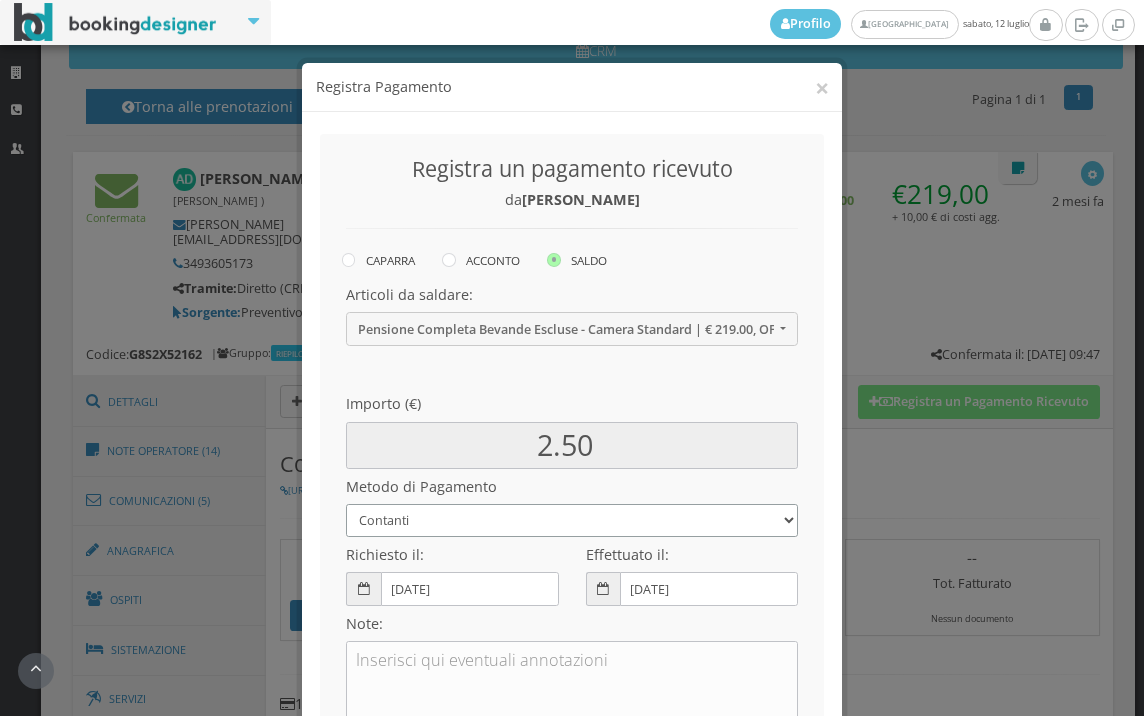 click on "Bonifico Bancario
BONIFICO SUM UP
Contanti
Assegno Bancario
Assegno Circolare
Vaglia Postale
Voucher
Tramite BOOKING.COM
Bonus vacanze (Dl n. 34/2020)
POS (in loco)
Pagamento online con carta di credito (Stripe)
Pagamento online con carta di credito (Stripe) !
Pagamento in 3 rate senza interessi con Scalapay
Pagamento in 4 rate senza interessi con Scalapay
Tramite PROMOTODAY" at bounding box center [572, 520] 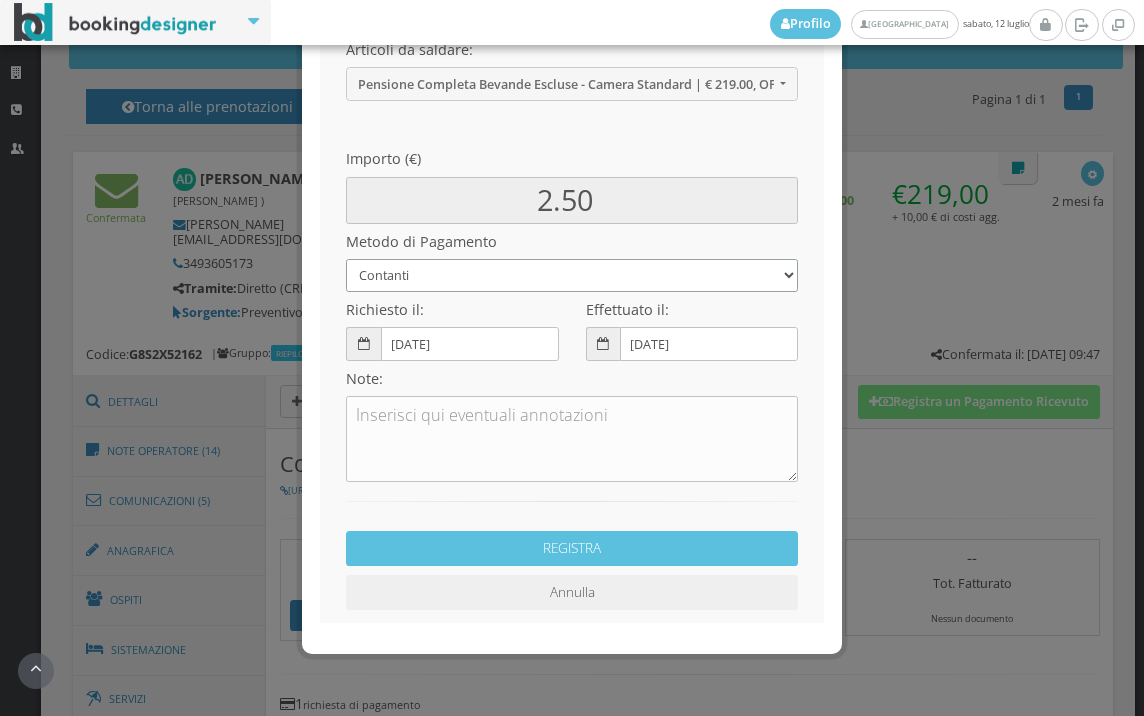 scroll, scrollTop: 273, scrollLeft: 0, axis: vertical 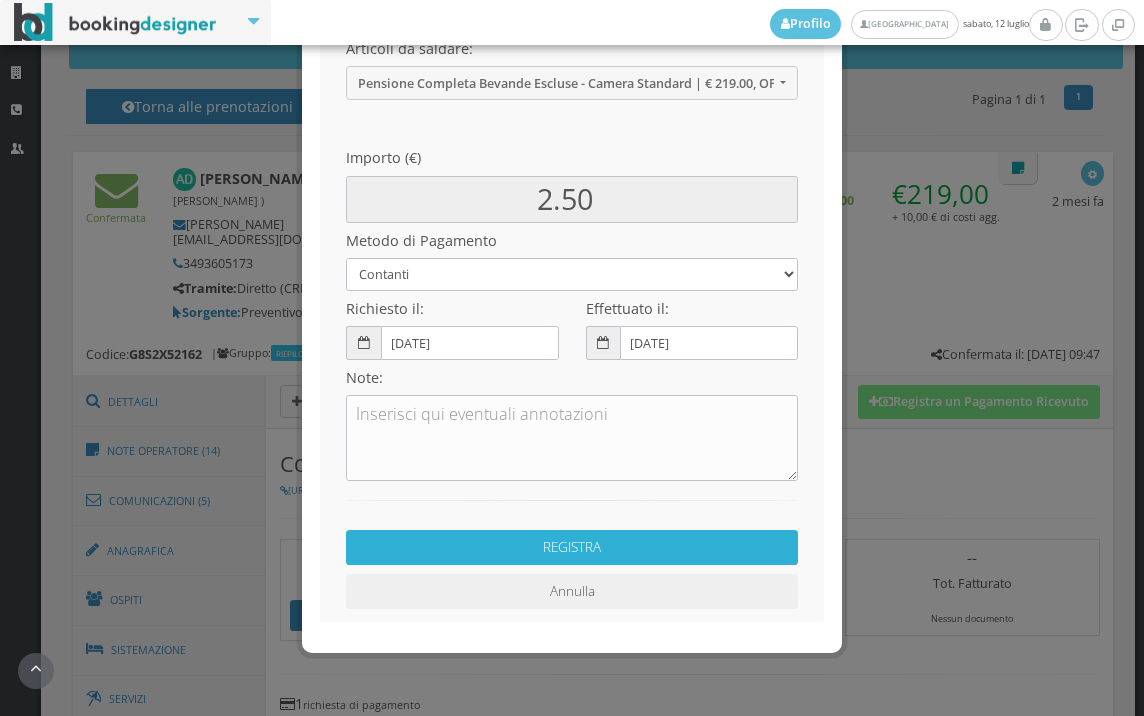 click on "REGISTRA" at bounding box center [572, 547] 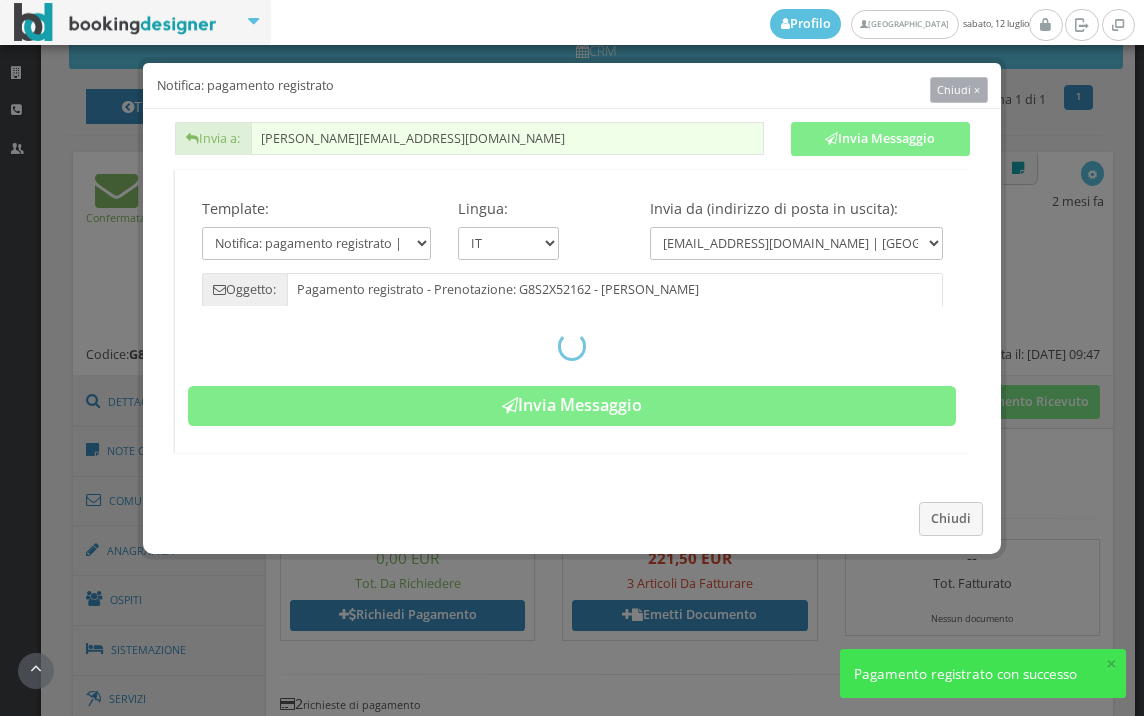 click on "Chiudi ×" at bounding box center (958, 89) 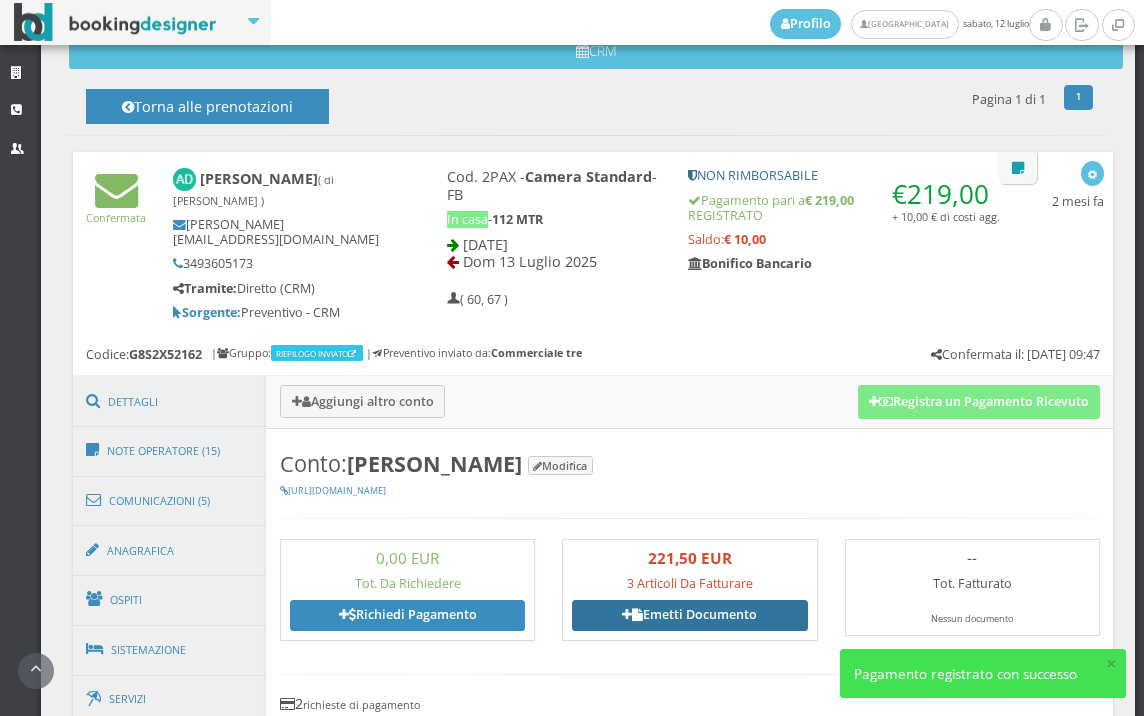 click on "Emetti Documento" at bounding box center [689, 615] 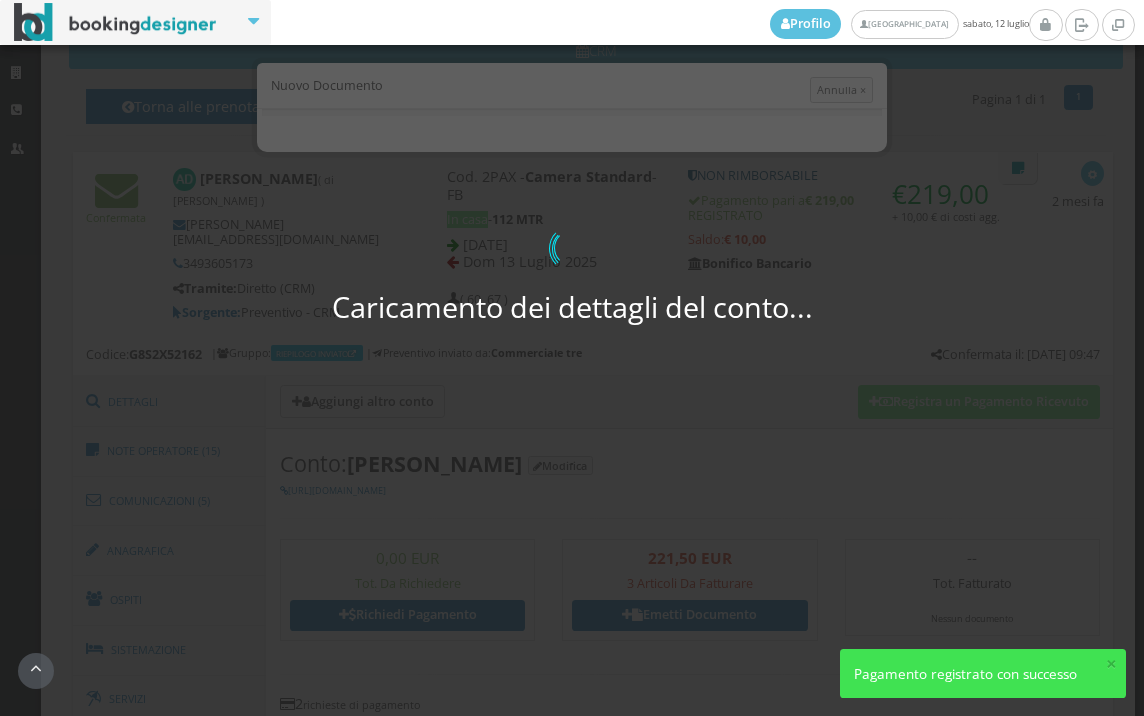 select on "PF" 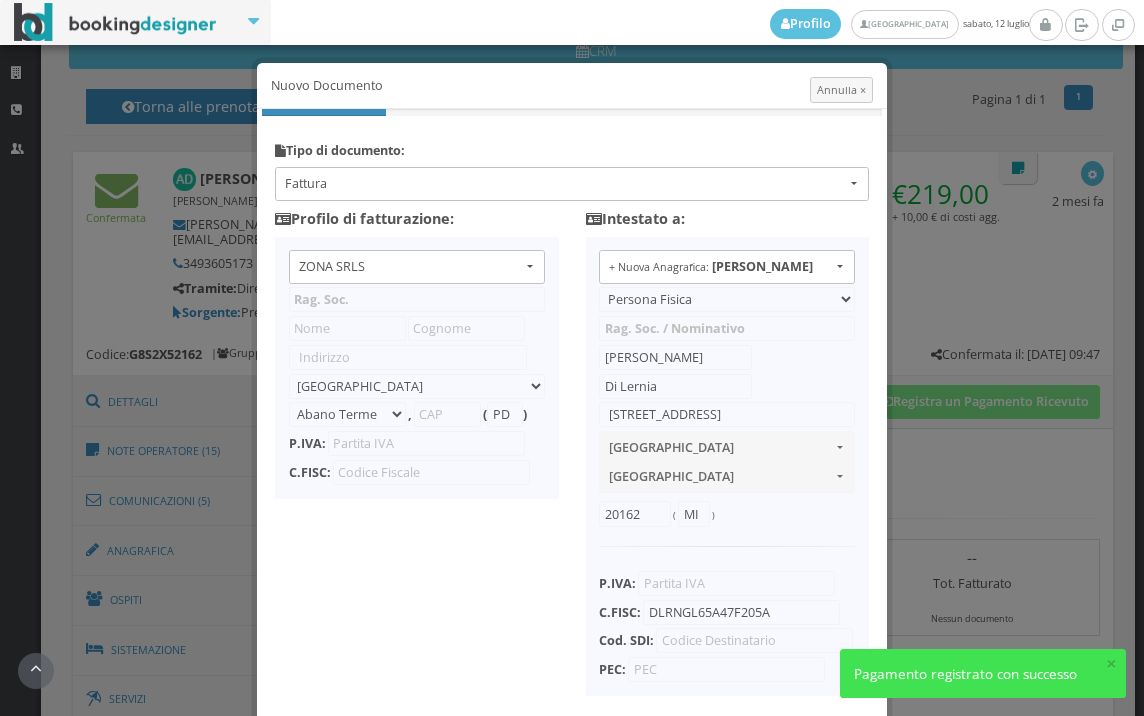type on "ZONA SRLS" 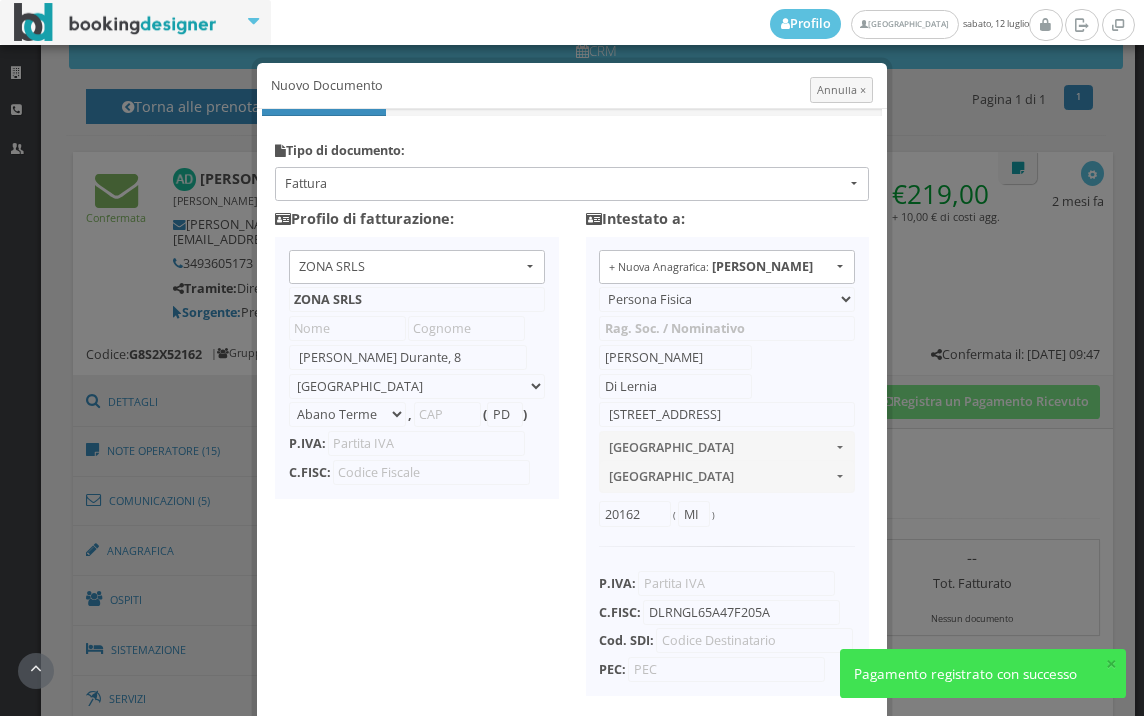 select on "Frattamaggiore" 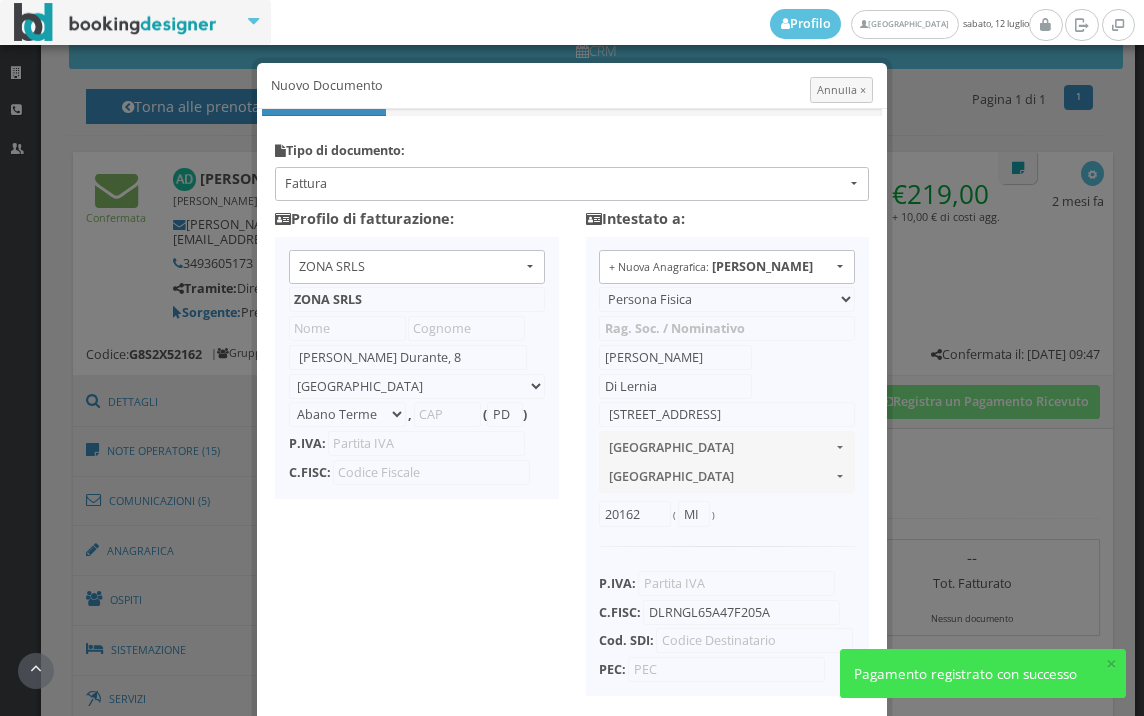 type on "80027" 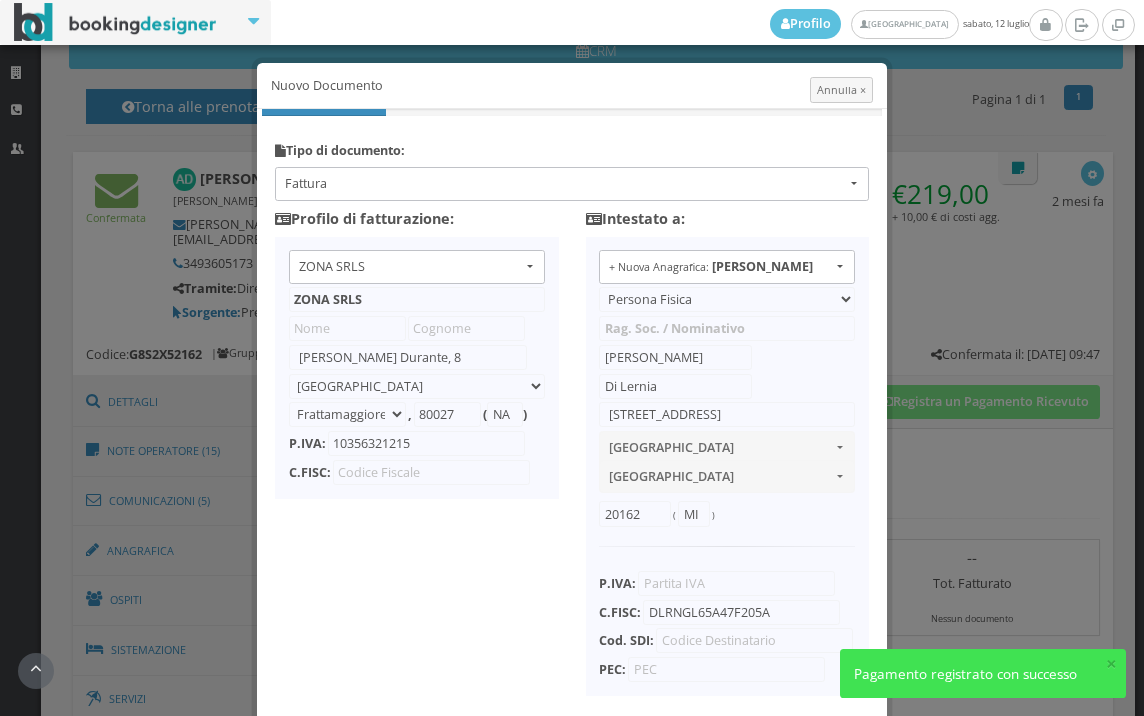 scroll, scrollTop: 158, scrollLeft: 0, axis: vertical 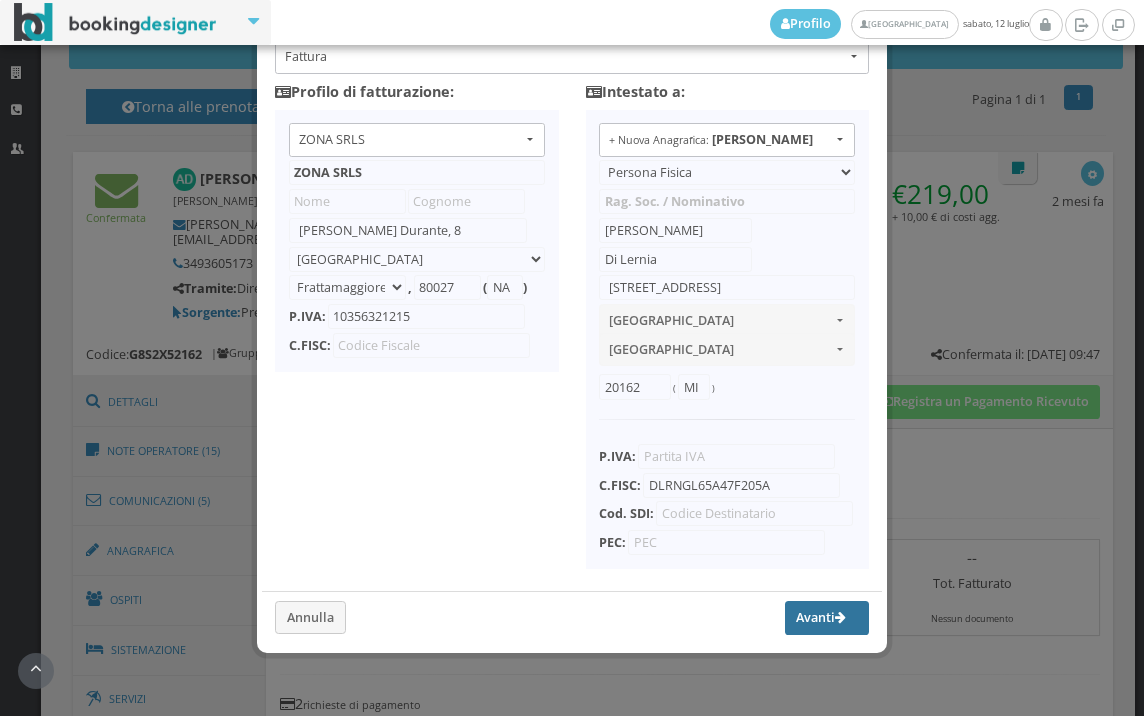 click on "Avanti" at bounding box center (827, 618) 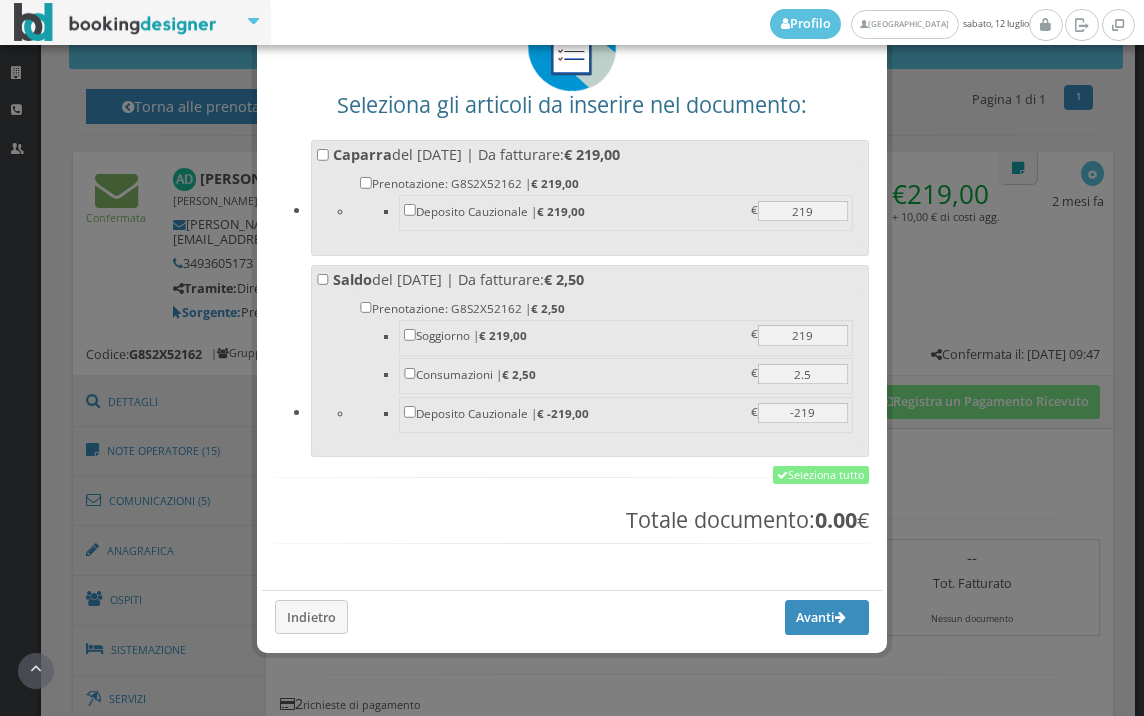 scroll, scrollTop: 156, scrollLeft: 0, axis: vertical 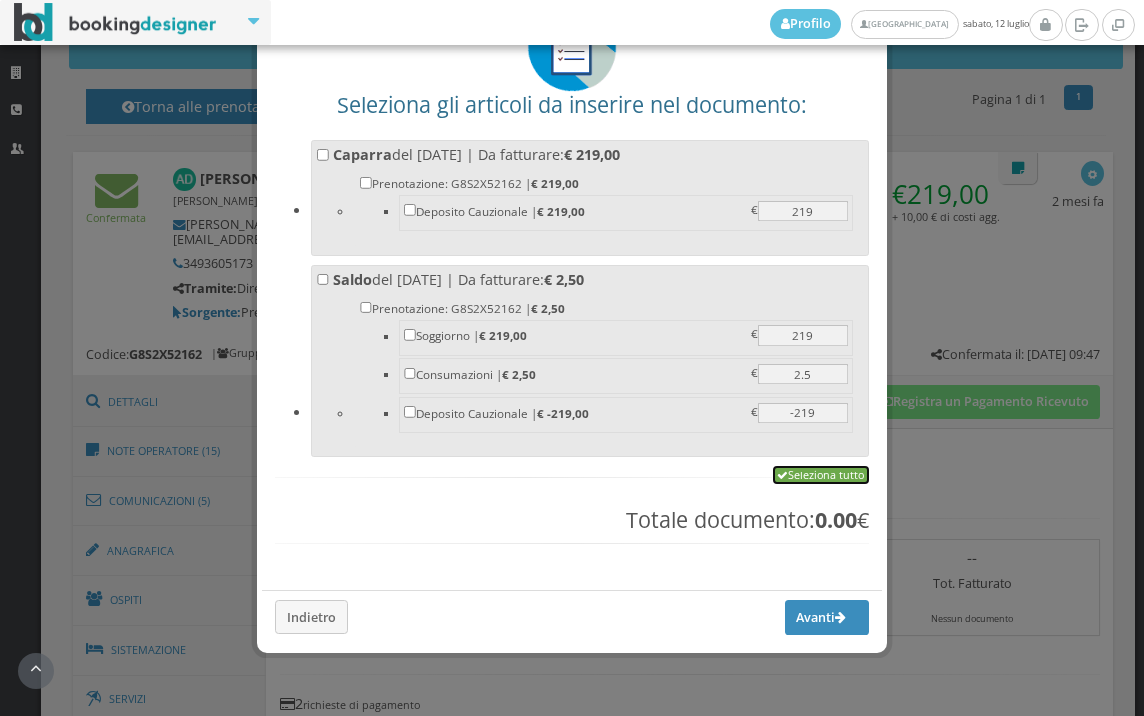 click on "Seleziona tutto" at bounding box center [821, 475] 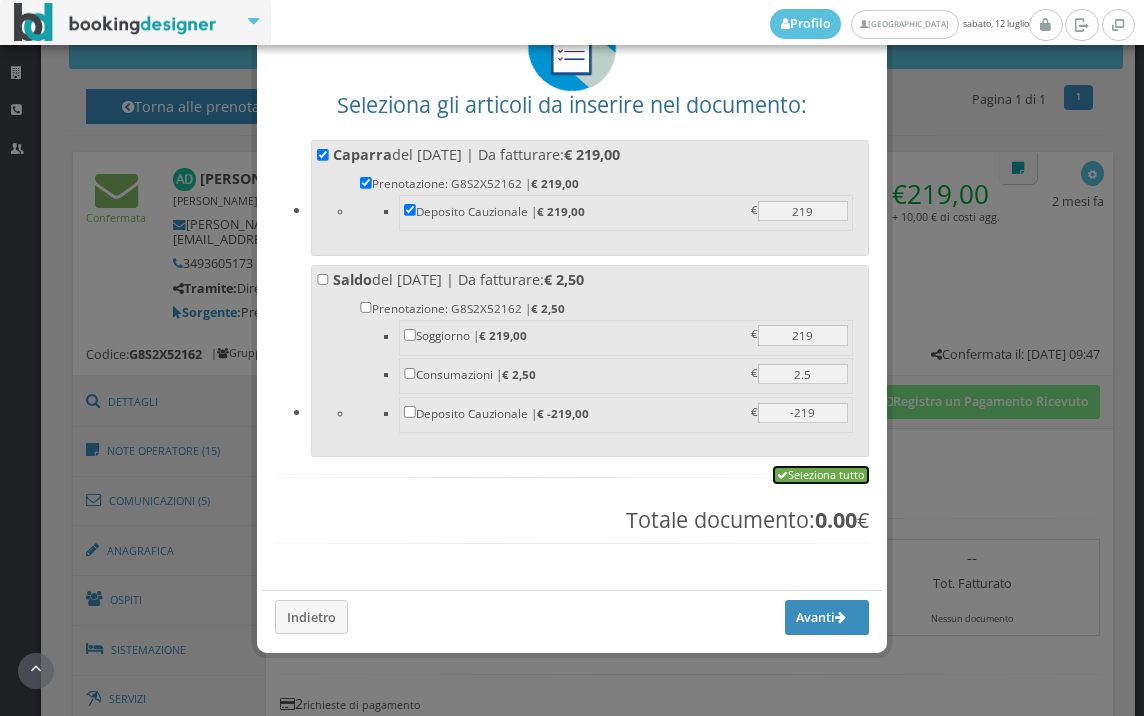 checkbox on "true" 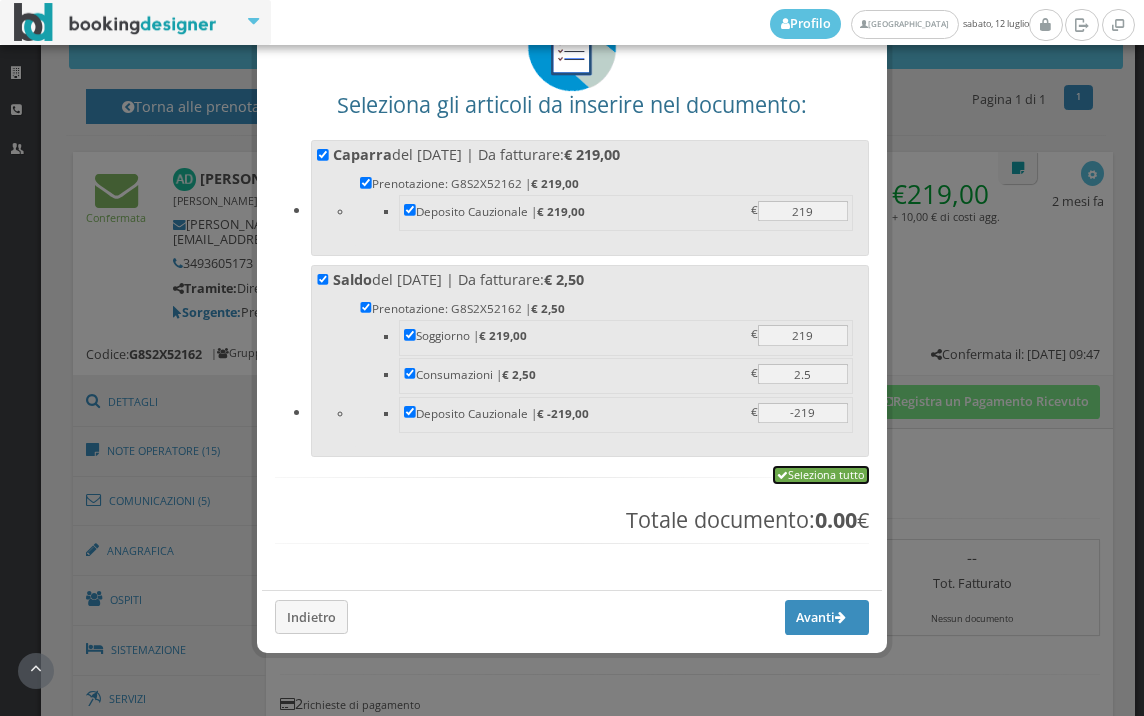 checkbox on "true" 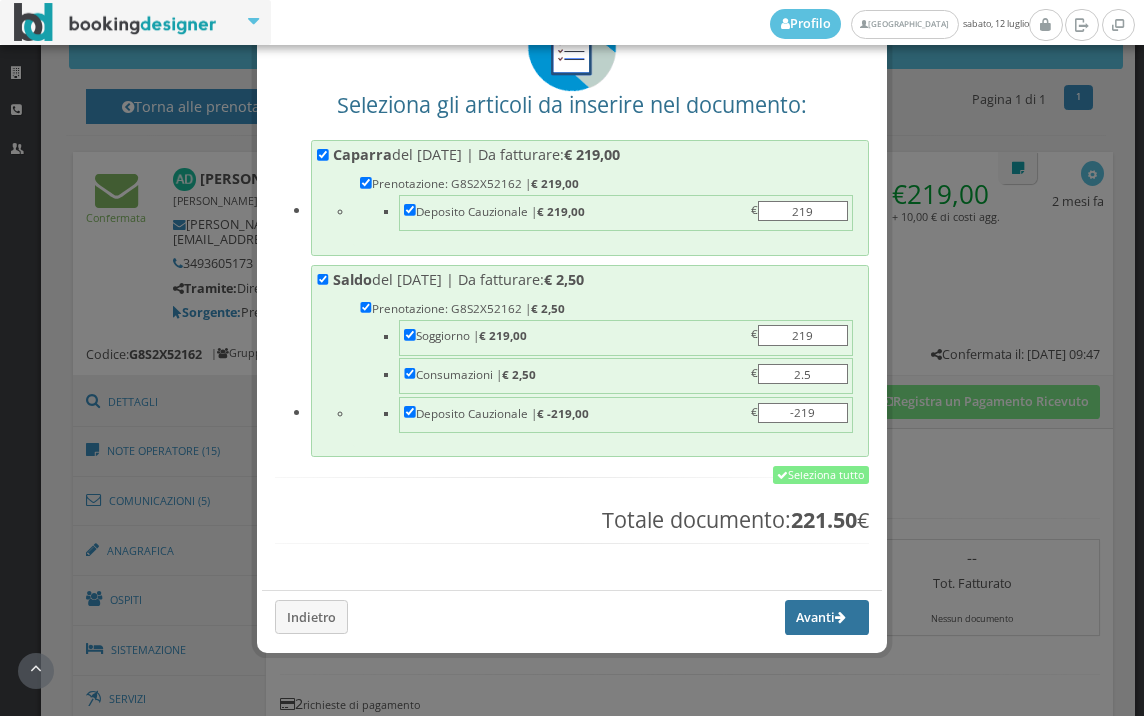 click on "Avanti" at bounding box center (827, 617) 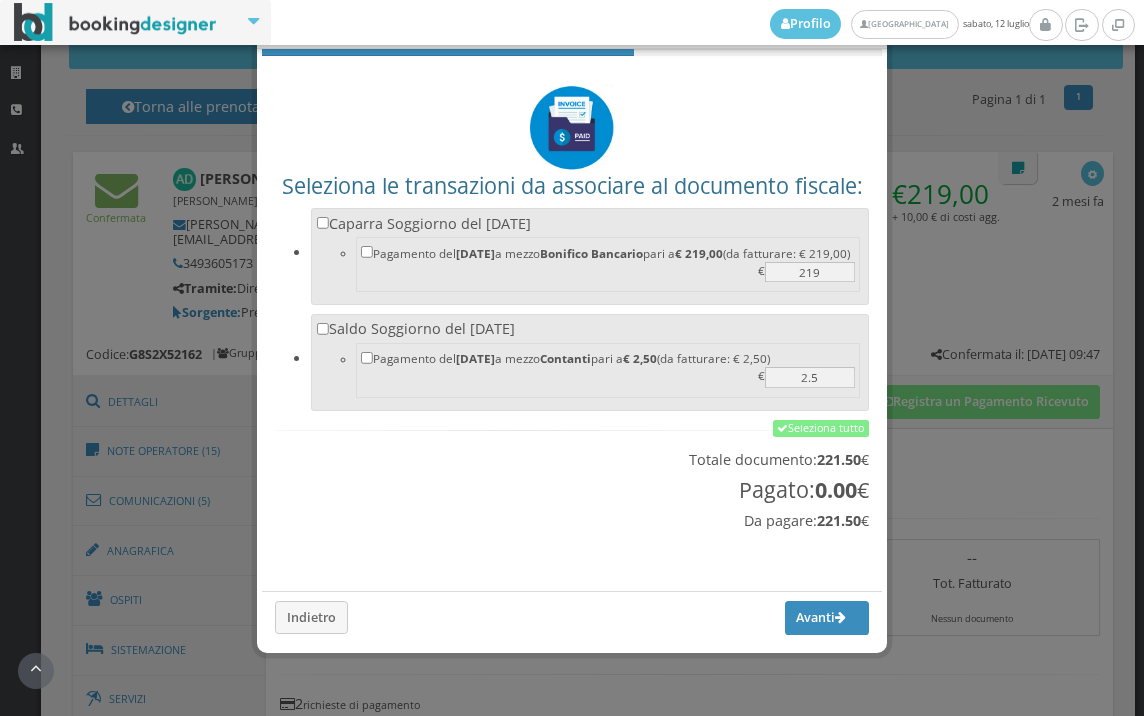 scroll, scrollTop: 66, scrollLeft: 0, axis: vertical 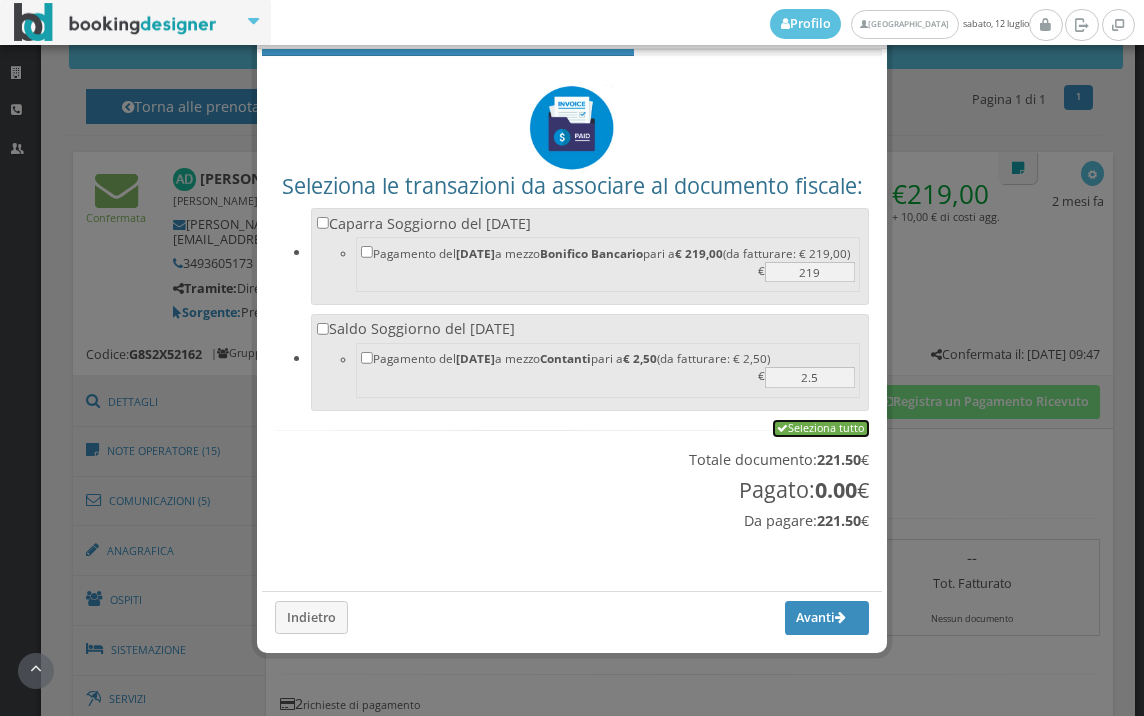click on "Seleziona tutto" at bounding box center (821, 429) 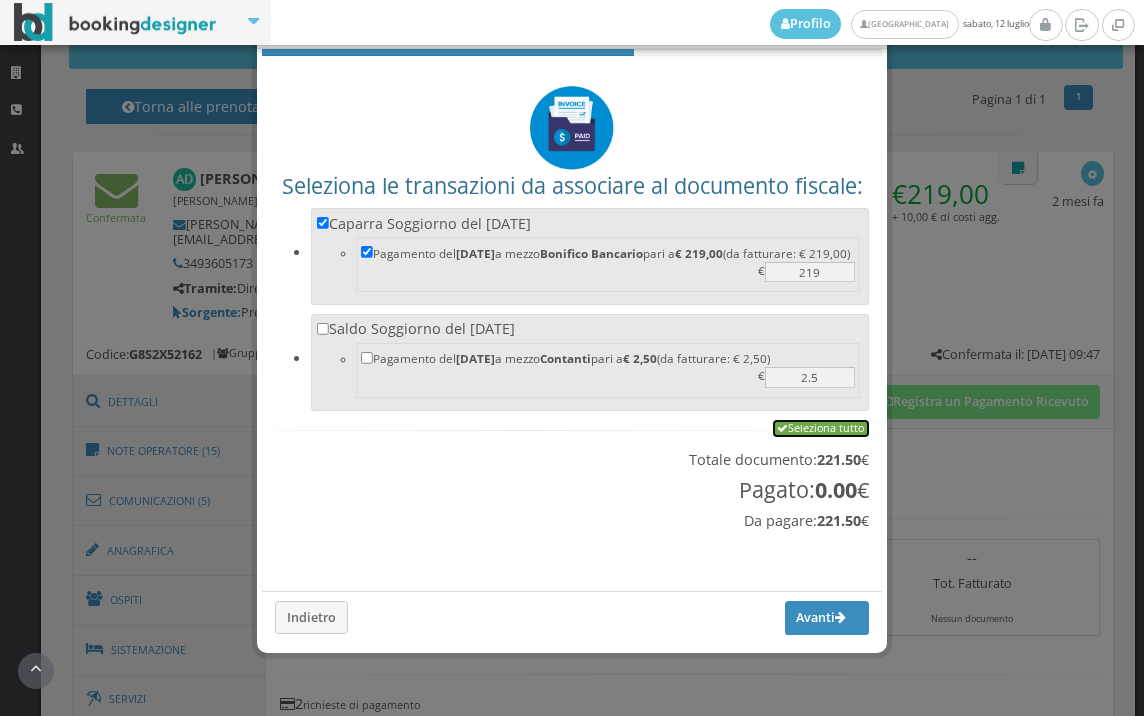 checkbox on "true" 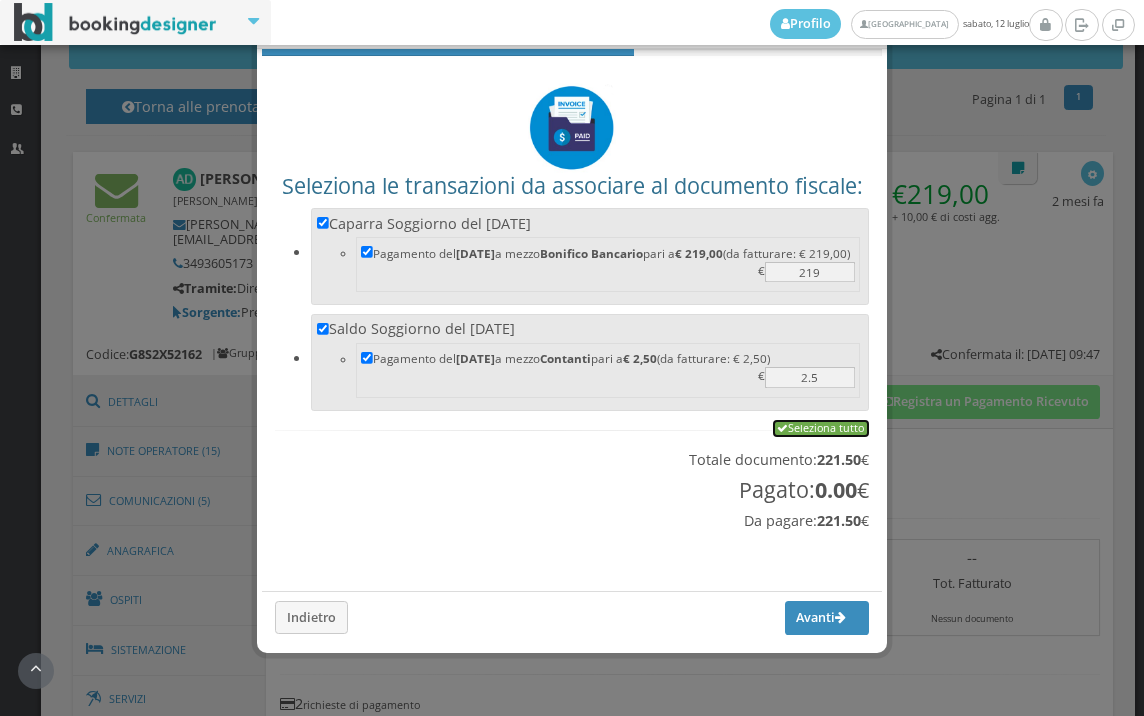 checkbox on "true" 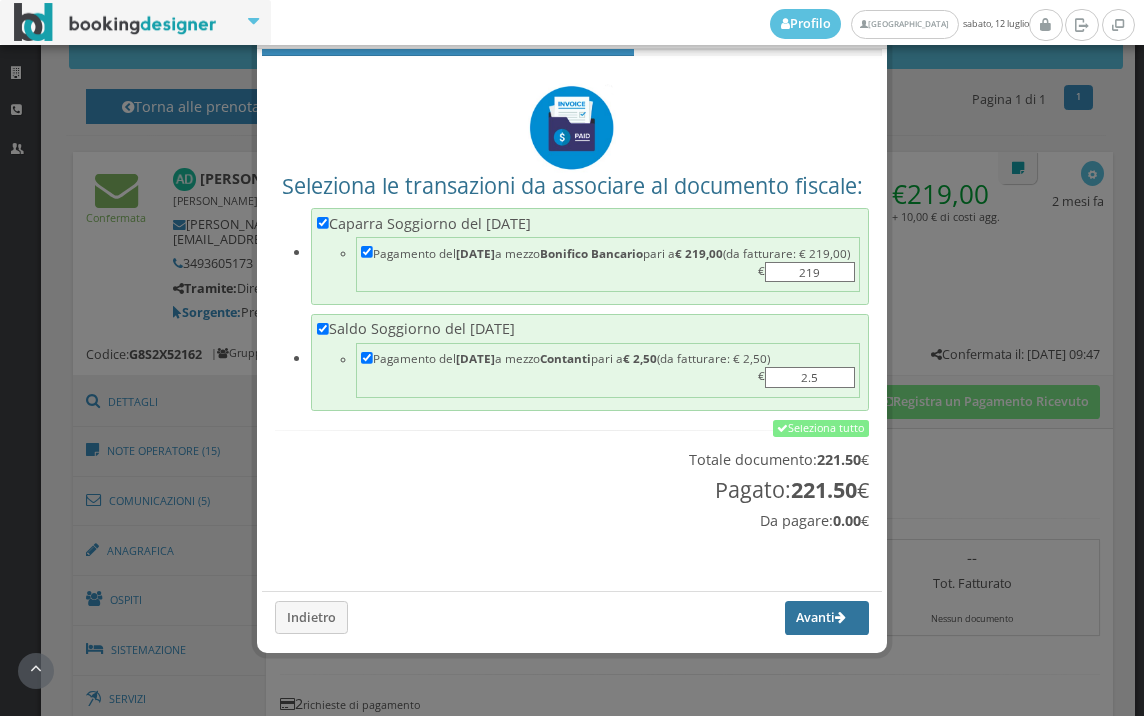 click on "Avanti" at bounding box center [827, 618] 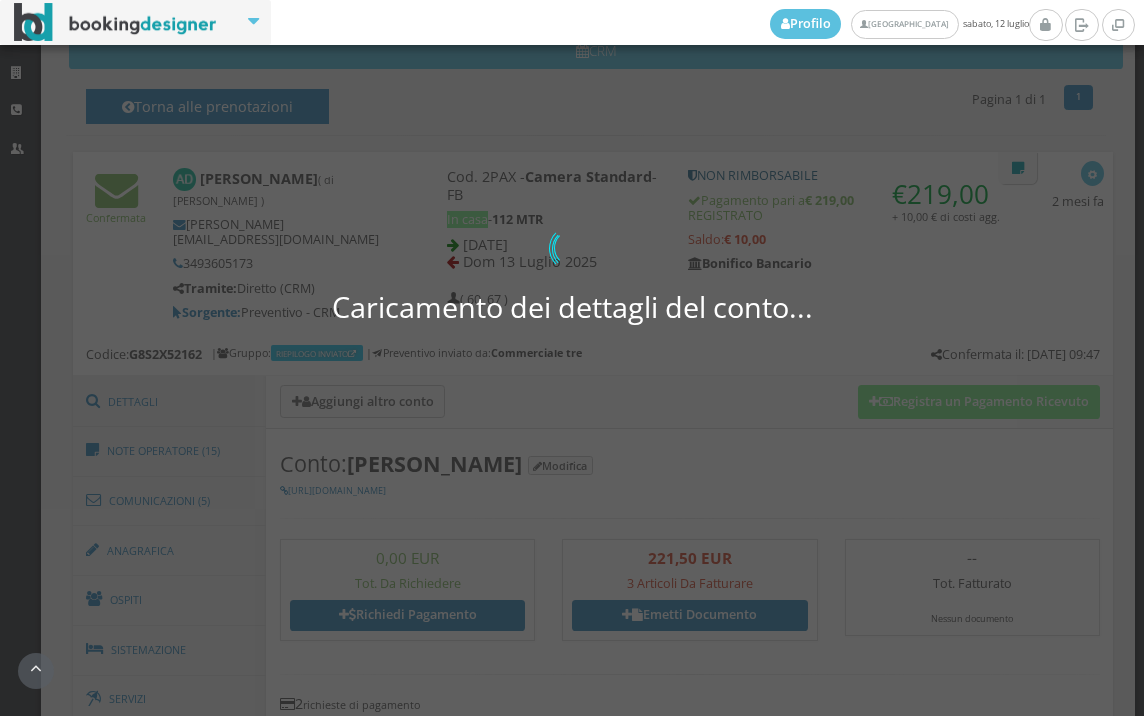 click on "Caricamento dei dettagli del conto...
0  di  0" at bounding box center (572, 358) 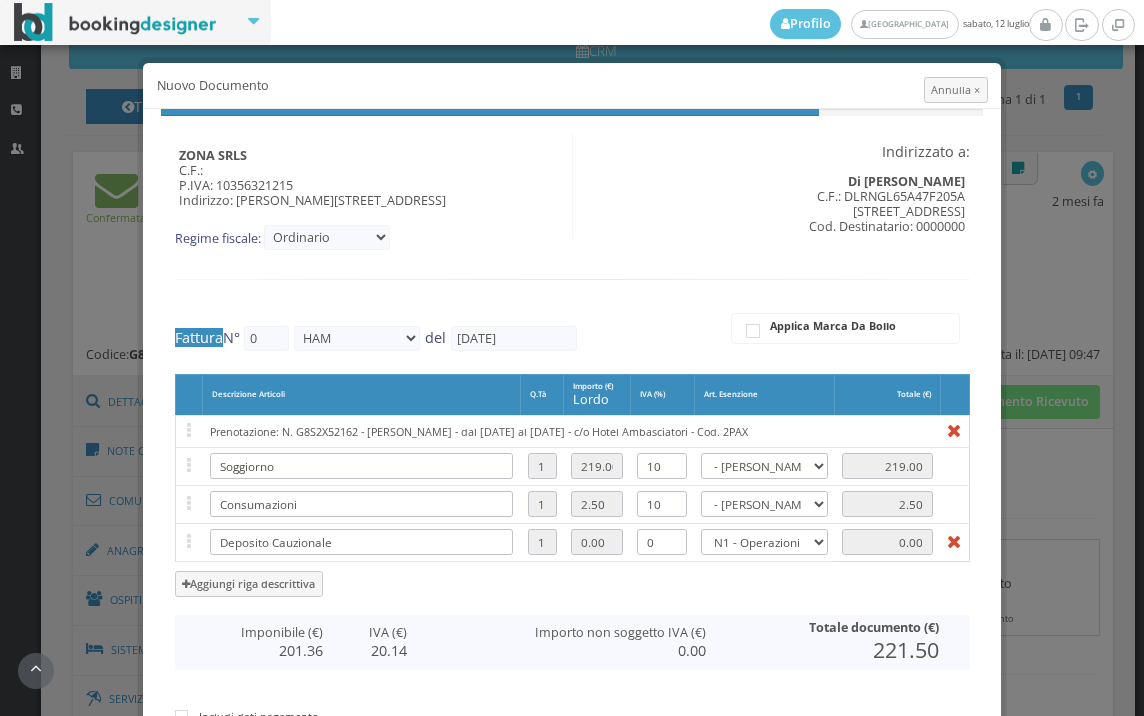 type on "264" 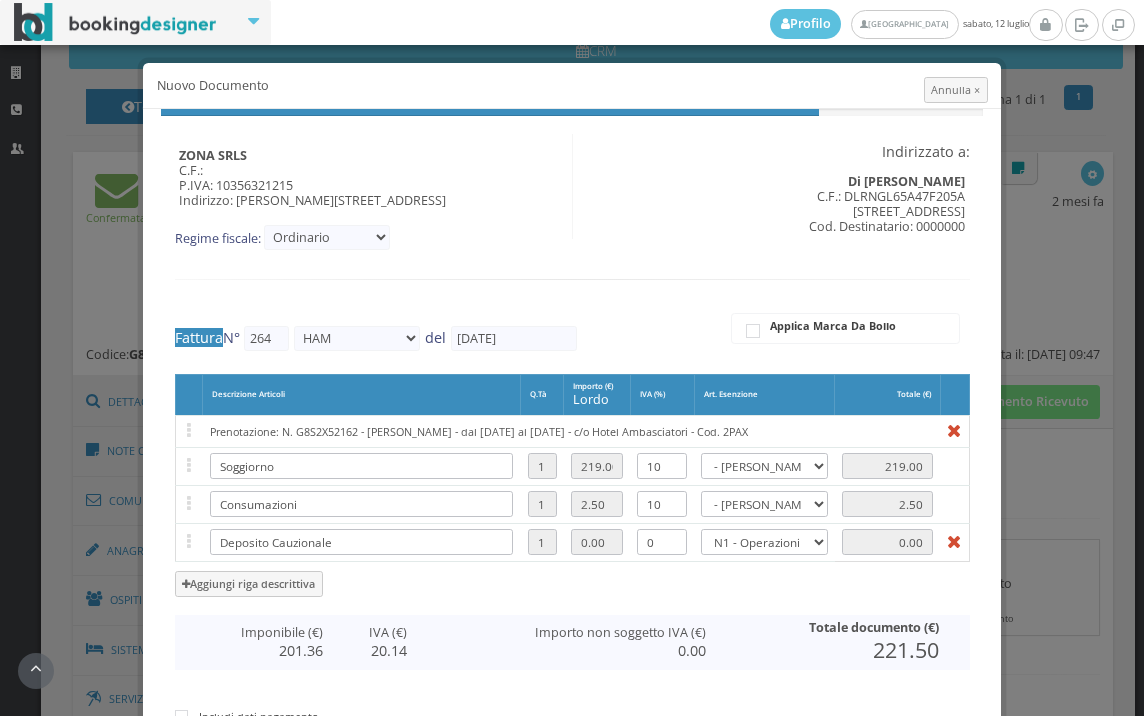 scroll, scrollTop: 412, scrollLeft: 0, axis: vertical 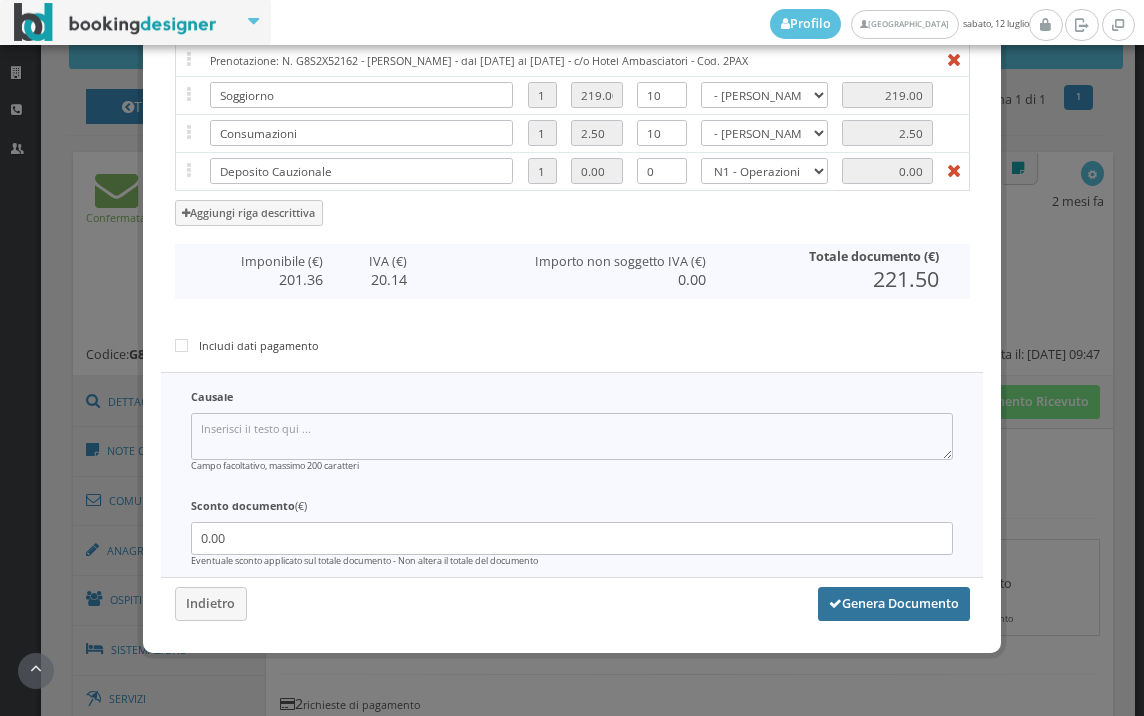 click on "Genera Documento" at bounding box center [894, 604] 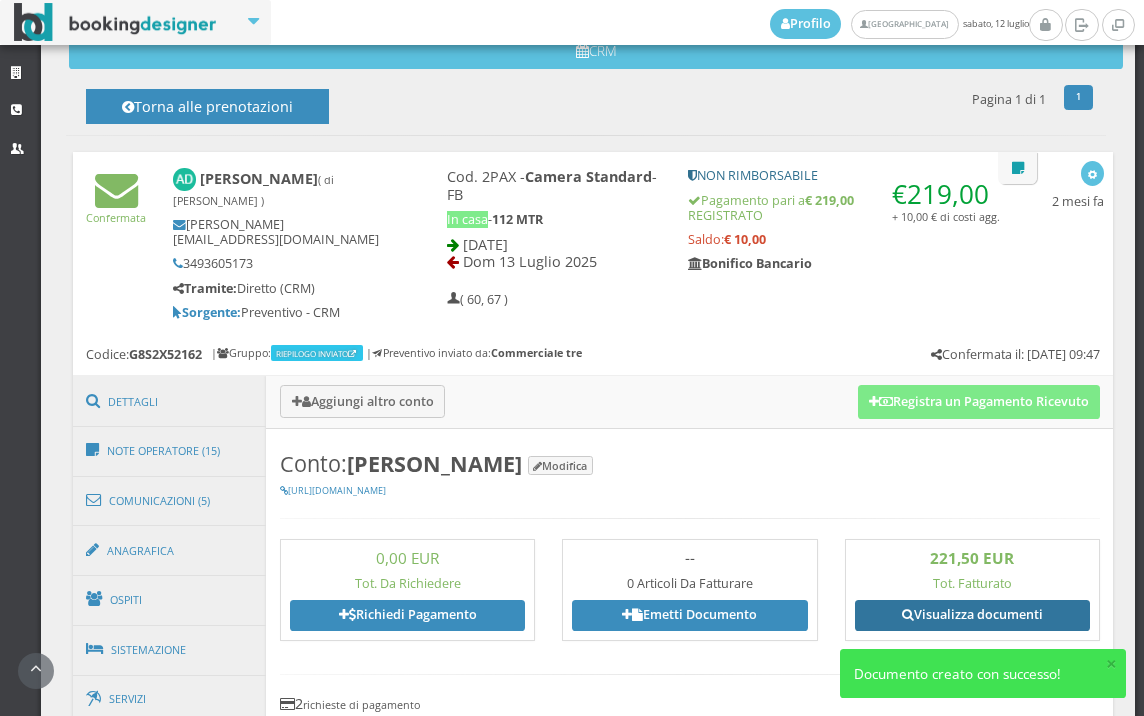 click on "Visualizza documenti" at bounding box center (972, 615) 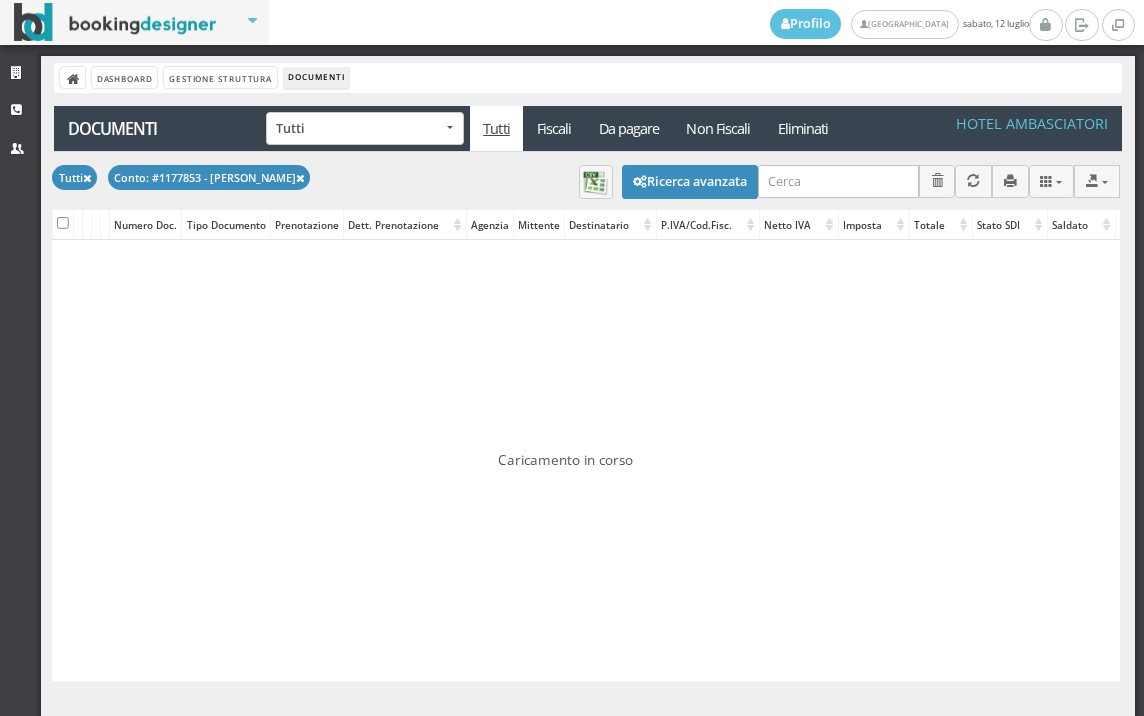 scroll, scrollTop: 0, scrollLeft: 0, axis: both 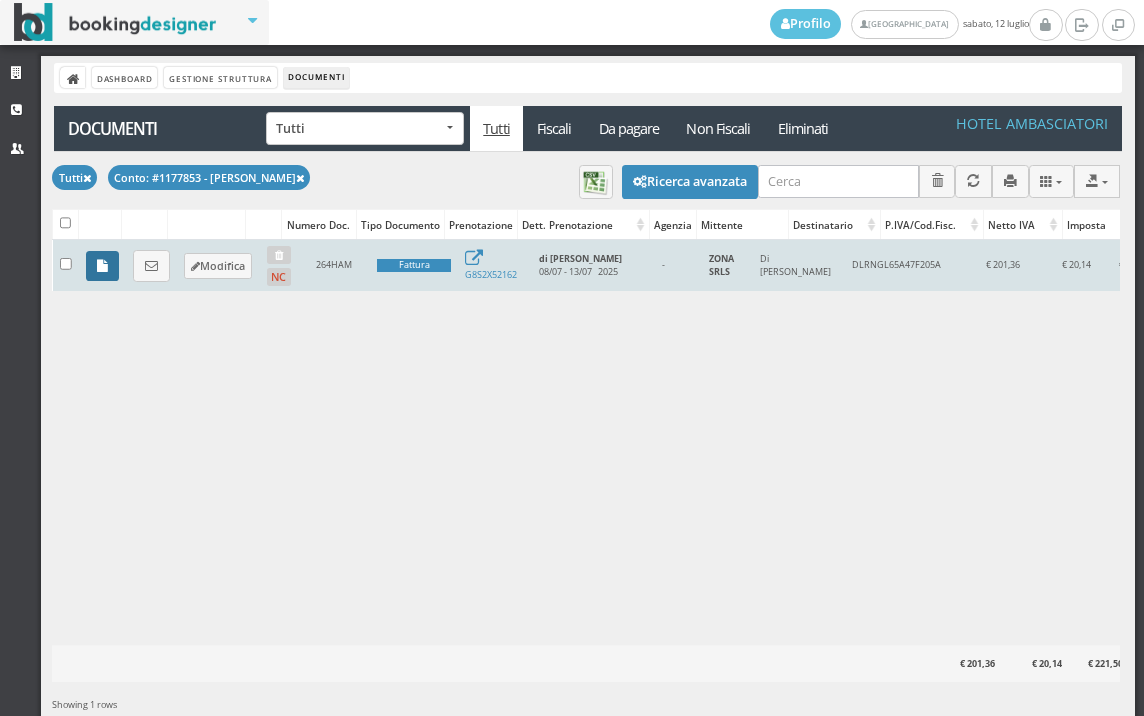 click at bounding box center [102, 266] 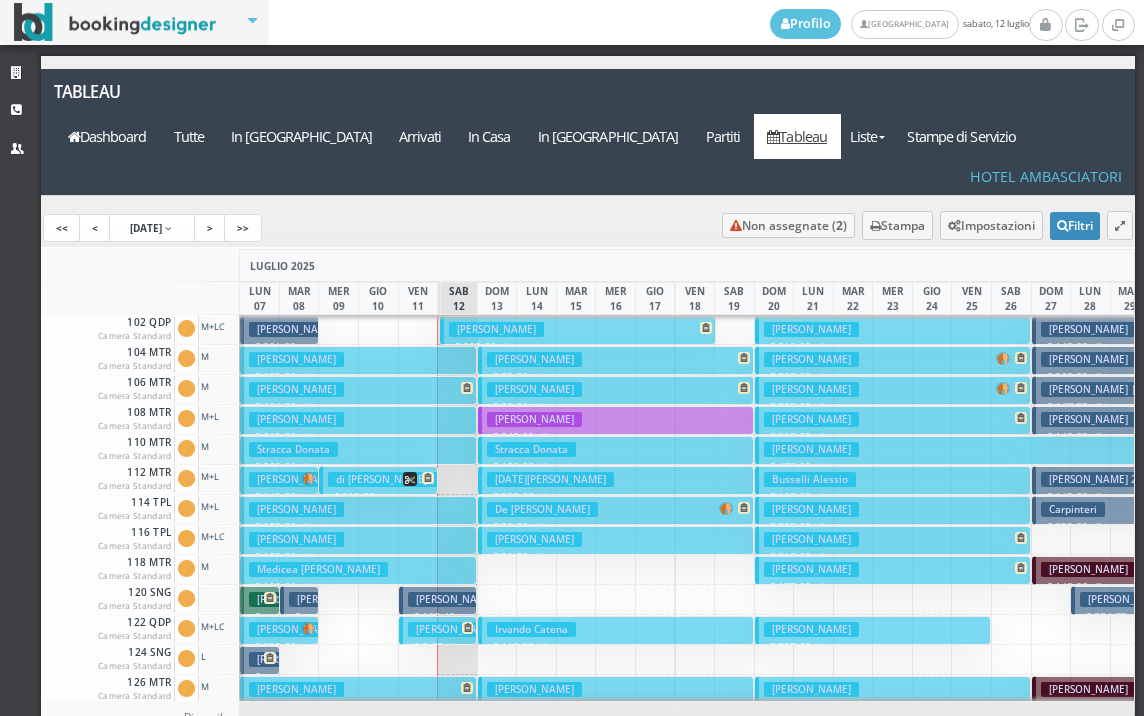 scroll, scrollTop: 0, scrollLeft: 0, axis: both 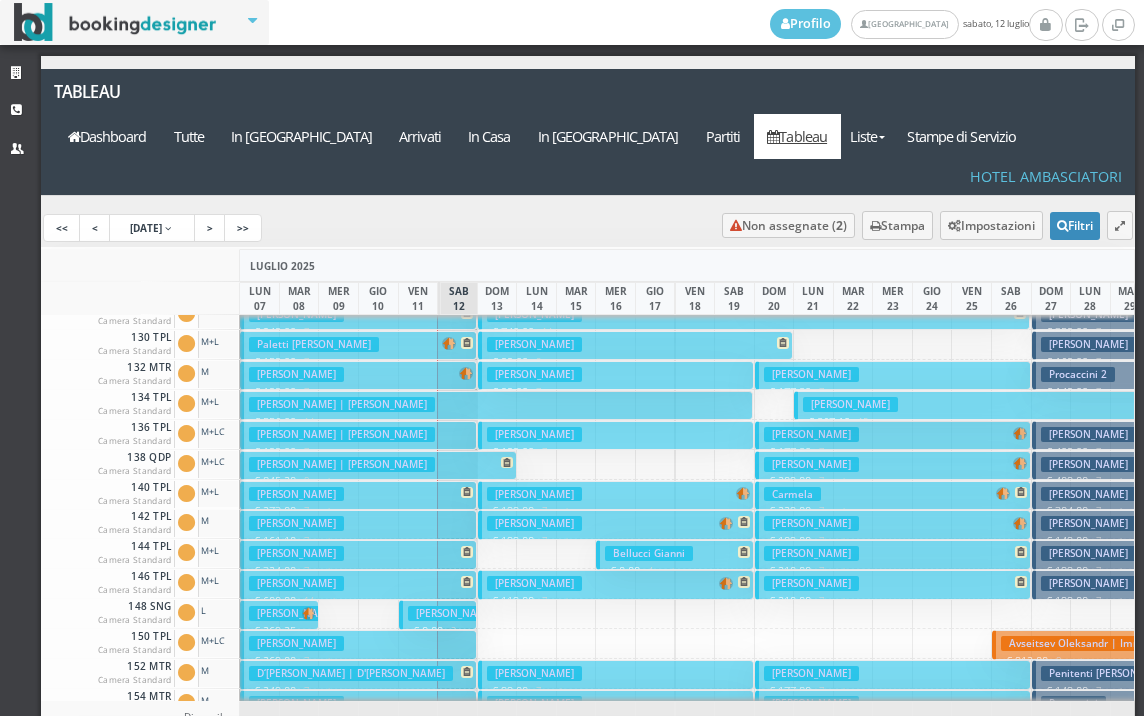 click on "€ 199.00         7 notti" at bounding box center [360, 392] 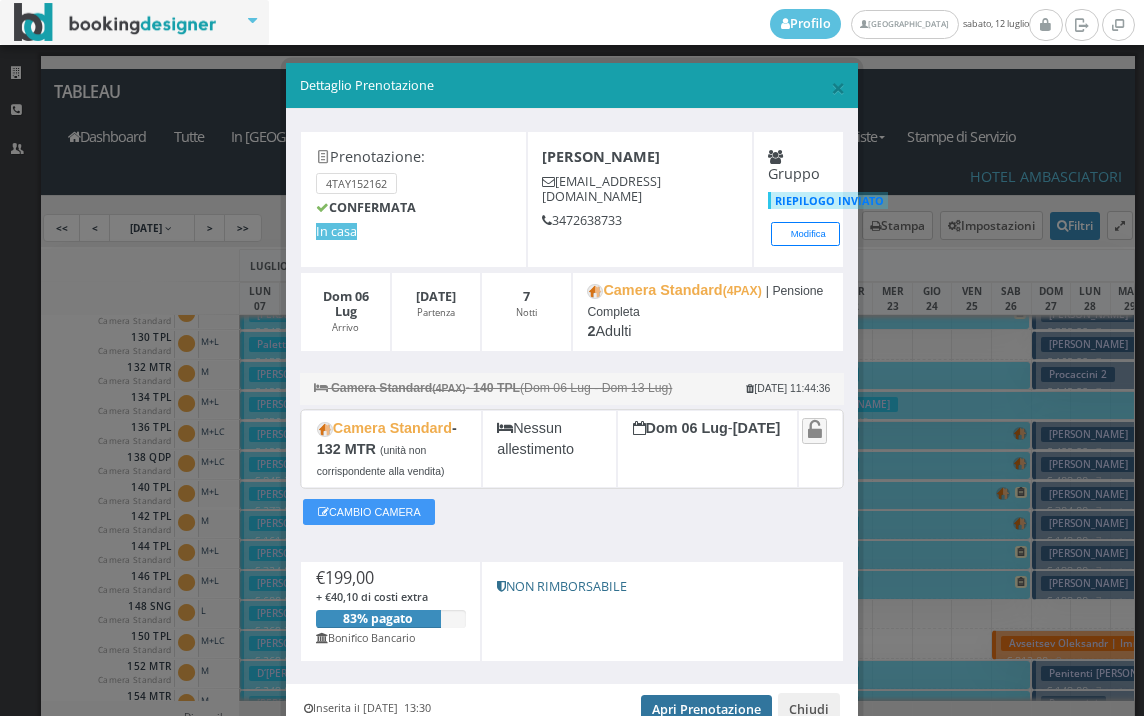 click on "Apri Prenotazione" at bounding box center [706, 710] 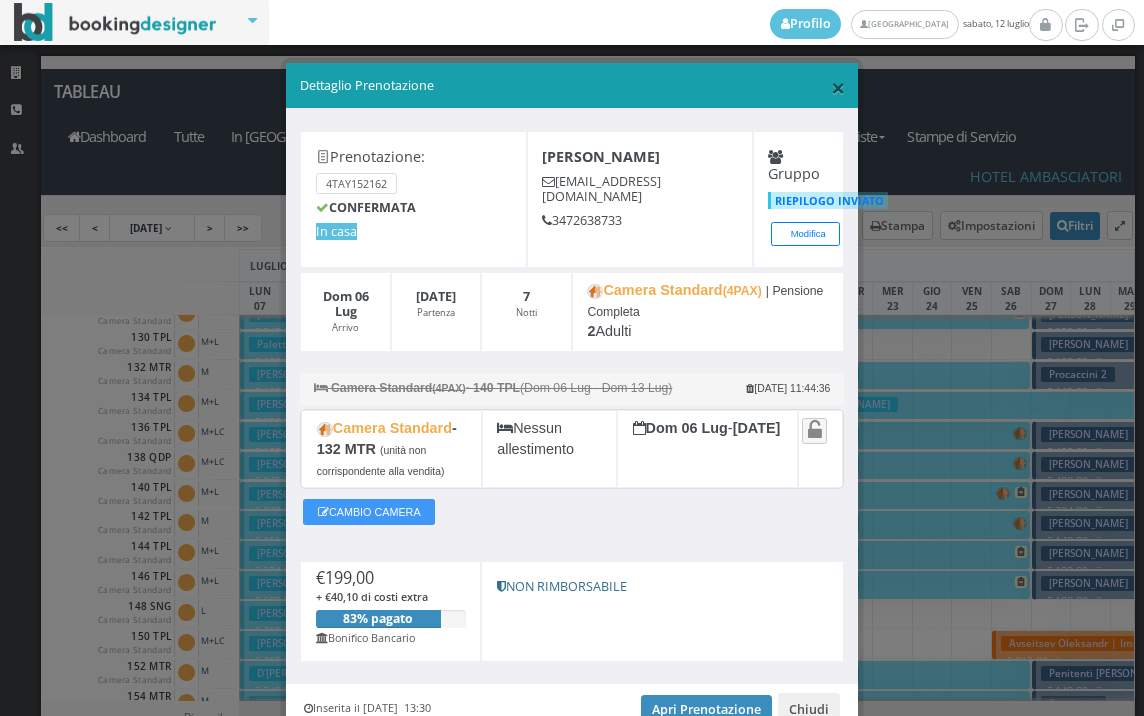 click on "×" at bounding box center (838, 87) 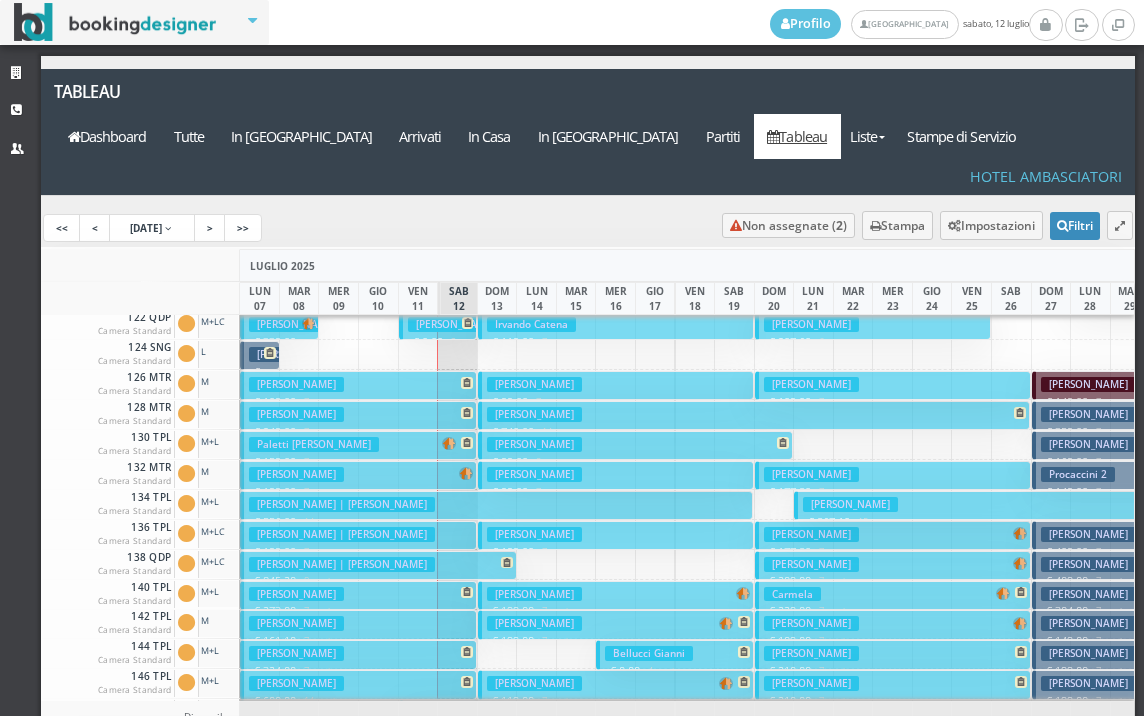 scroll, scrollTop: 0, scrollLeft: 0, axis: both 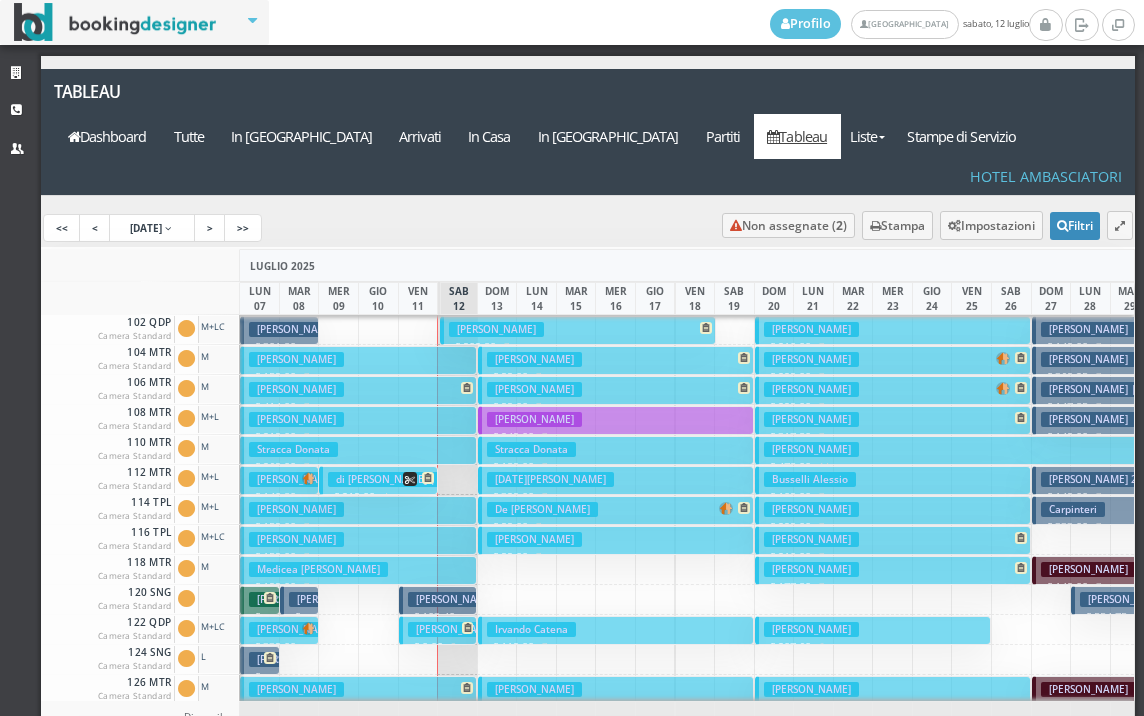 click on "Giordano  Nicola" at bounding box center [496, 329] 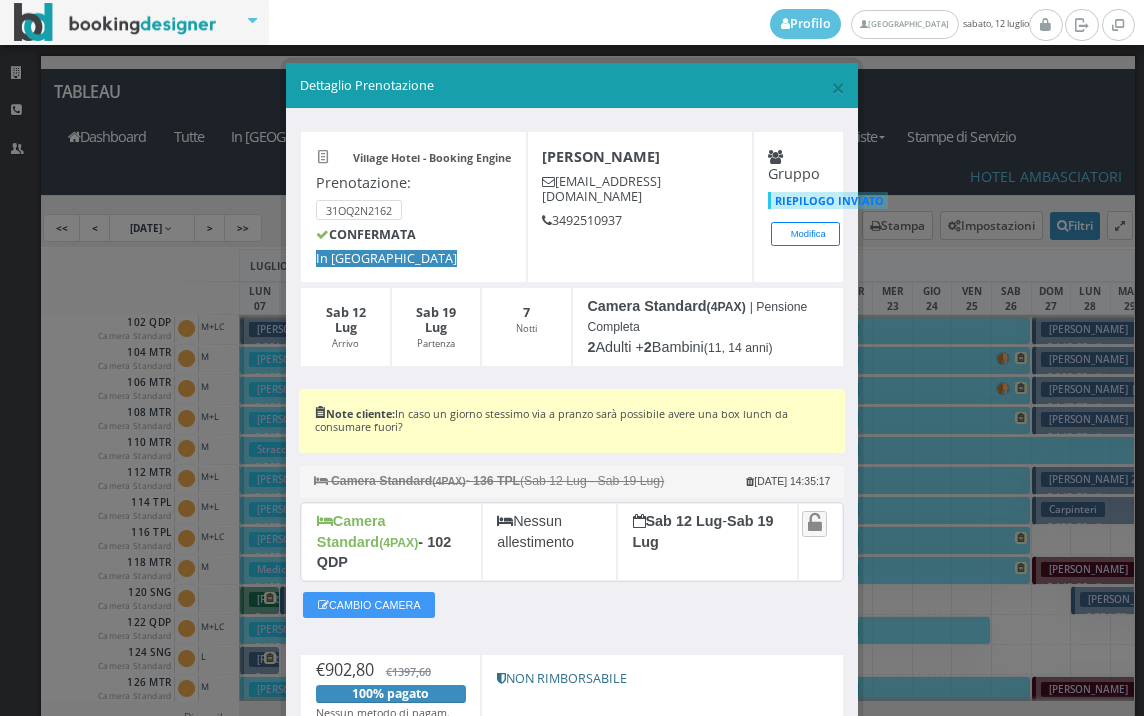 scroll, scrollTop: 163, scrollLeft: 0, axis: vertical 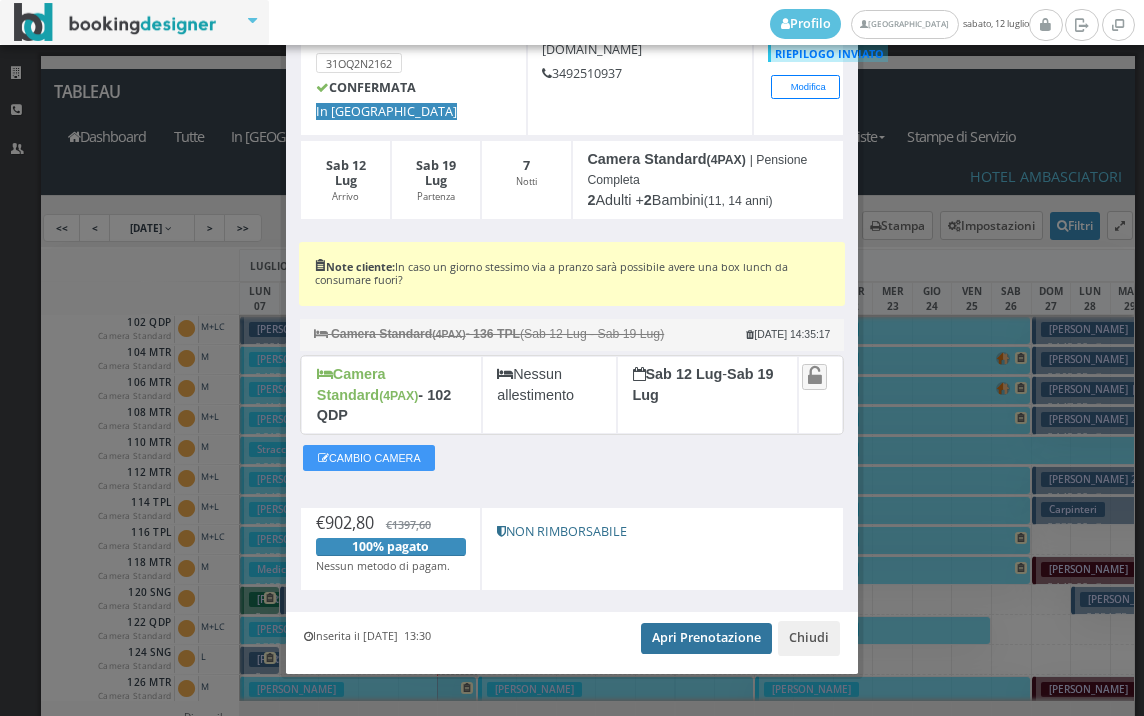 click on "Apri Prenotazione" at bounding box center (706, 638) 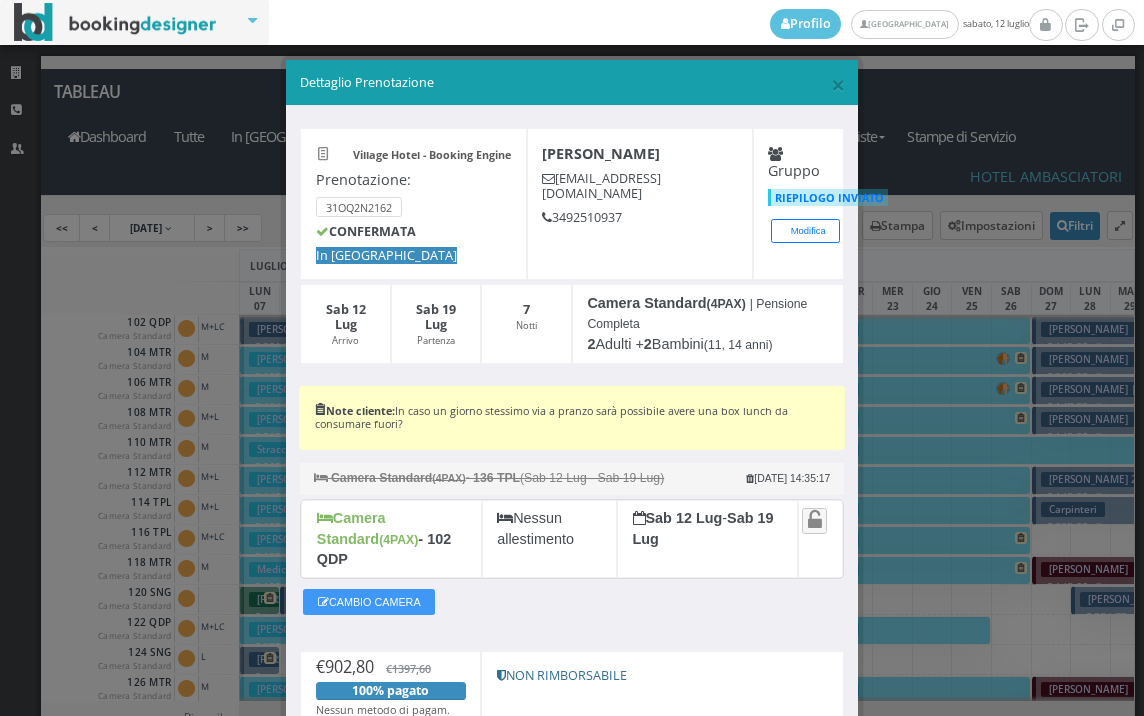 scroll, scrollTop: 0, scrollLeft: 0, axis: both 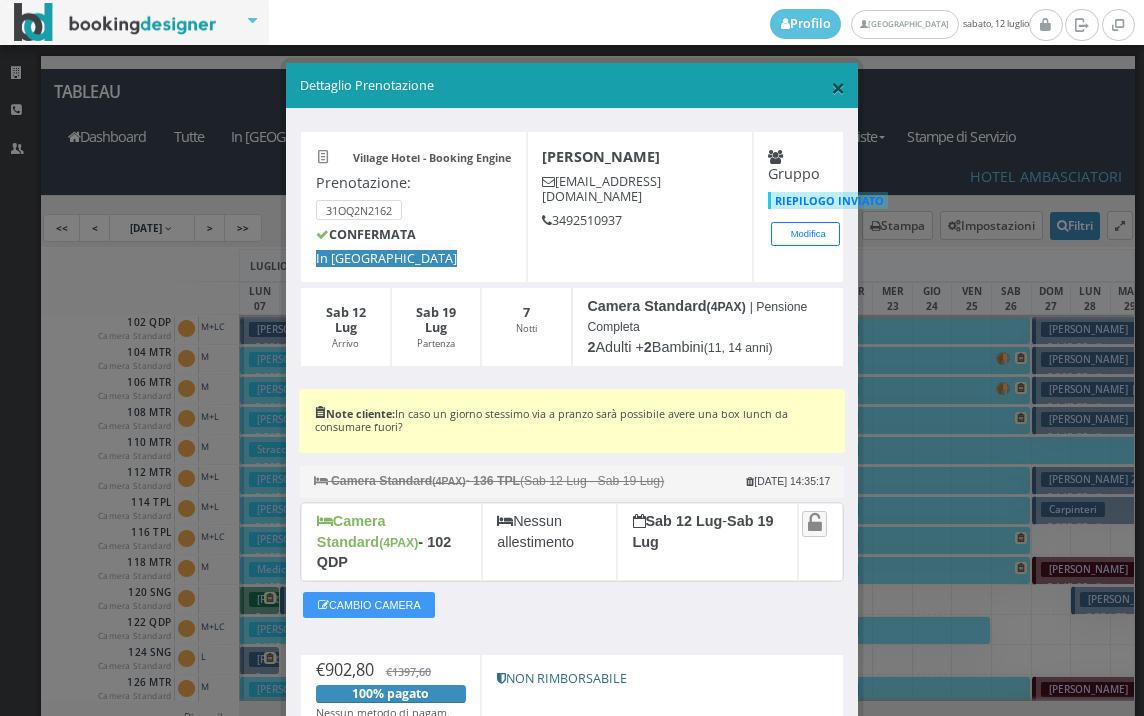 click on "×" at bounding box center [838, 87] 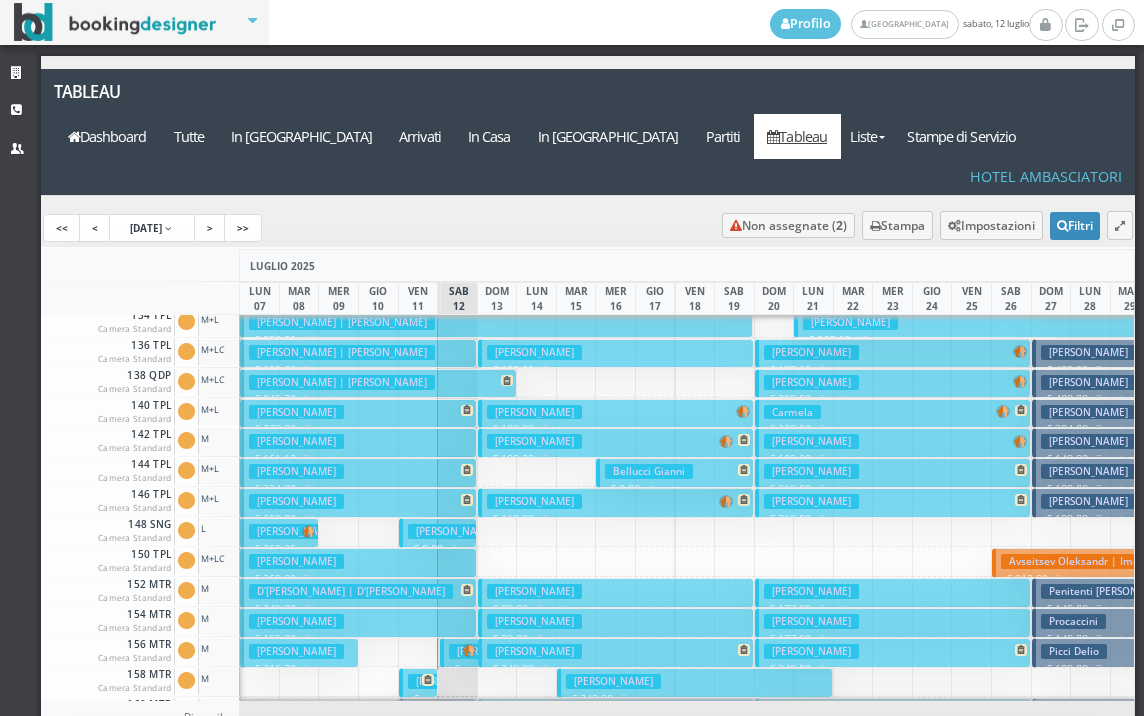 scroll, scrollTop: 500, scrollLeft: 0, axis: vertical 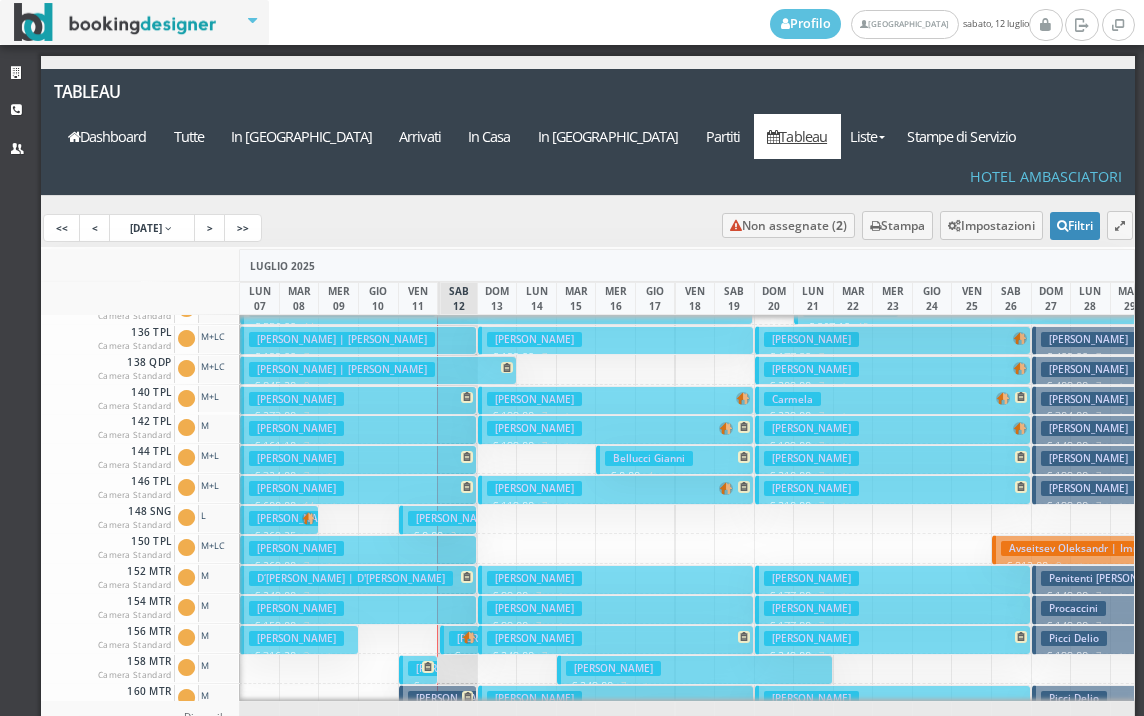 click on "[PERSON_NAME]" at bounding box center (496, 638) 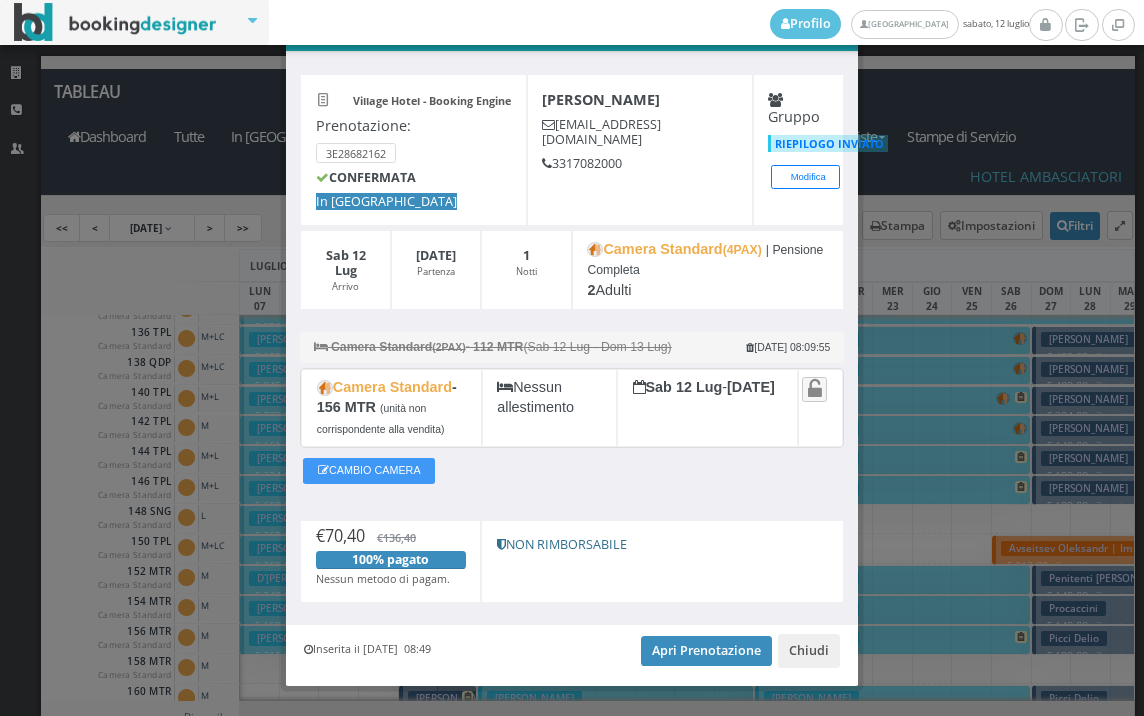 scroll, scrollTop: 100, scrollLeft: 0, axis: vertical 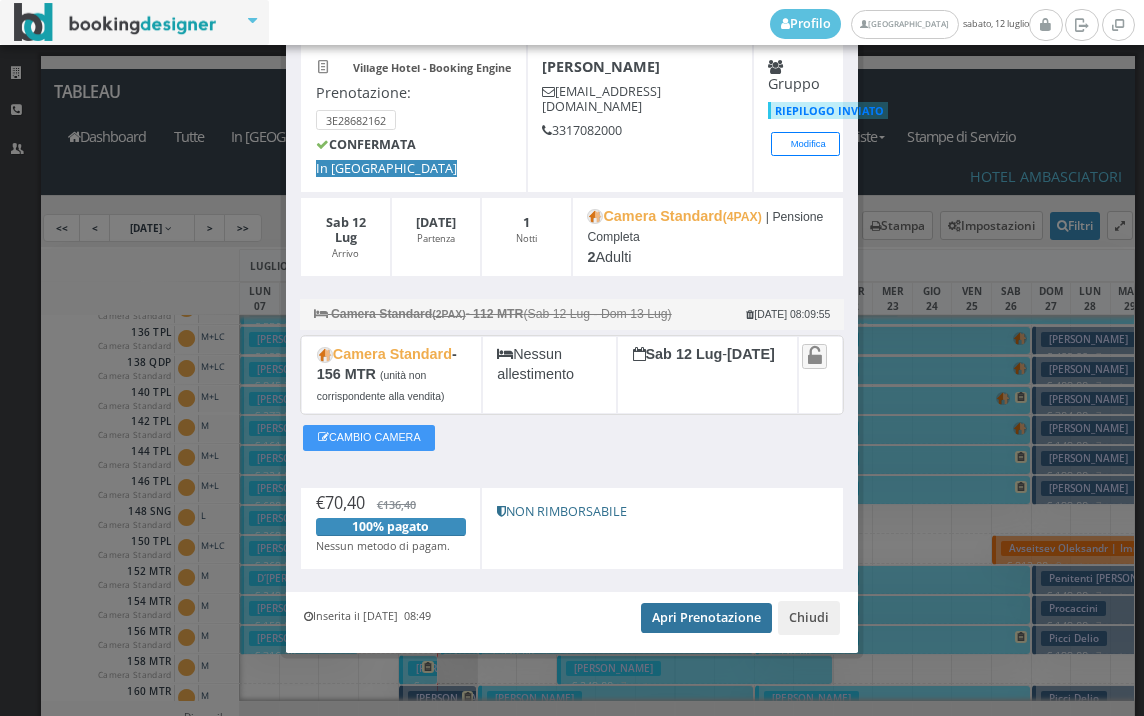 click on "Apri Prenotazione" at bounding box center (706, 618) 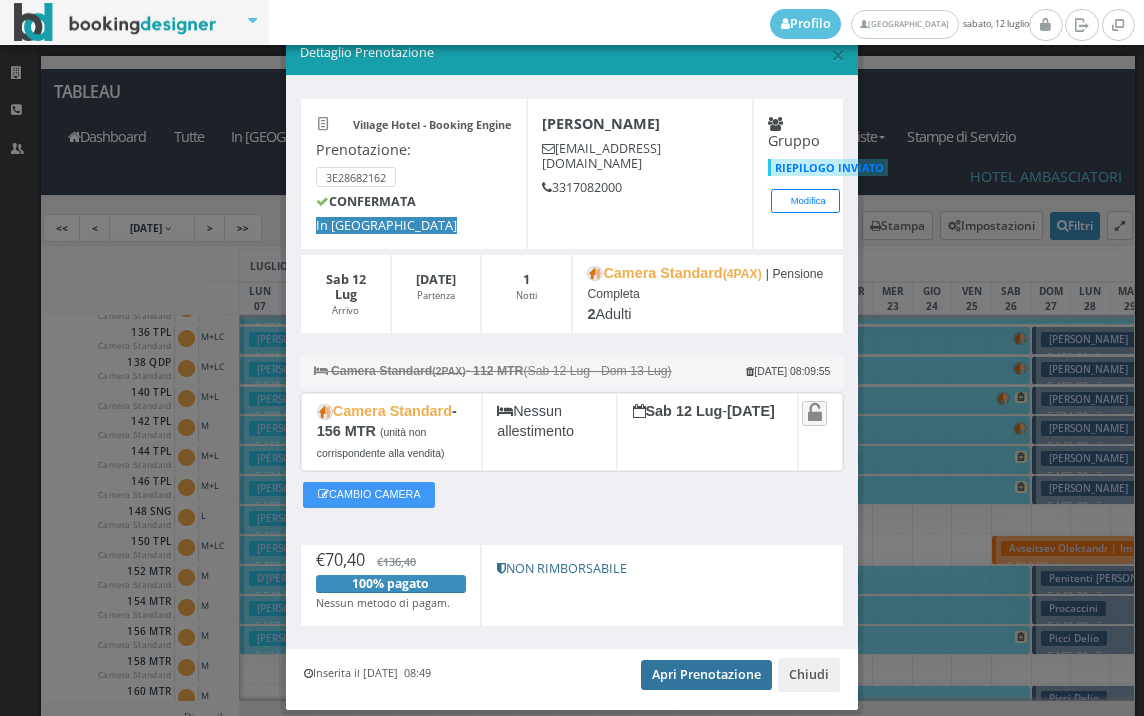 scroll, scrollTop: 0, scrollLeft: 0, axis: both 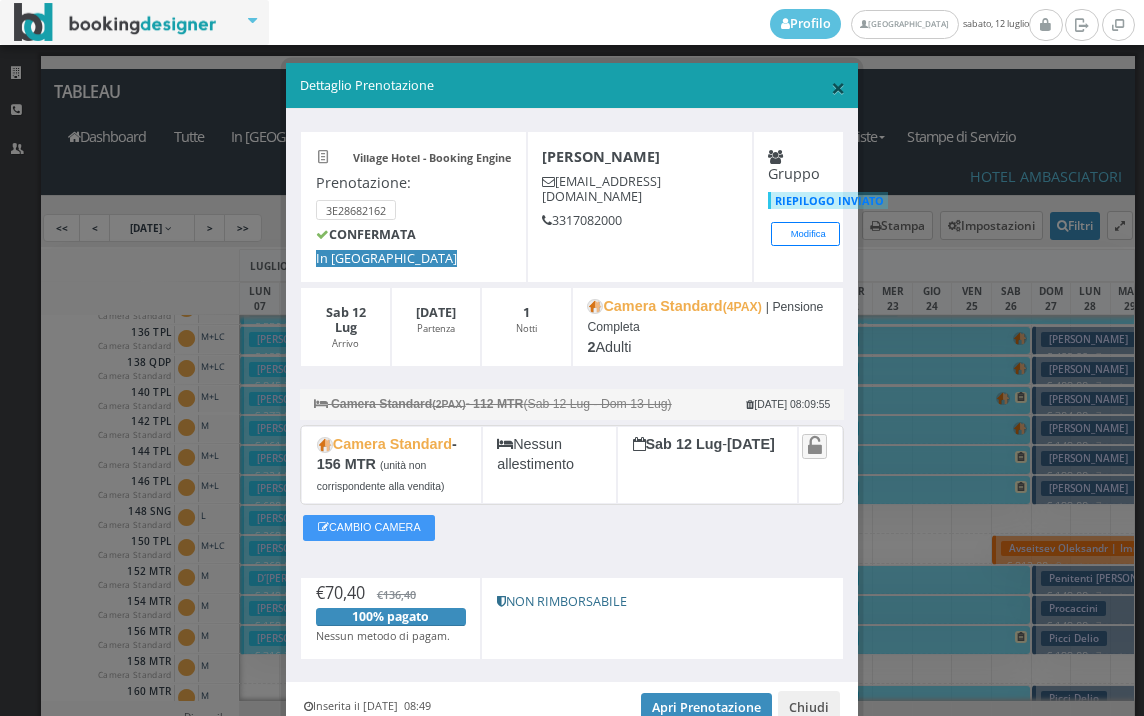 click on "×" at bounding box center (838, 87) 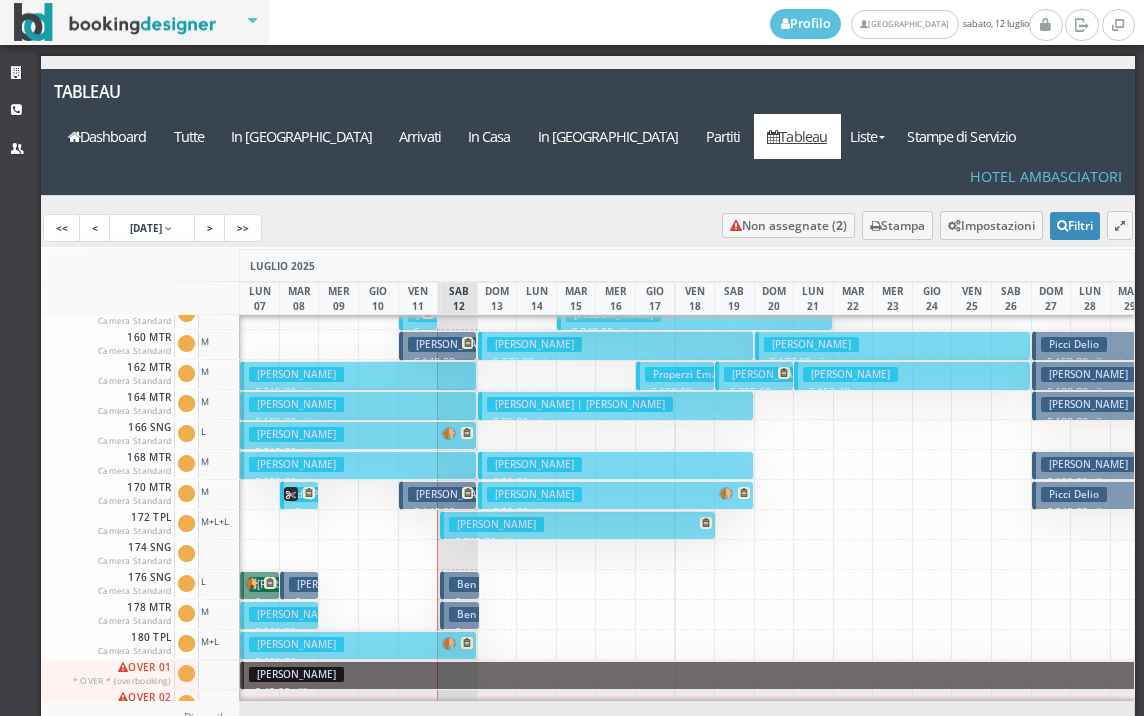 scroll, scrollTop: 1001, scrollLeft: 0, axis: vertical 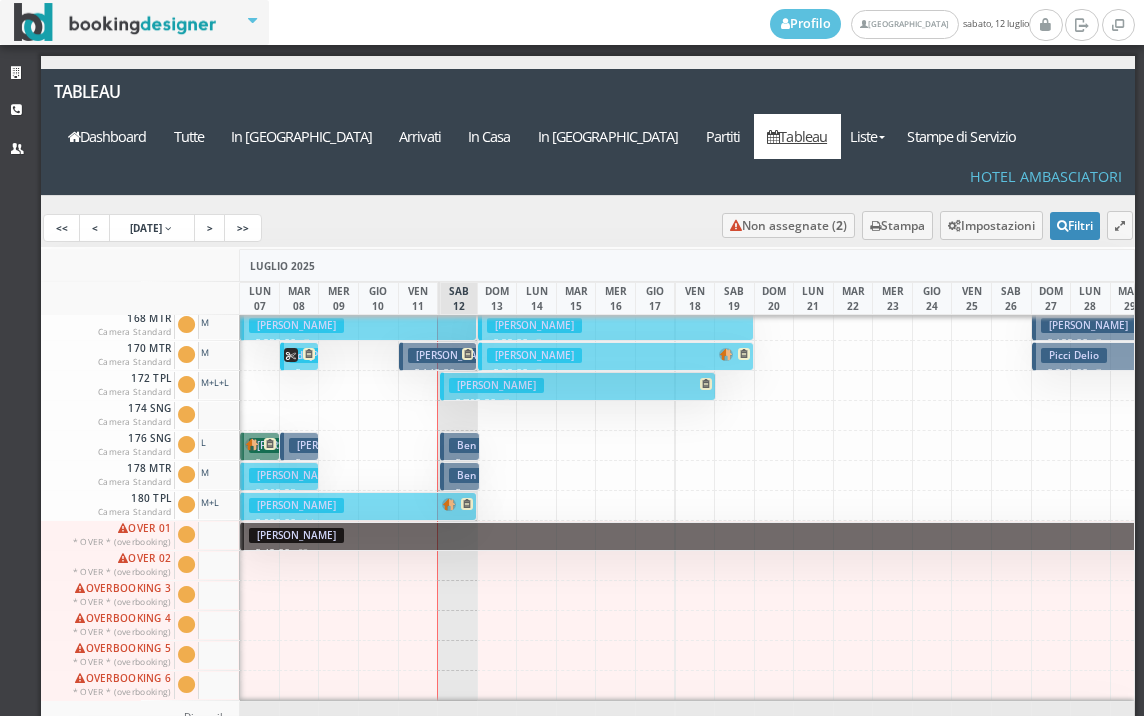click on "Mariano Giovanni" at bounding box center [496, 385] 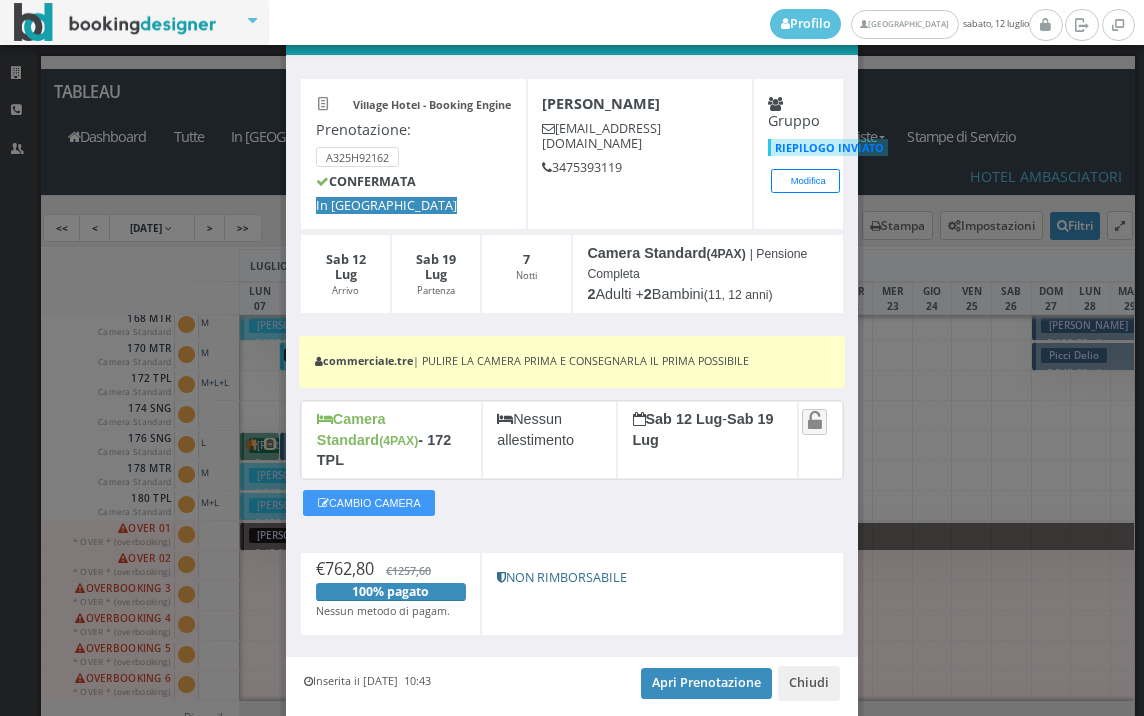 scroll, scrollTop: 108, scrollLeft: 0, axis: vertical 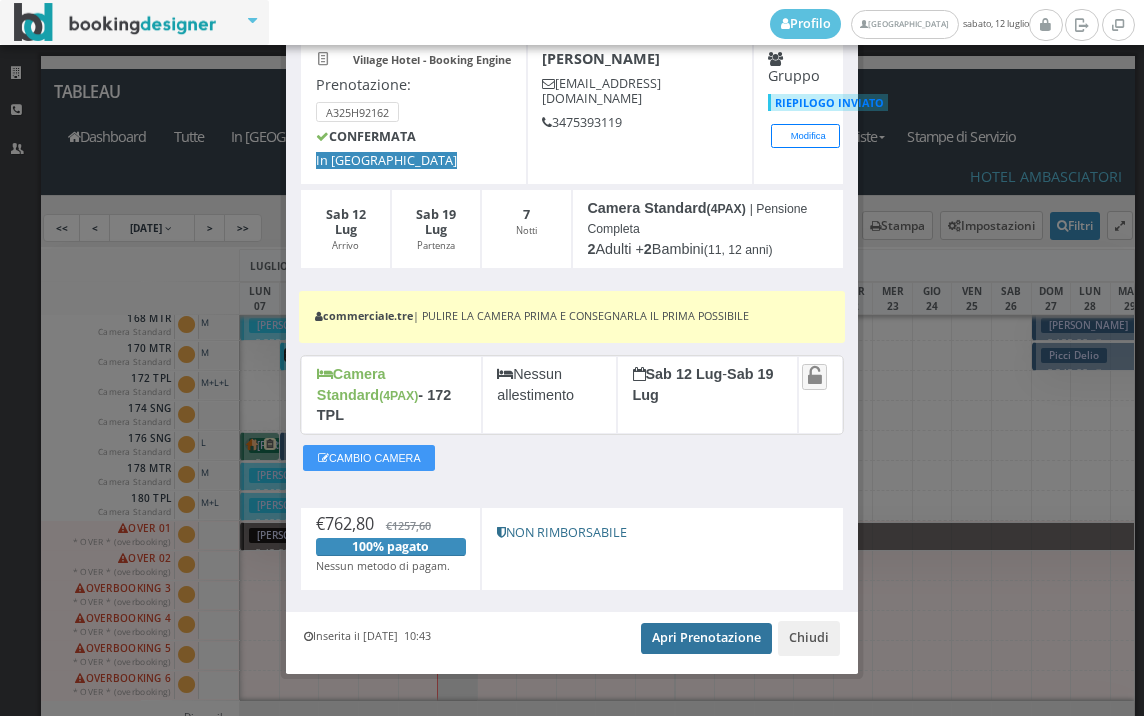 click on "Apri Prenotazione" at bounding box center [706, 638] 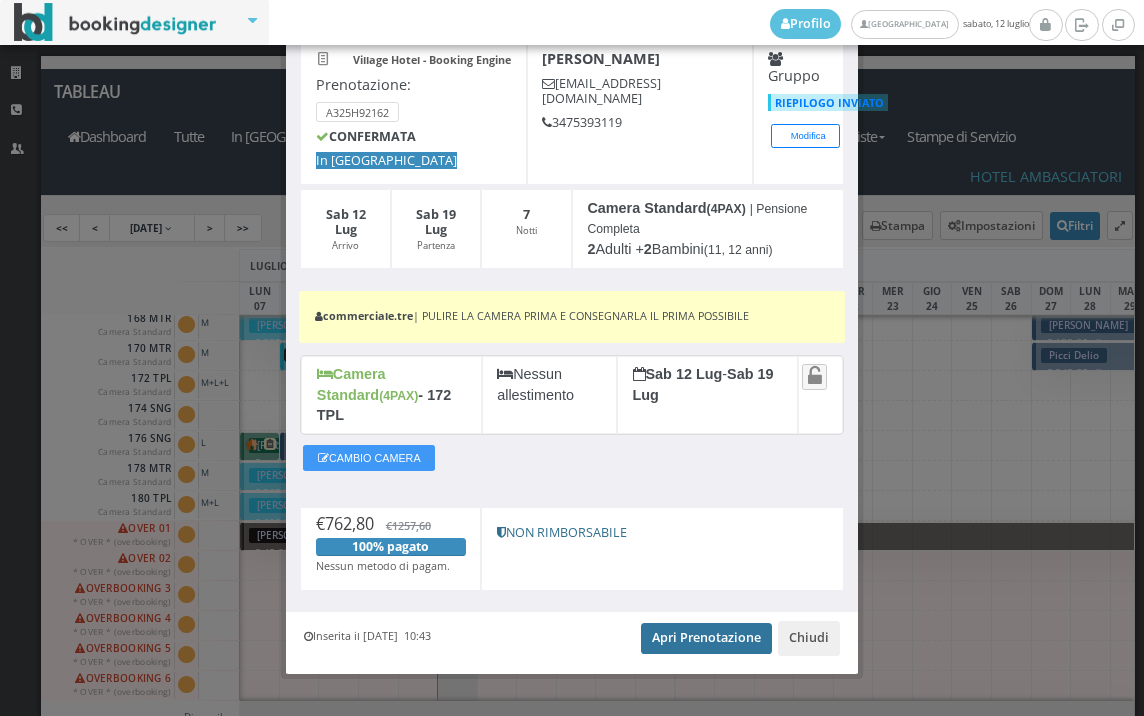 scroll, scrollTop: 0, scrollLeft: 0, axis: both 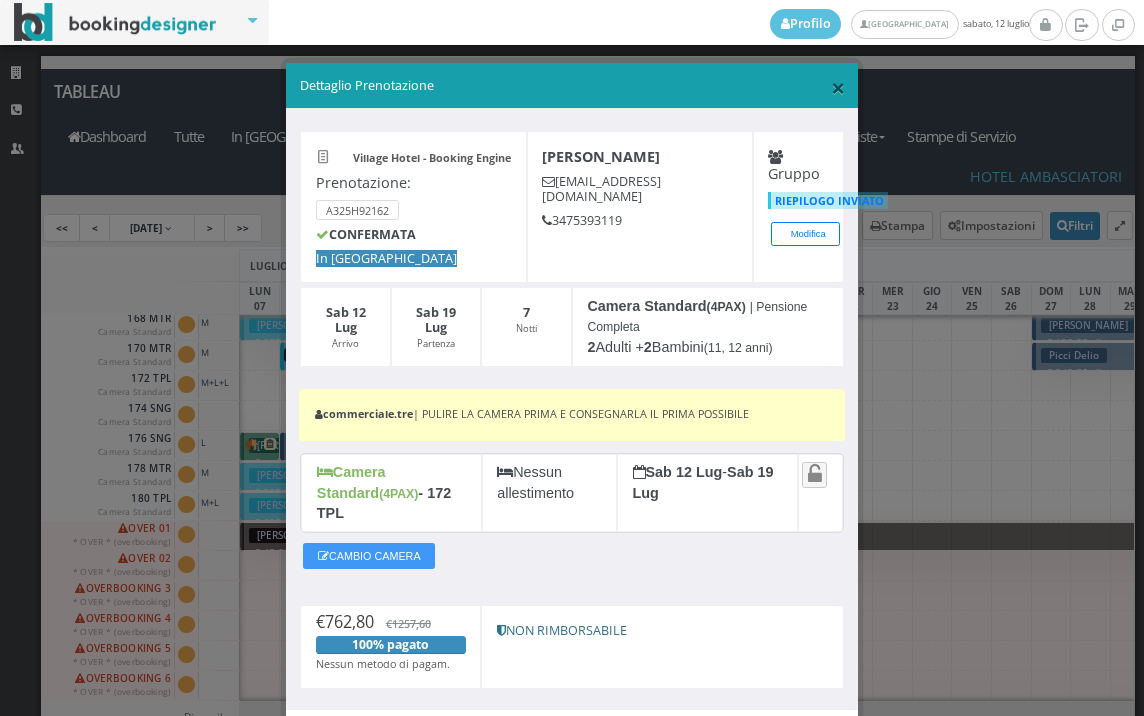 click on "×" at bounding box center (838, 87) 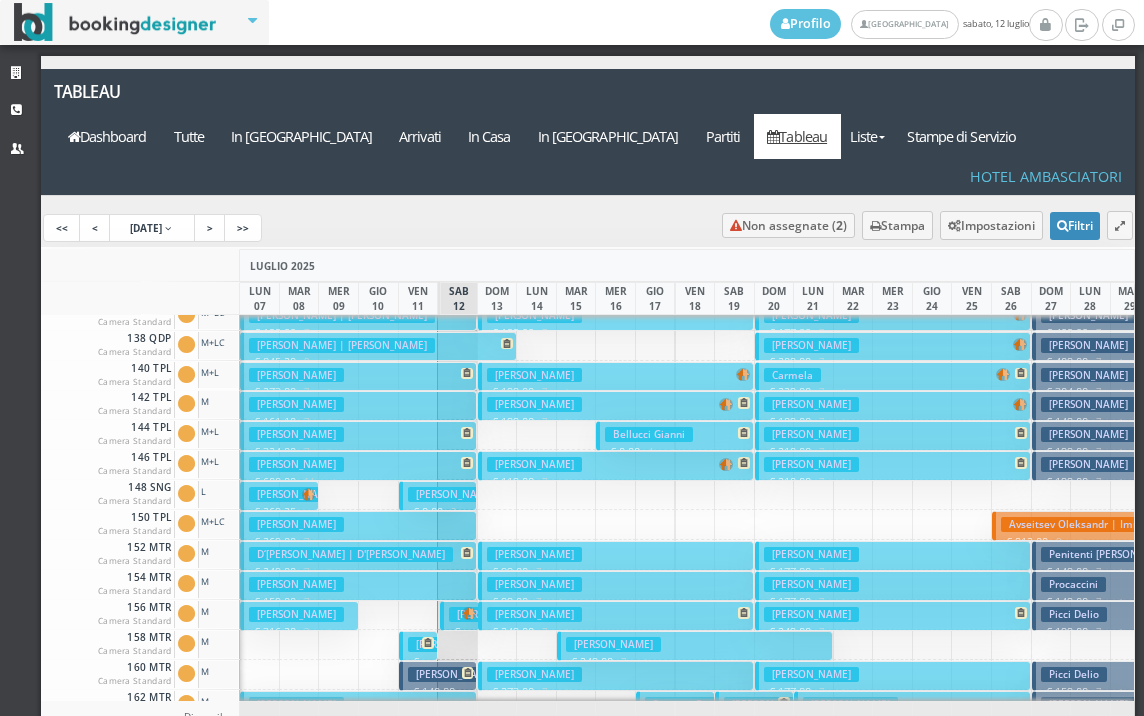 scroll, scrollTop: 500, scrollLeft: 0, axis: vertical 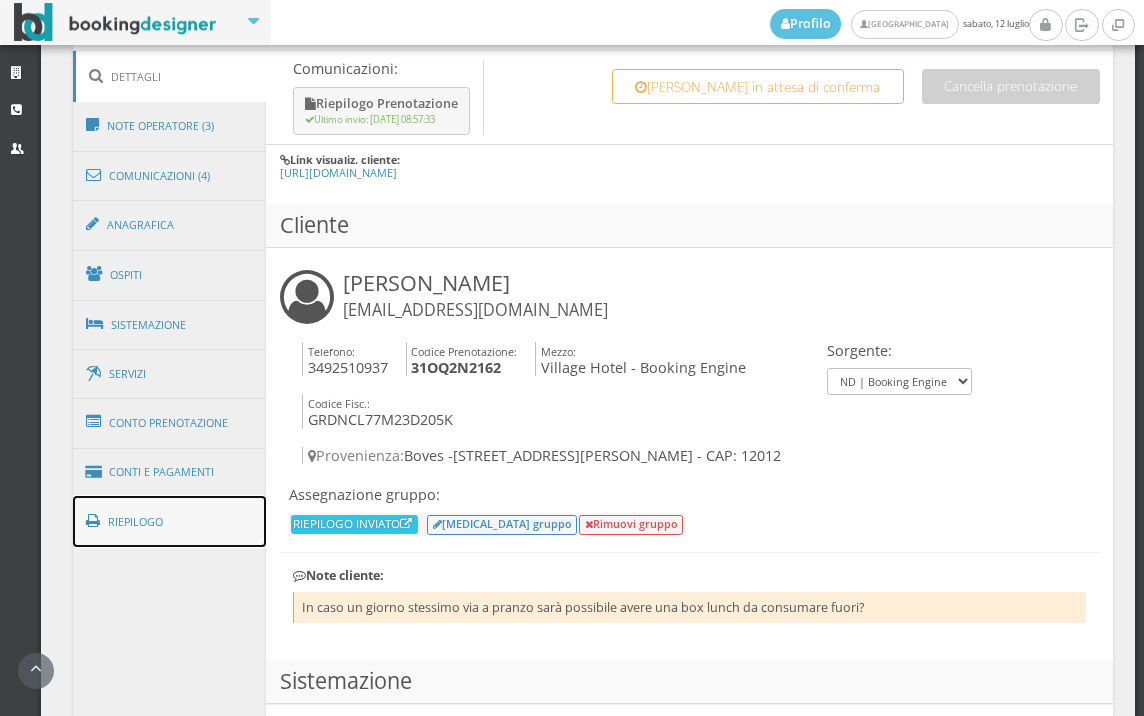 click on "Riepilogo" at bounding box center [170, 522] 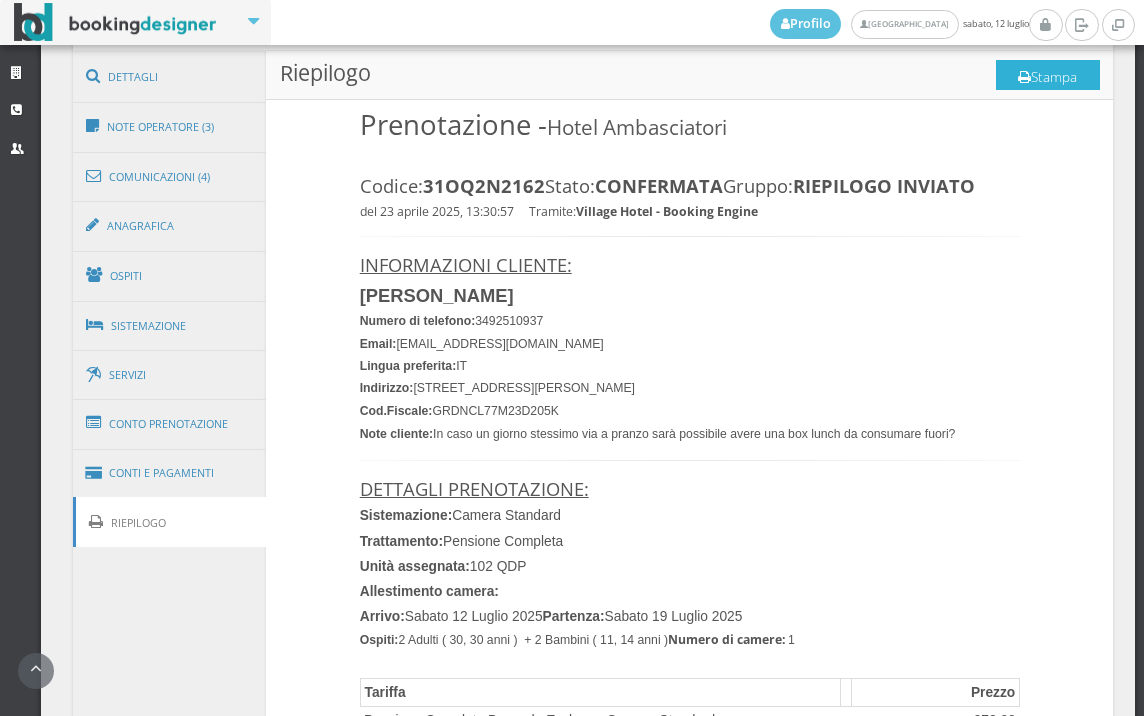 click on "Stampa" at bounding box center (1048, 75) 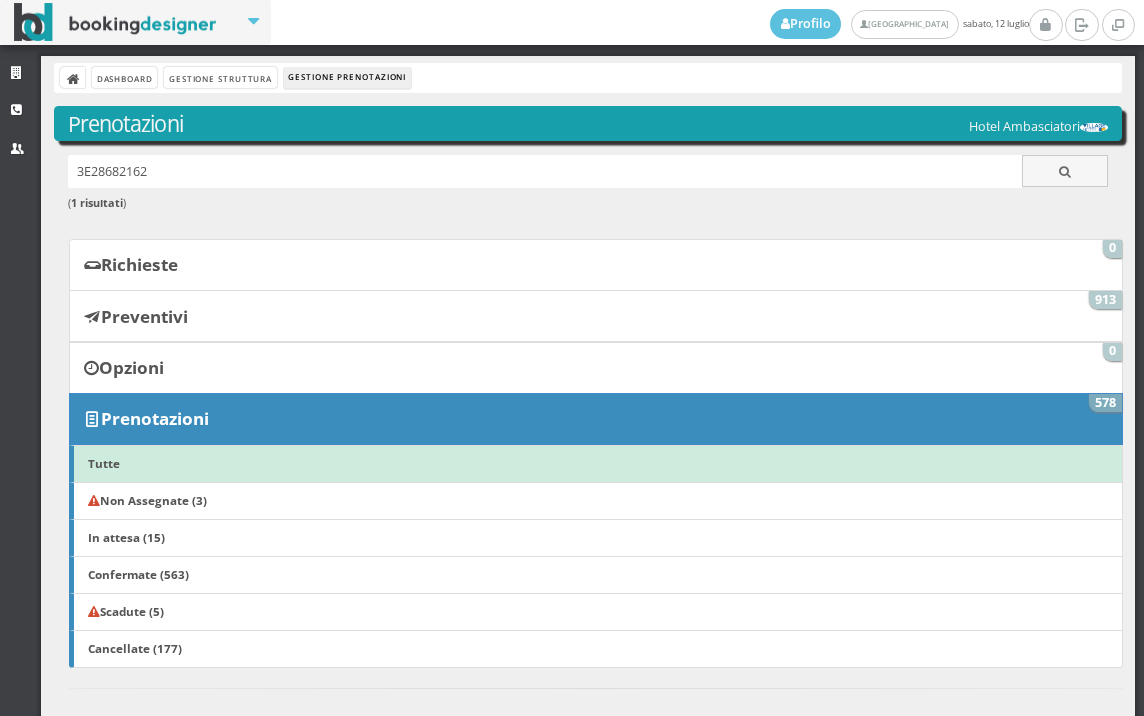 scroll, scrollTop: 0, scrollLeft: 0, axis: both 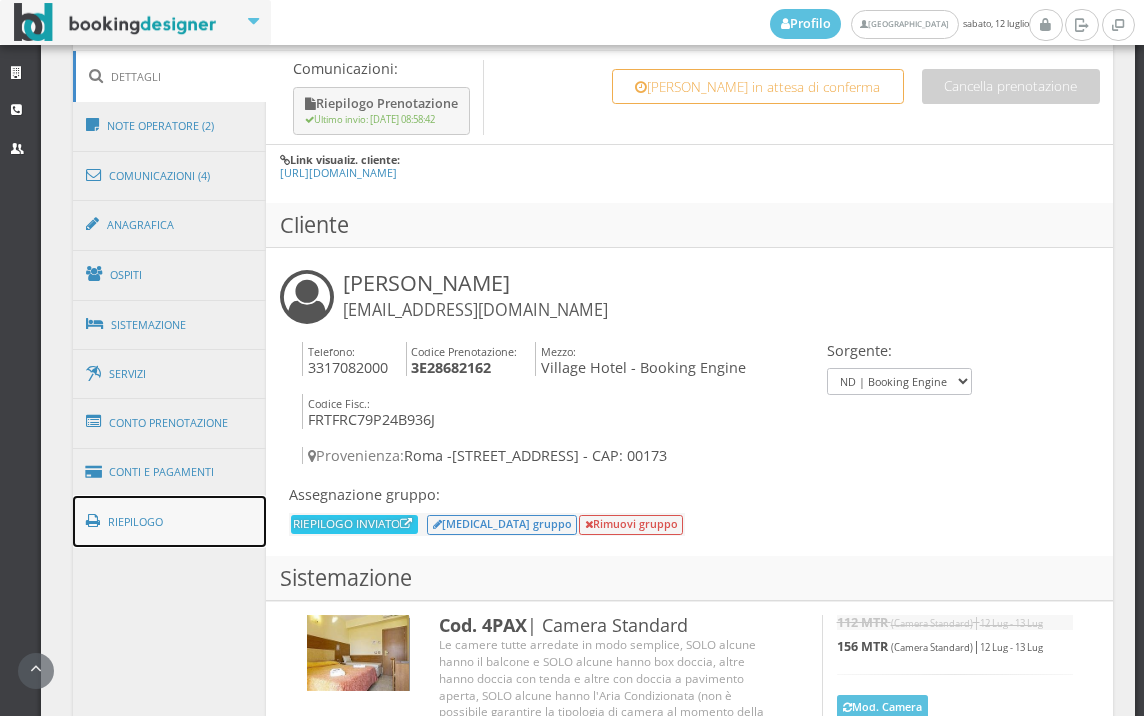 click on "Riepilogo" at bounding box center [170, 522] 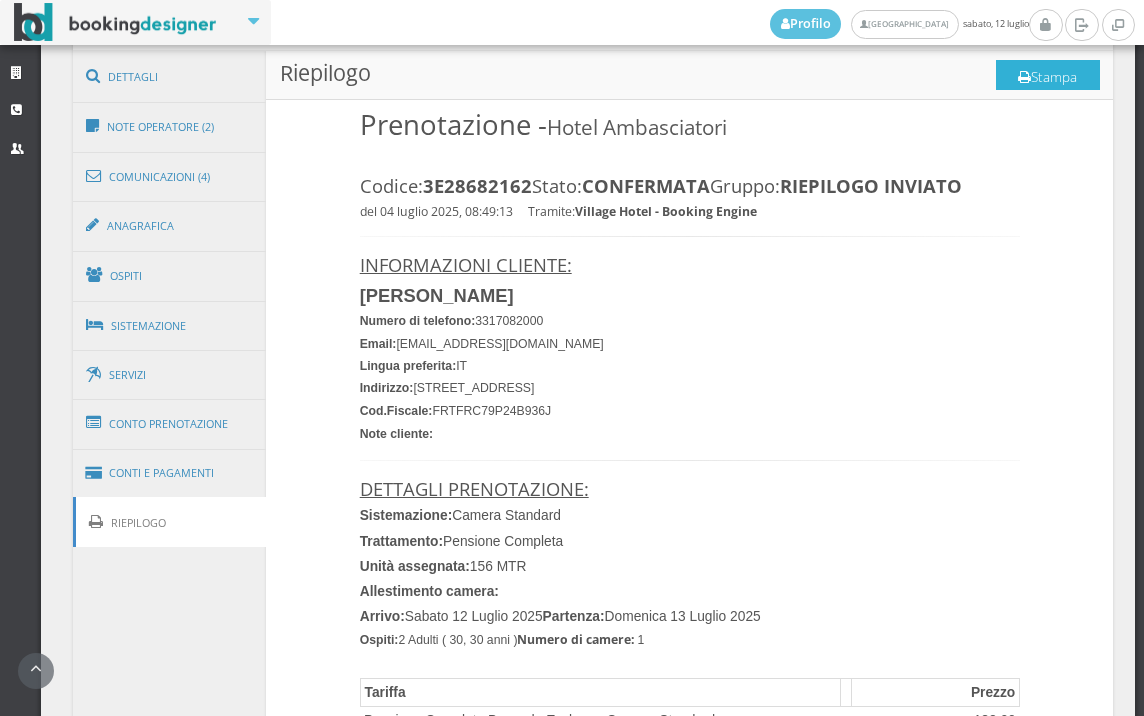 click on "Stampa" at bounding box center [1048, 75] 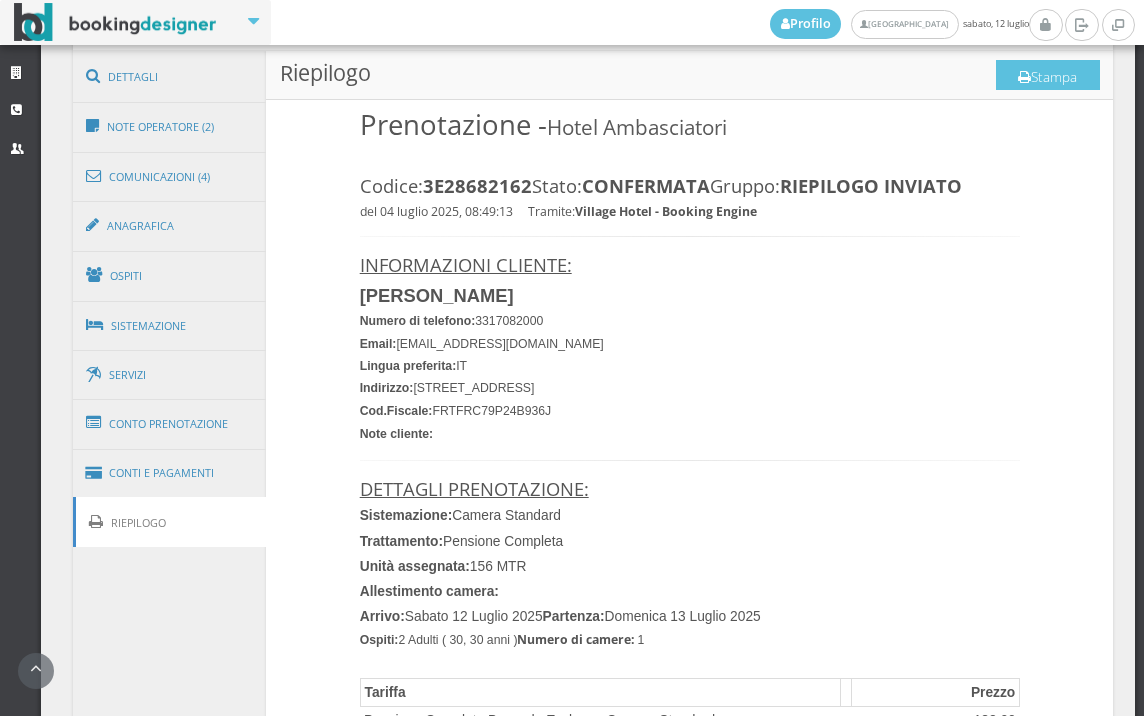 scroll, scrollTop: 0, scrollLeft: 0, axis: both 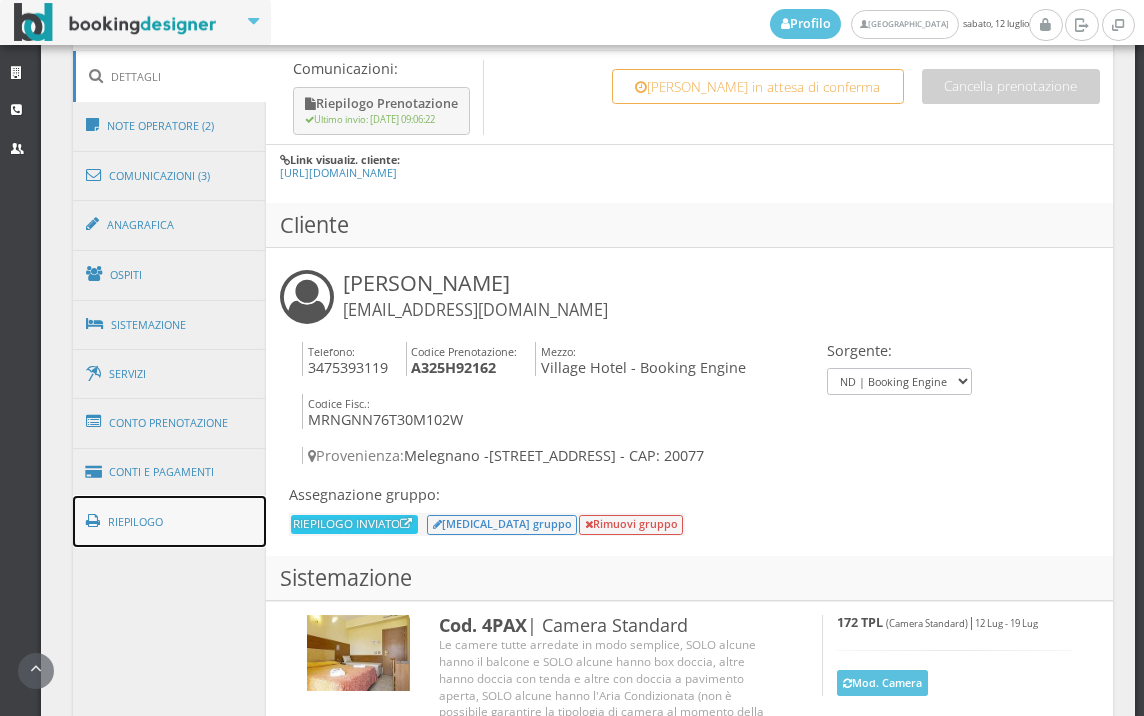 click on "Riepilogo" at bounding box center [170, 522] 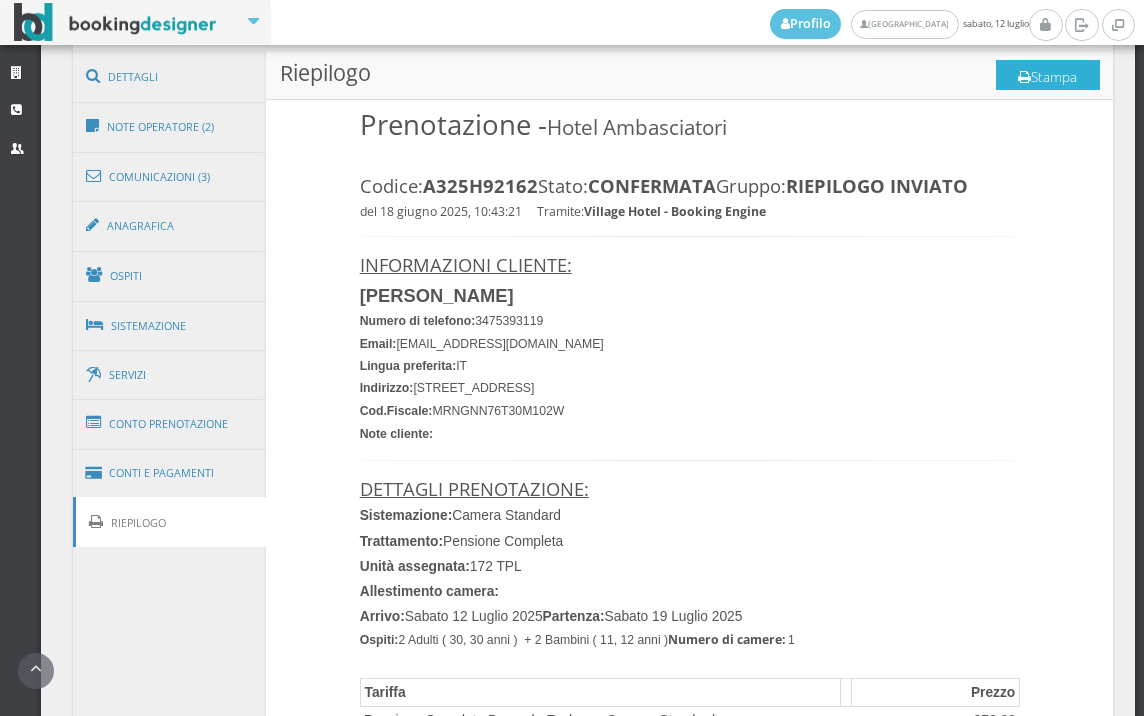 click on "Stampa" at bounding box center (1048, 75) 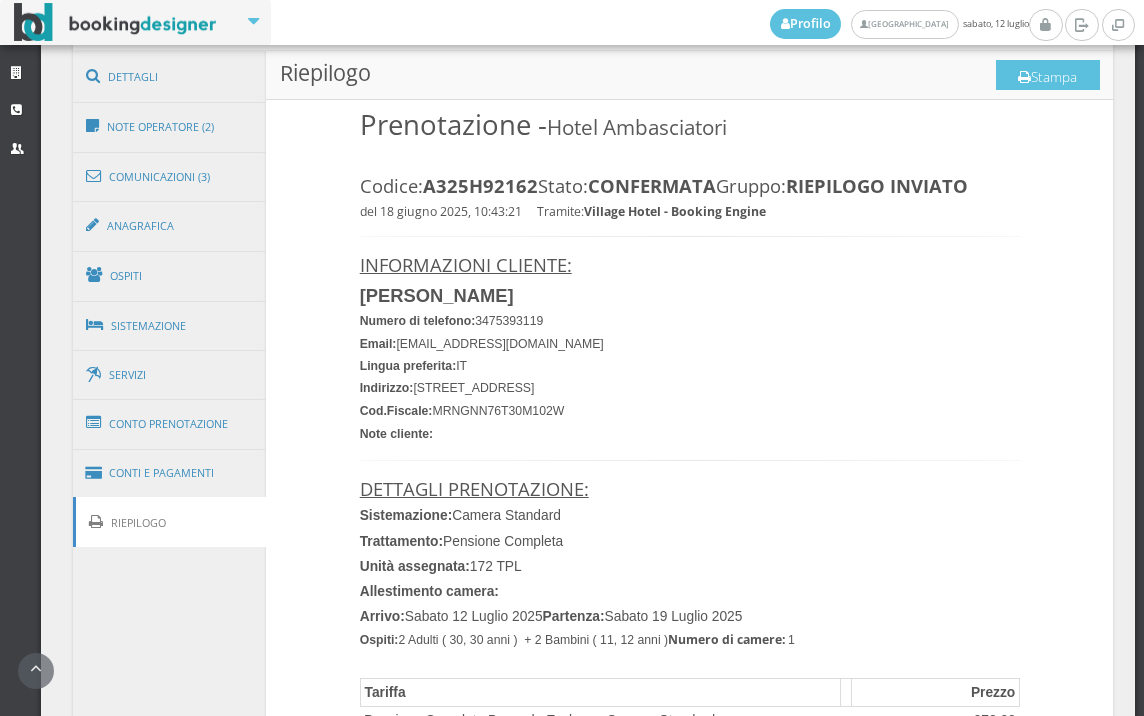 scroll, scrollTop: 0, scrollLeft: 0, axis: both 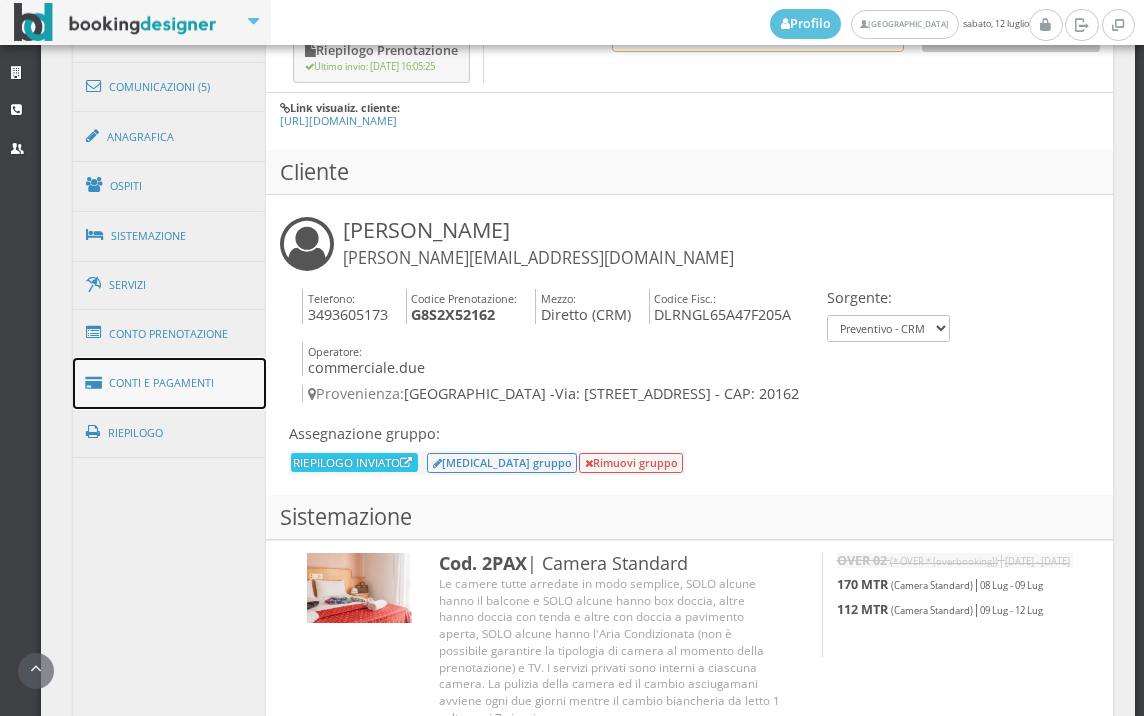 click on "Conti e Pagamenti" at bounding box center (170, 383) 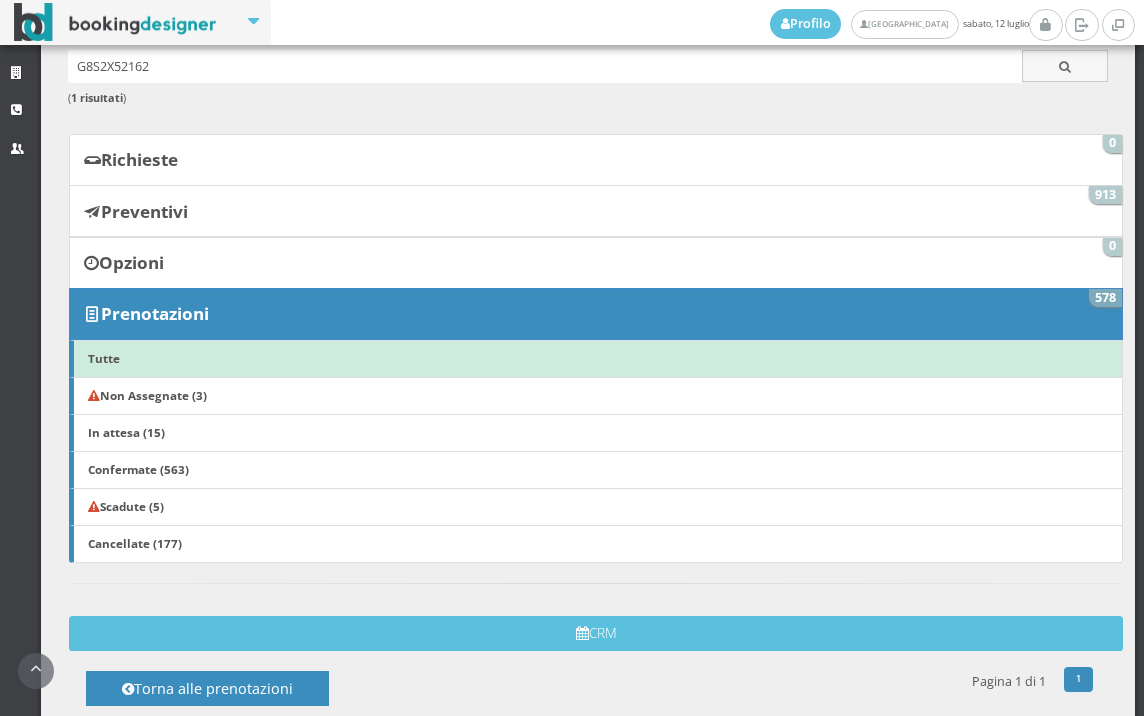 scroll, scrollTop: 111, scrollLeft: 0, axis: vertical 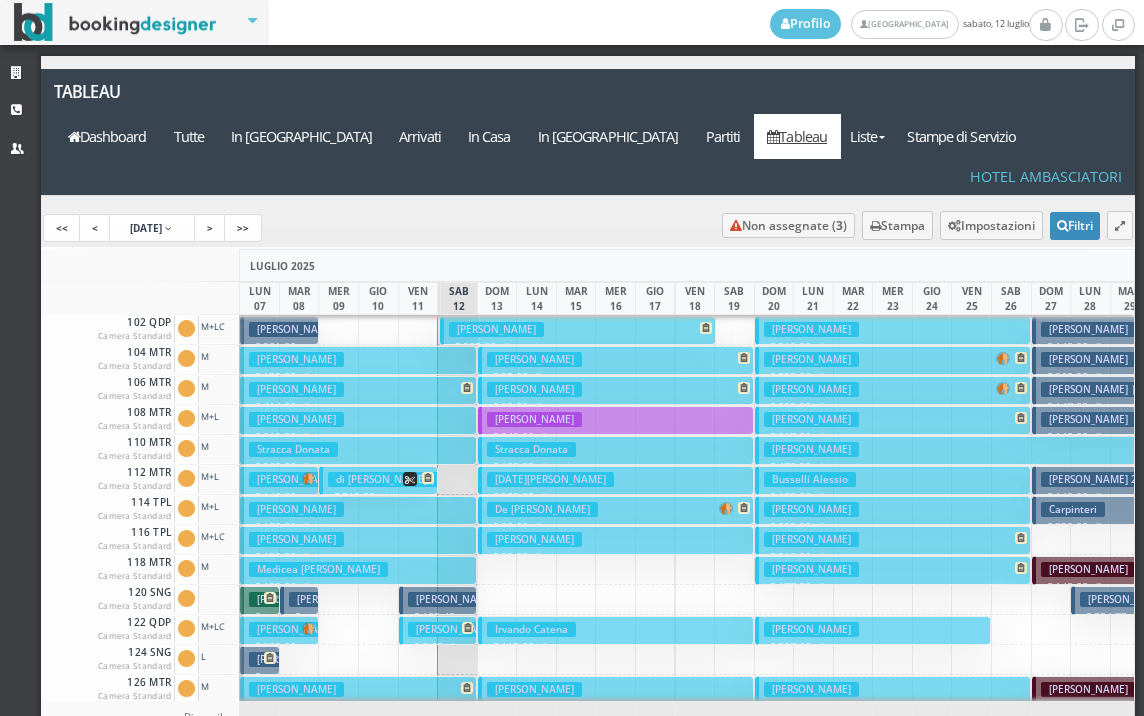 click on "[PERSON_NAME]
€ 219.00         7 notti
2 Adulti" at bounding box center [358, 420] 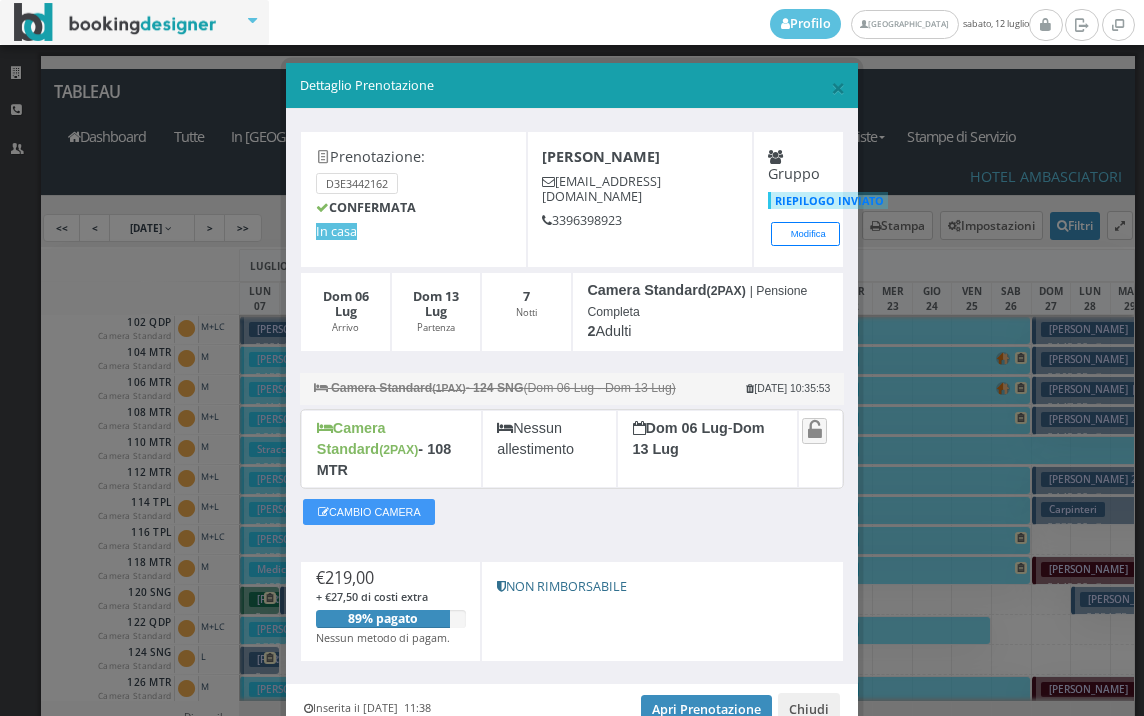 scroll, scrollTop: 78, scrollLeft: 0, axis: vertical 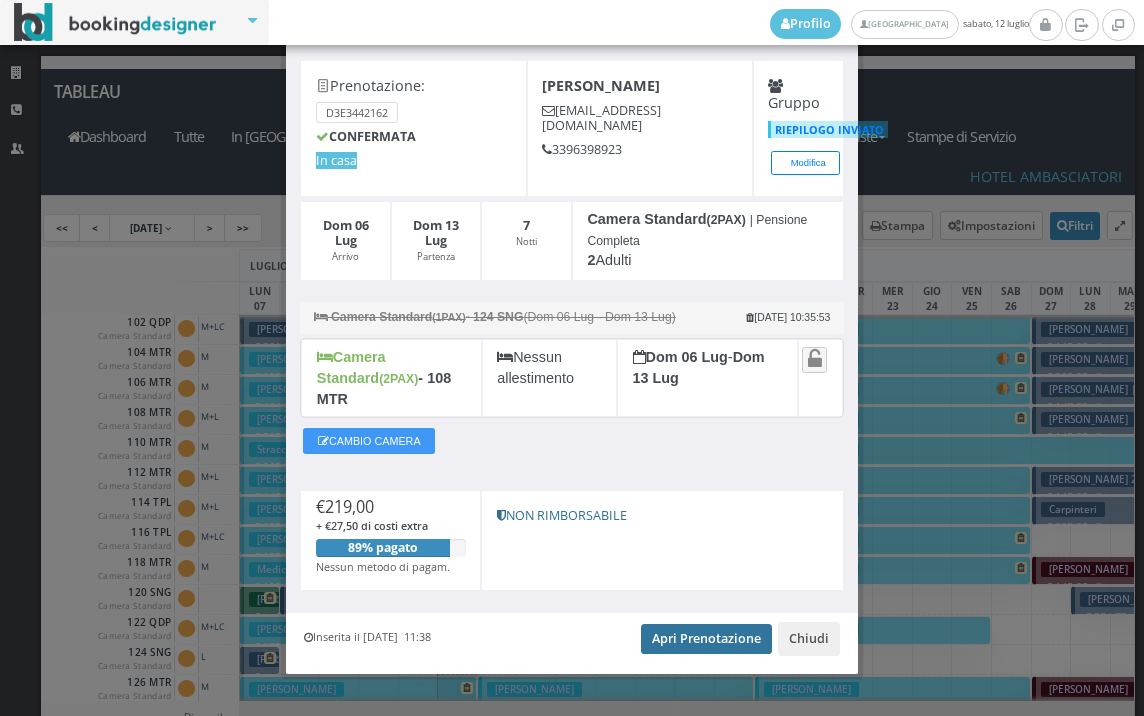 click on "Apri Prenotazione" at bounding box center [706, 639] 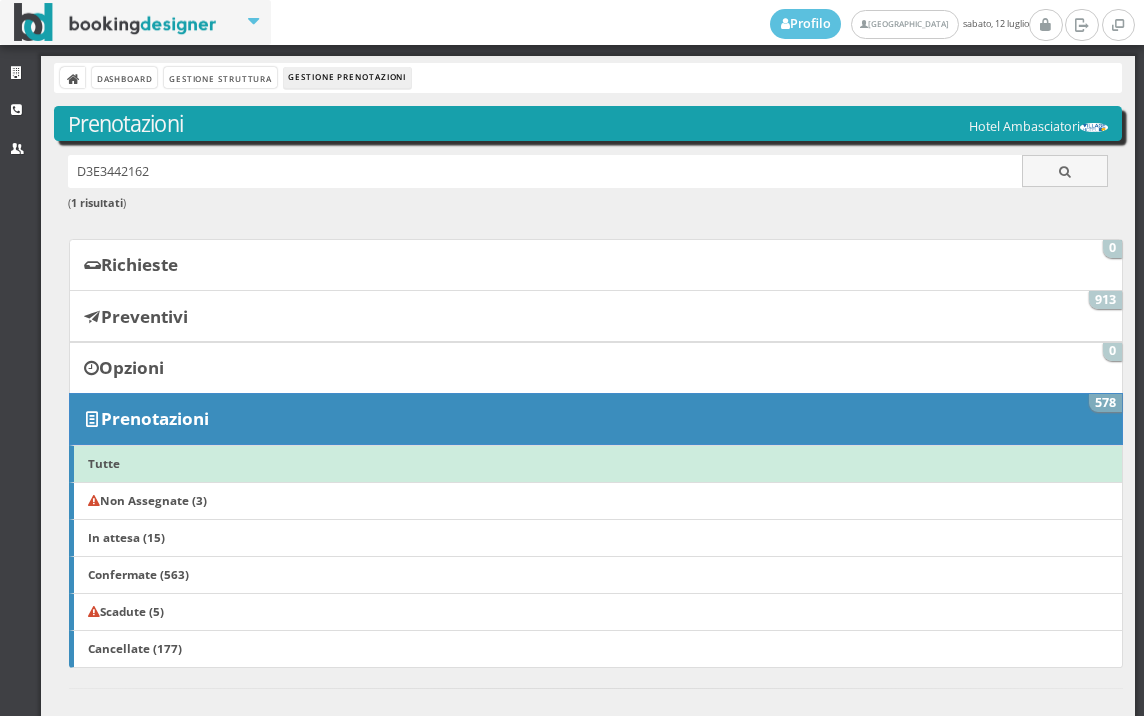 scroll, scrollTop: 0, scrollLeft: 0, axis: both 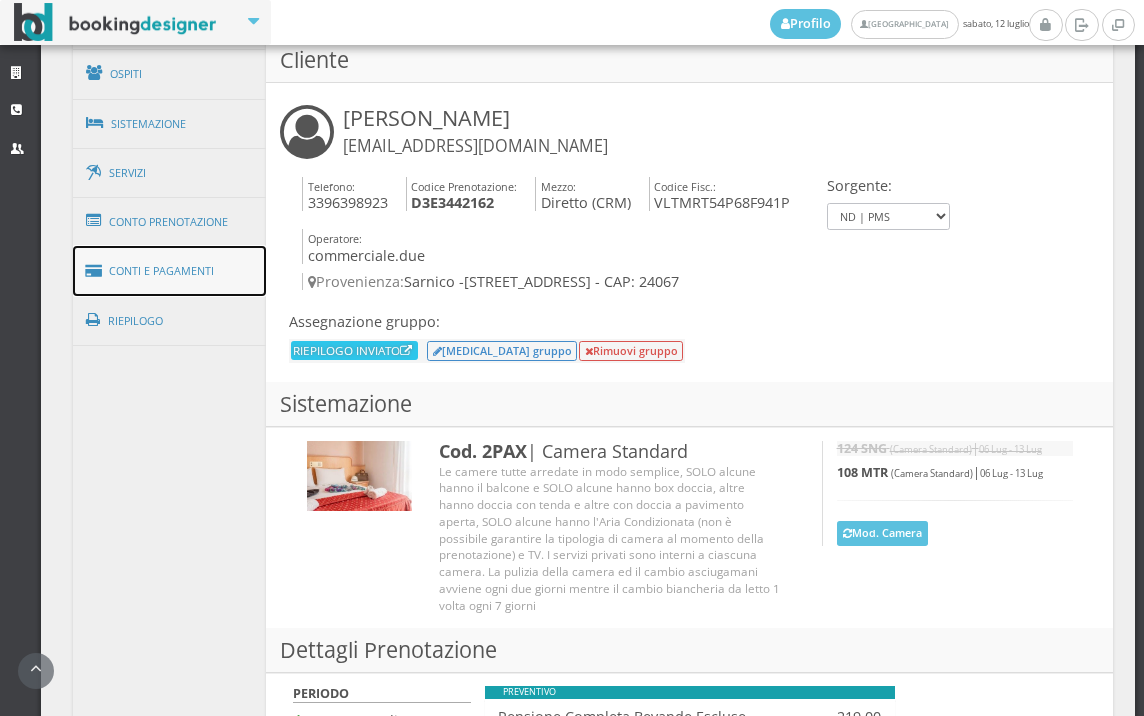 click on "Conti e Pagamenti" at bounding box center [170, 271] 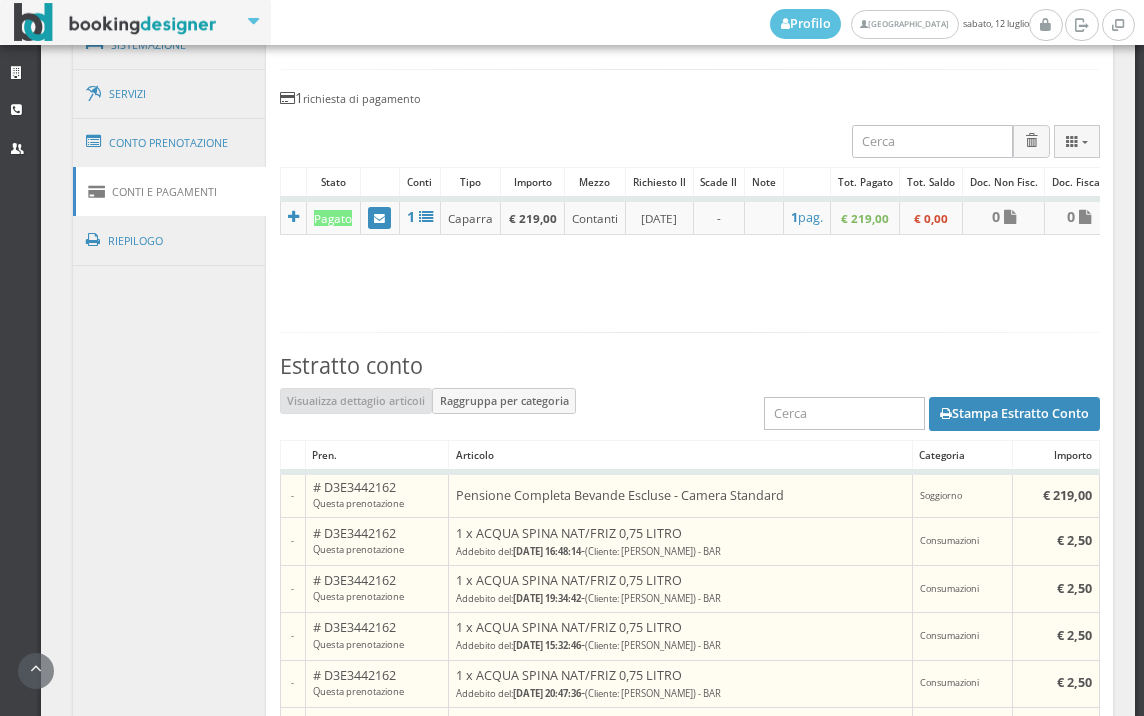 scroll, scrollTop: 1445, scrollLeft: 0, axis: vertical 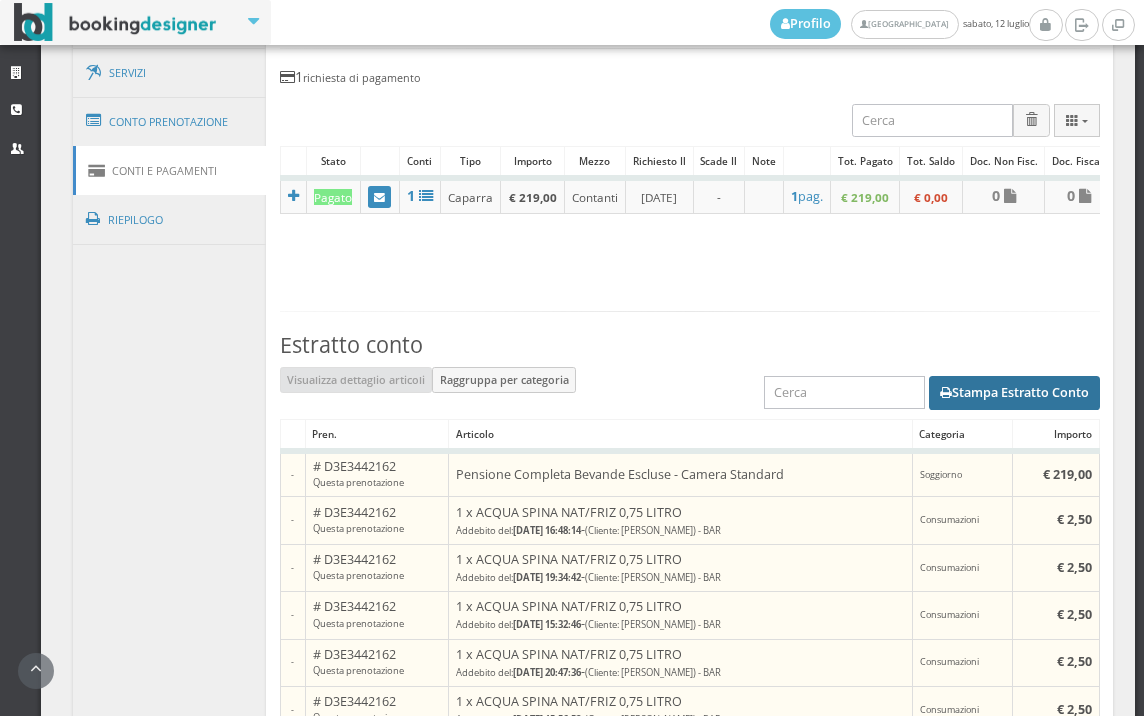 click on "Stampa Estratto Conto" at bounding box center [1014, 393] 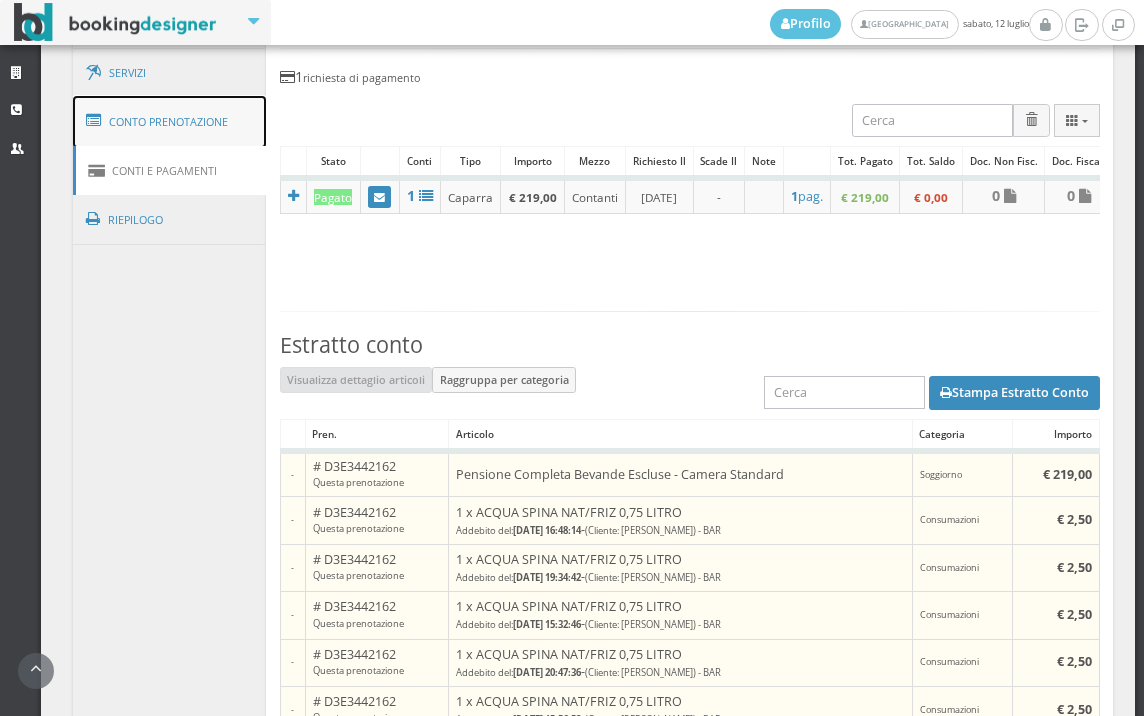 click on "Conto Prenotazione" at bounding box center [170, 122] 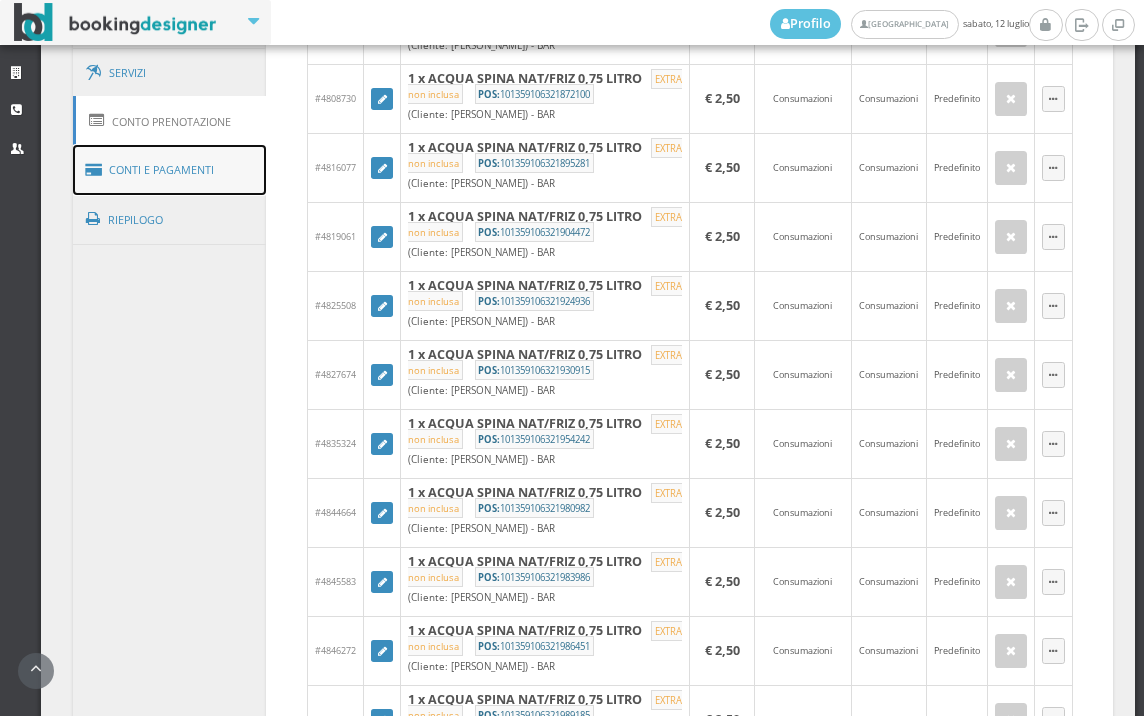 click on "Conti e Pagamenti" at bounding box center (170, 170) 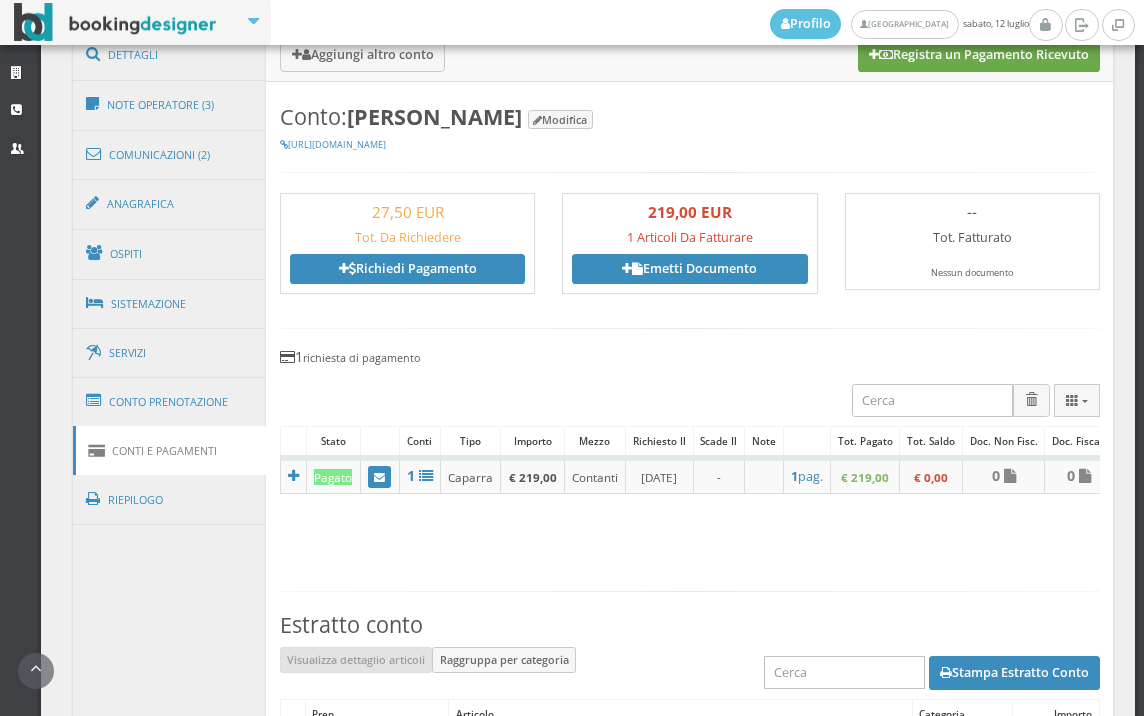scroll, scrollTop: 1001, scrollLeft: 0, axis: vertical 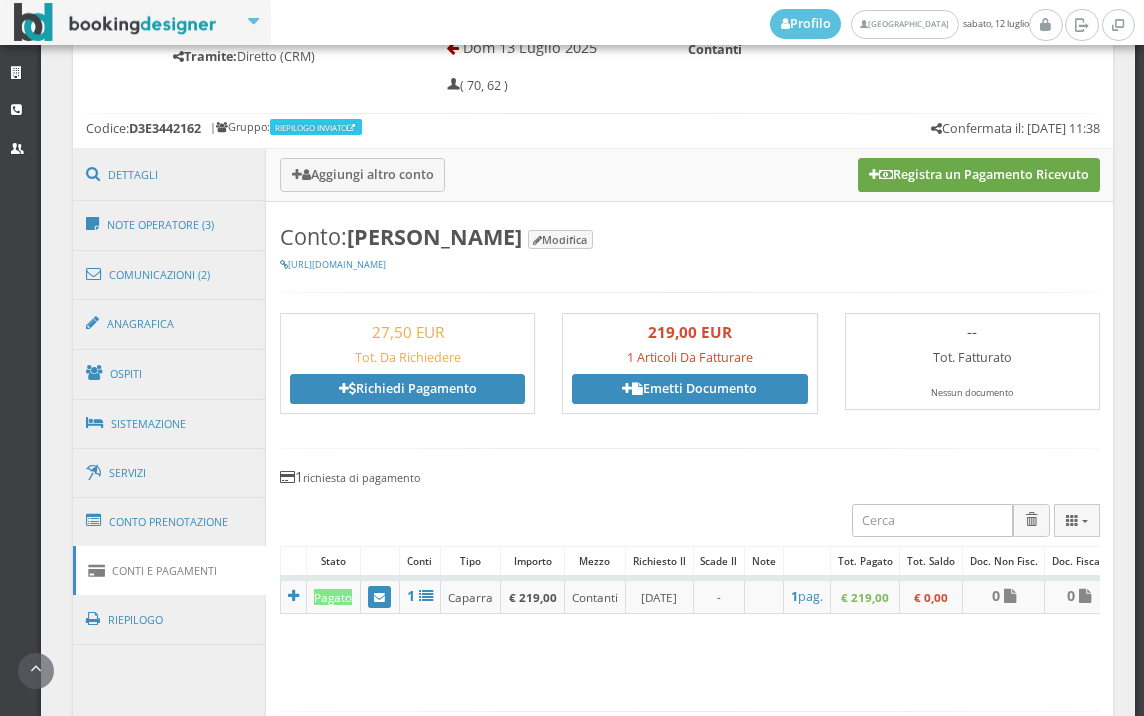 click on "Registra un Pagamento Ricevuto" at bounding box center [979, 175] 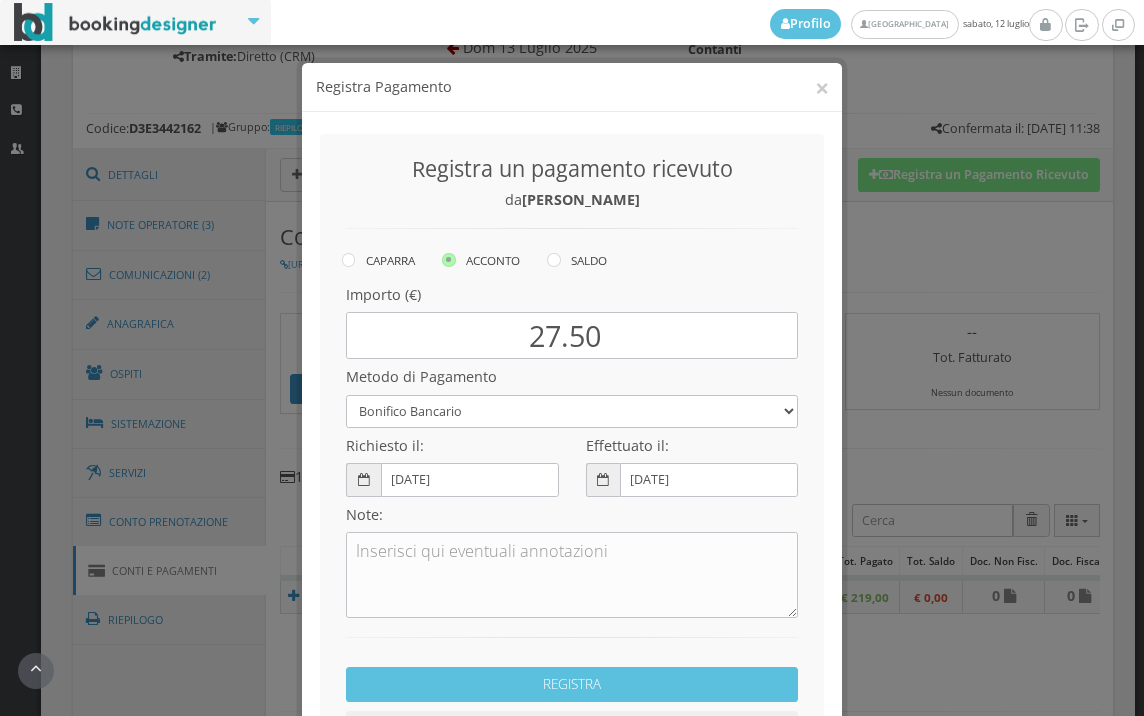 drag, startPoint x: 553, startPoint y: 257, endPoint x: 554, endPoint y: 315, distance: 58.00862 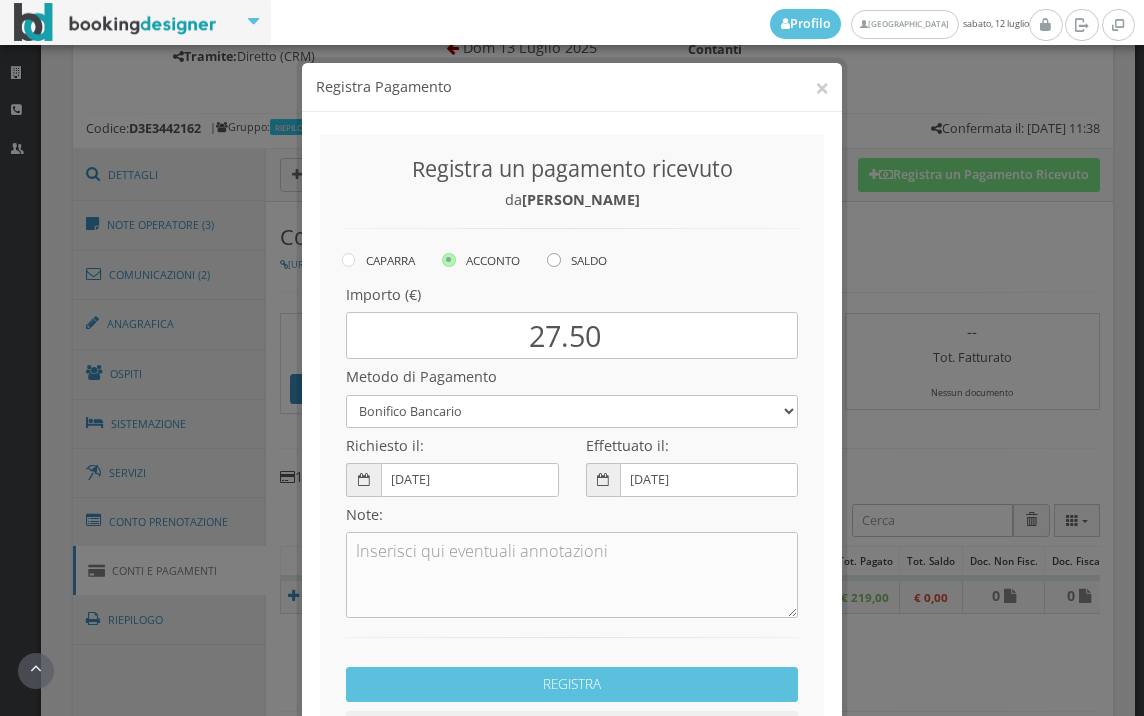 click on "SALDO" at bounding box center [-8464, 258] 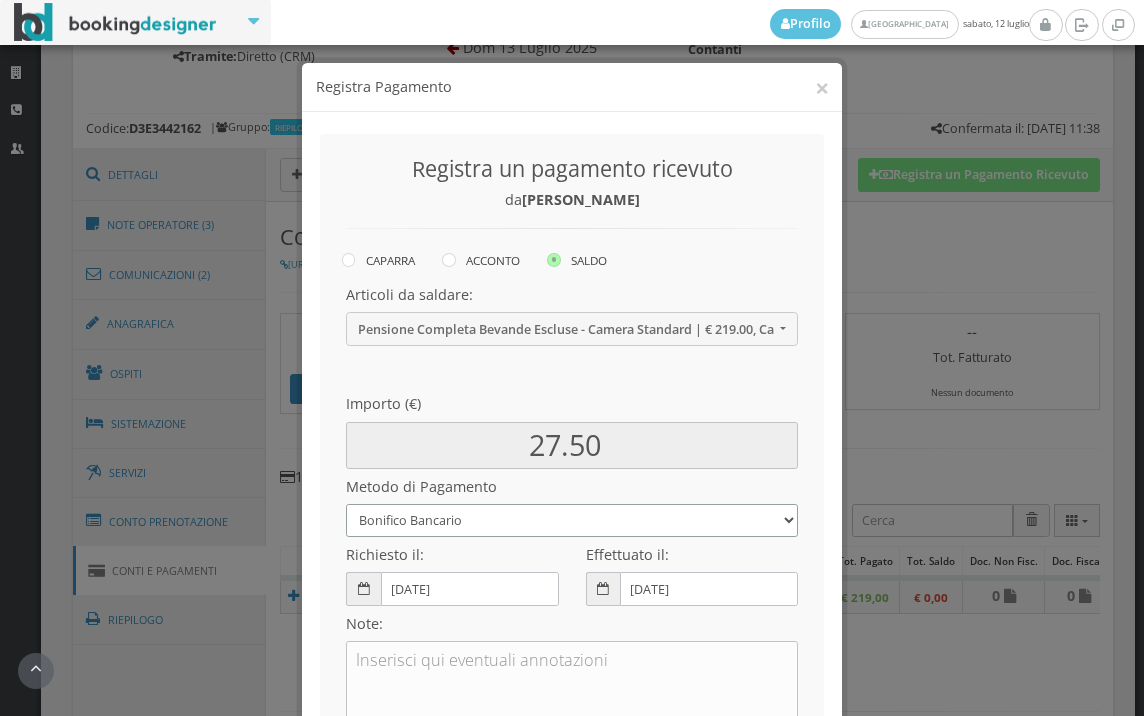 click on "Bonifico Bancario
BONIFICO SUM UP
Contanti
Assegno Bancario
Assegno Circolare
Vaglia Postale
Voucher
Tramite [DOMAIN_NAME]
Bonus vacanze (Dl n. 34/2020)
POS (in loco)
Pagamento online con carta di credito (Stripe)
Pagamento online con carta di credito (Stripe) !
Pagamento in 3 rate senza interessi con Scalapay
Pagamento in 4 rate senza interessi con Scalapay
Tramite PROMOTODAY" at bounding box center [572, 520] 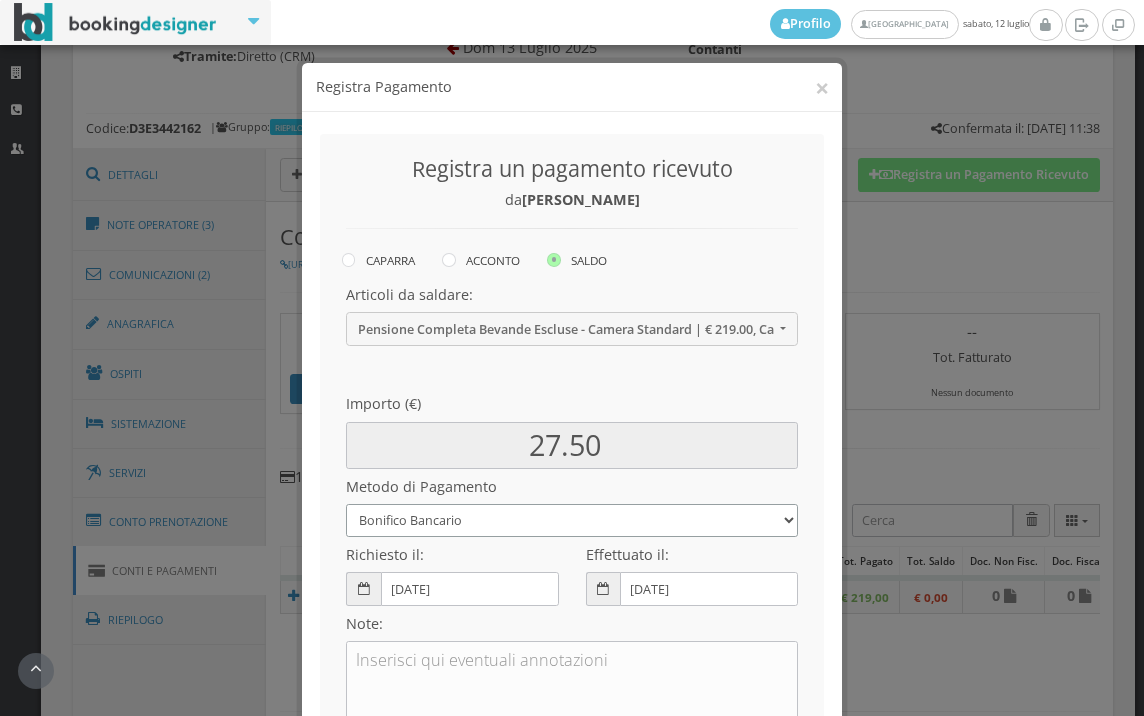 select 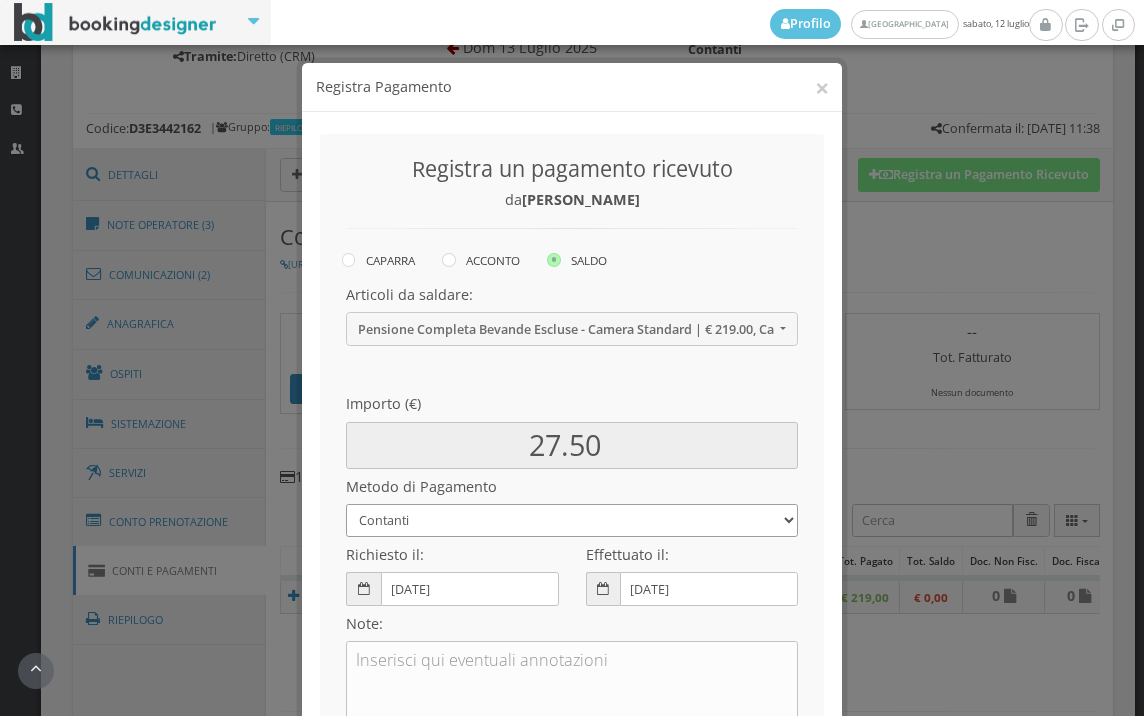 click on "Bonifico Bancario
BONIFICO SUM UP
Contanti
Assegno Bancario
Assegno Circolare
Vaglia Postale
Voucher
Tramite [DOMAIN_NAME]
Bonus vacanze (Dl n. 34/2020)
POS (in loco)
Pagamento online con carta di credito (Stripe)
Pagamento online con carta di credito (Stripe) !
Pagamento in 3 rate senza interessi con Scalapay
Pagamento in 4 rate senza interessi con Scalapay
Tramite PROMOTODAY" at bounding box center [572, 520] 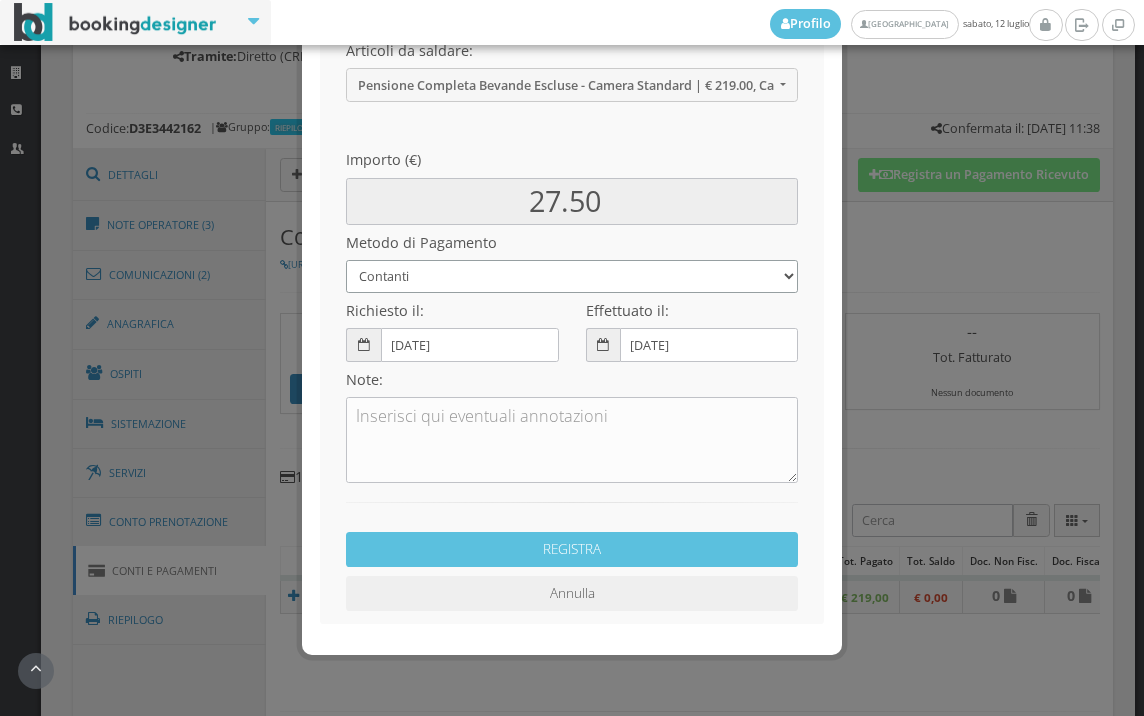 scroll, scrollTop: 273, scrollLeft: 0, axis: vertical 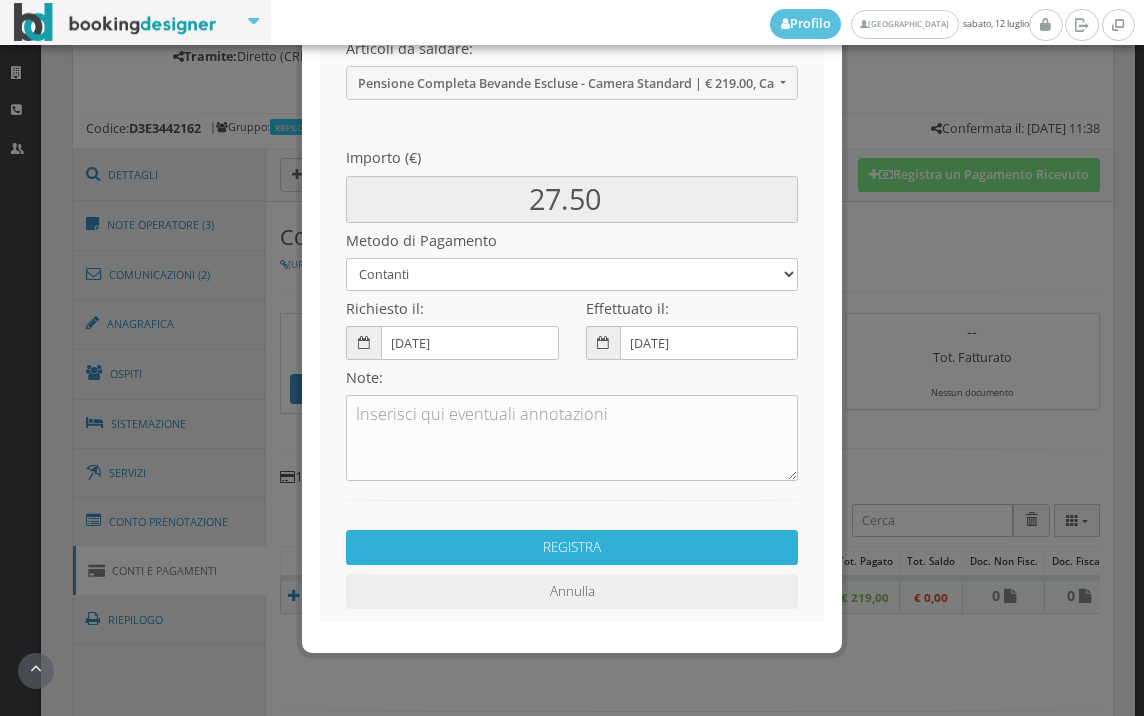 click on "REGISTRA" at bounding box center (572, 547) 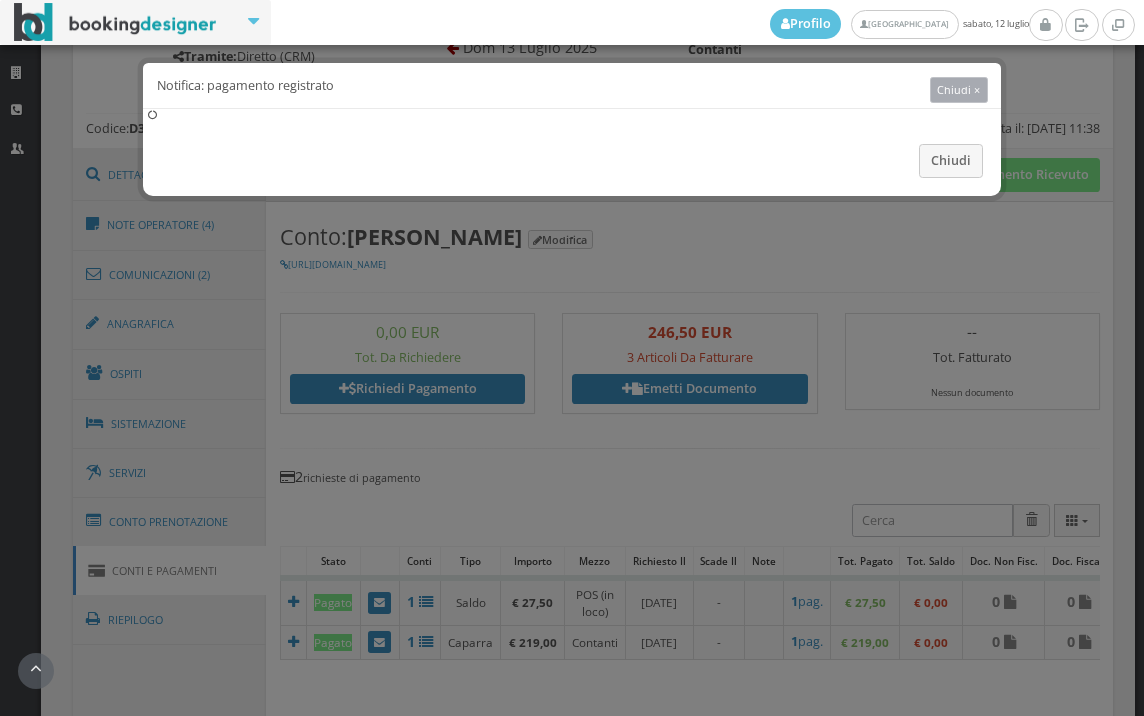 click on "Chiudi ×" at bounding box center [958, 89] 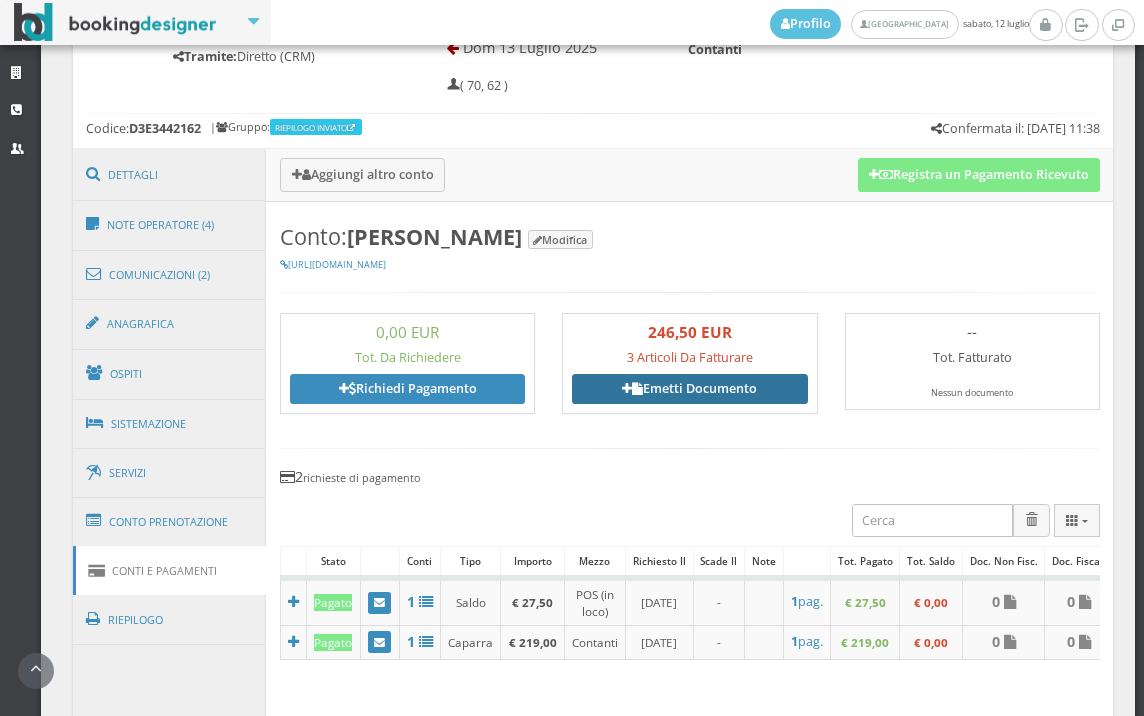 click on "Emetti Documento" at bounding box center (689, 389) 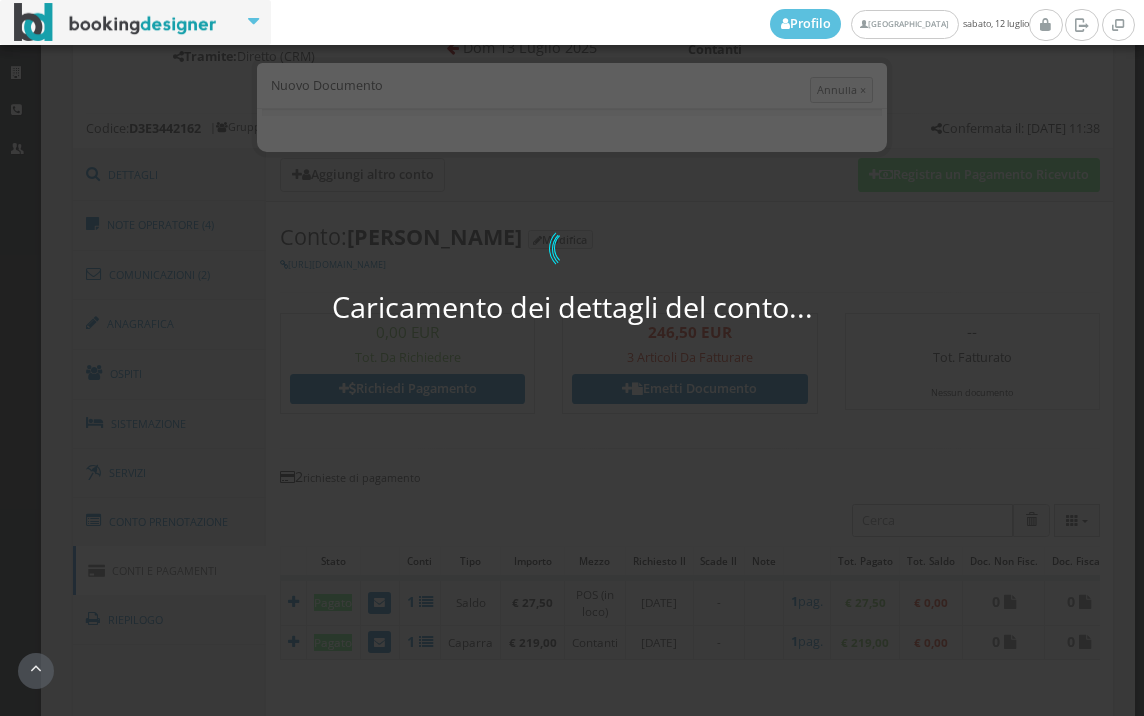select on "PF" 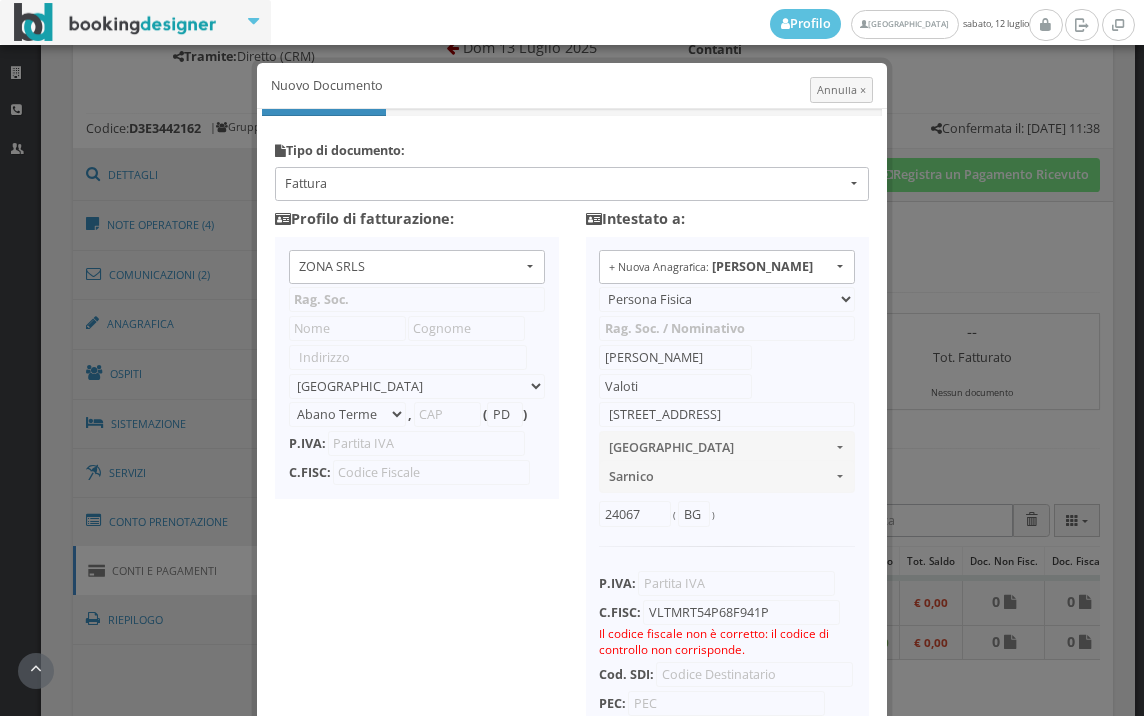 type on "ZONA SRLS" 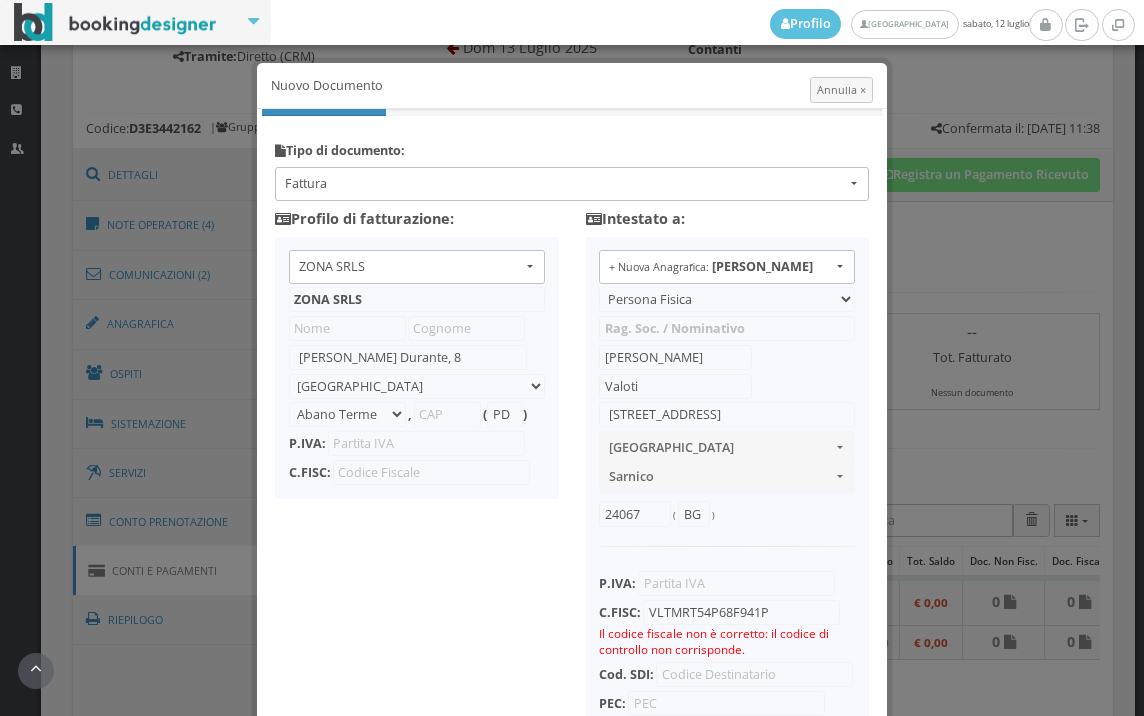 select on "Frattamaggiore" 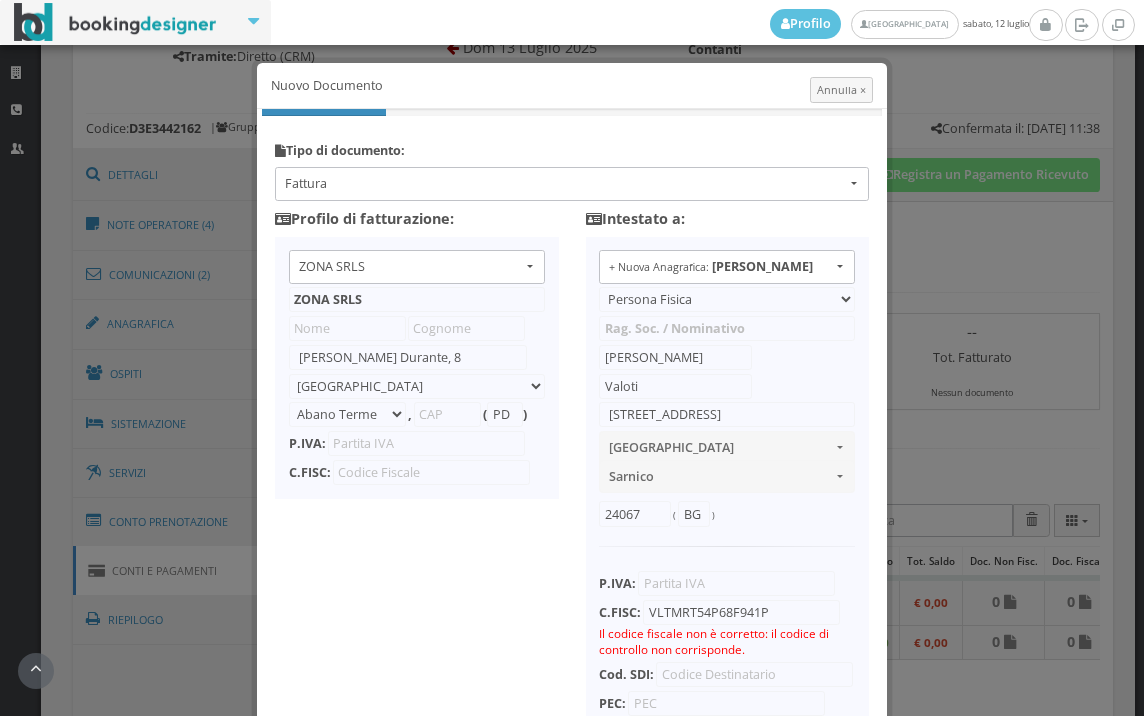 type on "80027" 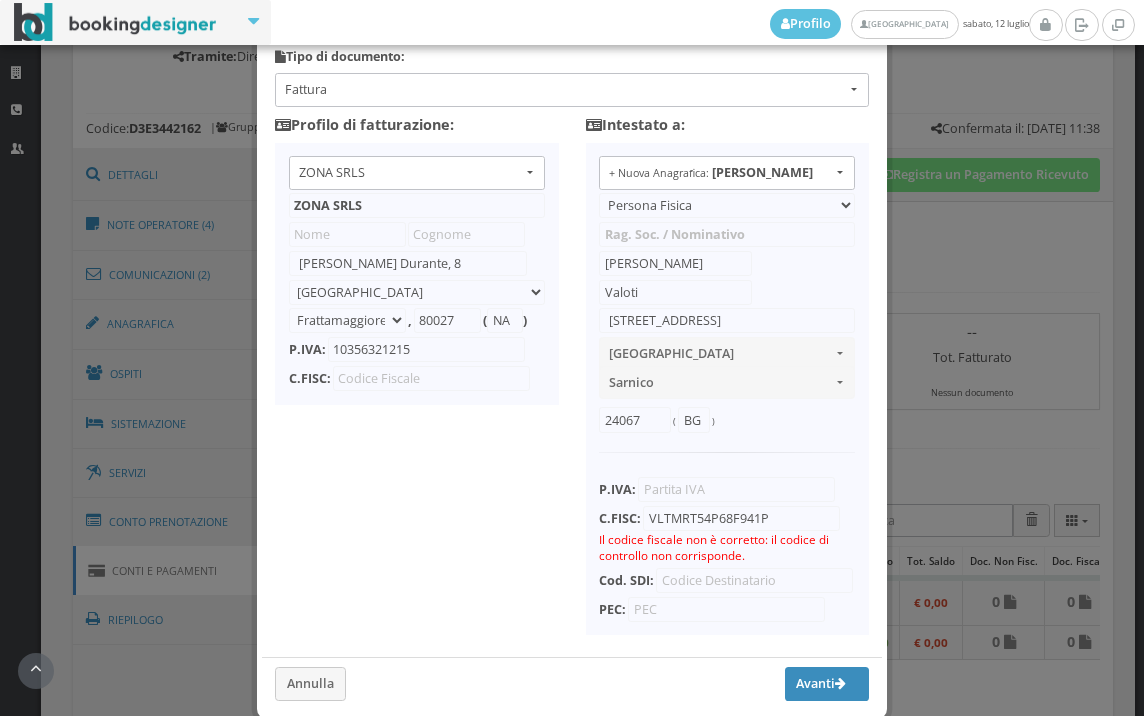 scroll, scrollTop: 195, scrollLeft: 0, axis: vertical 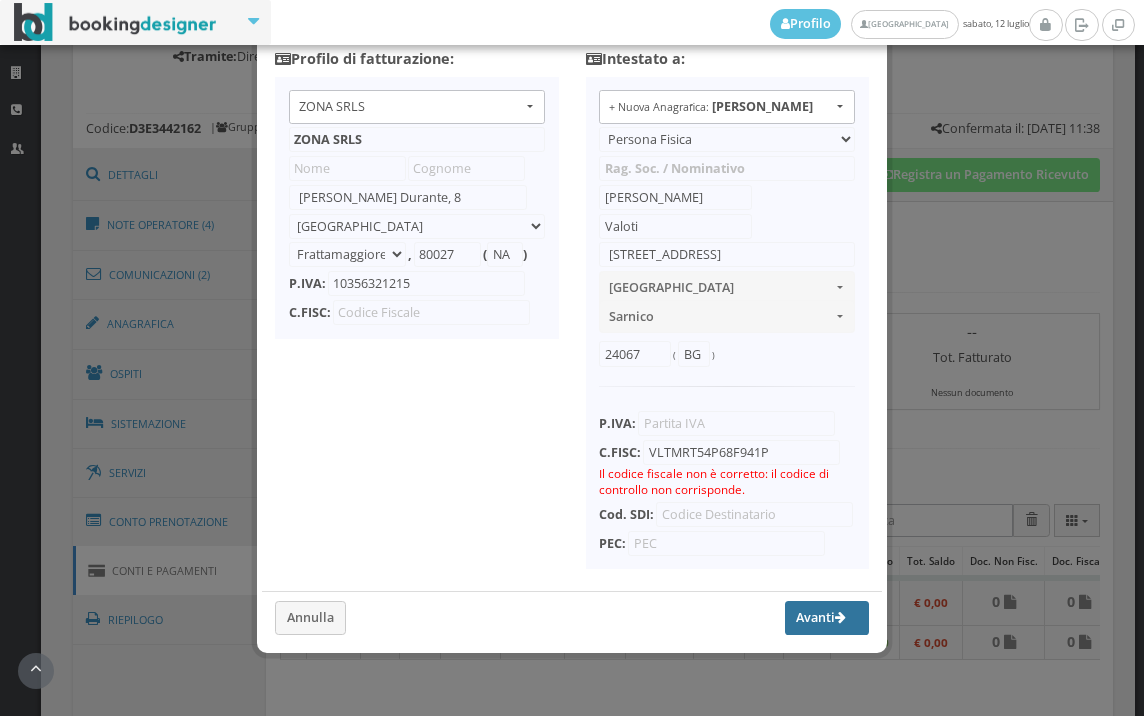 click on "Avanti" at bounding box center [827, 618] 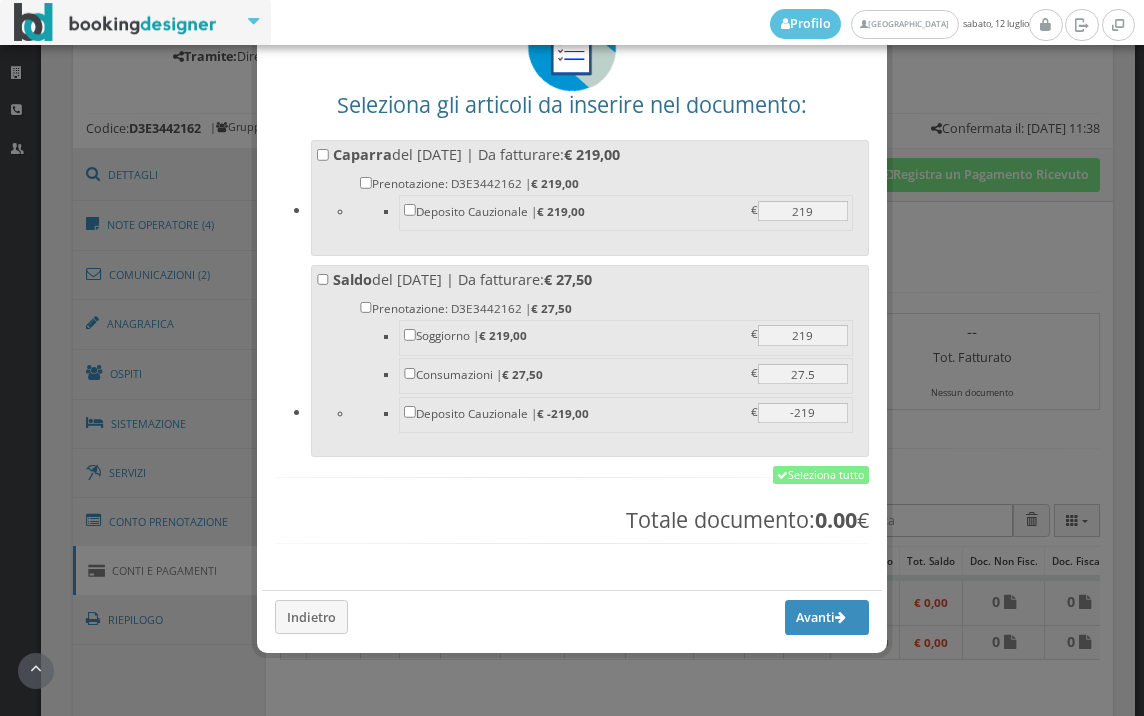 scroll, scrollTop: 156, scrollLeft: 0, axis: vertical 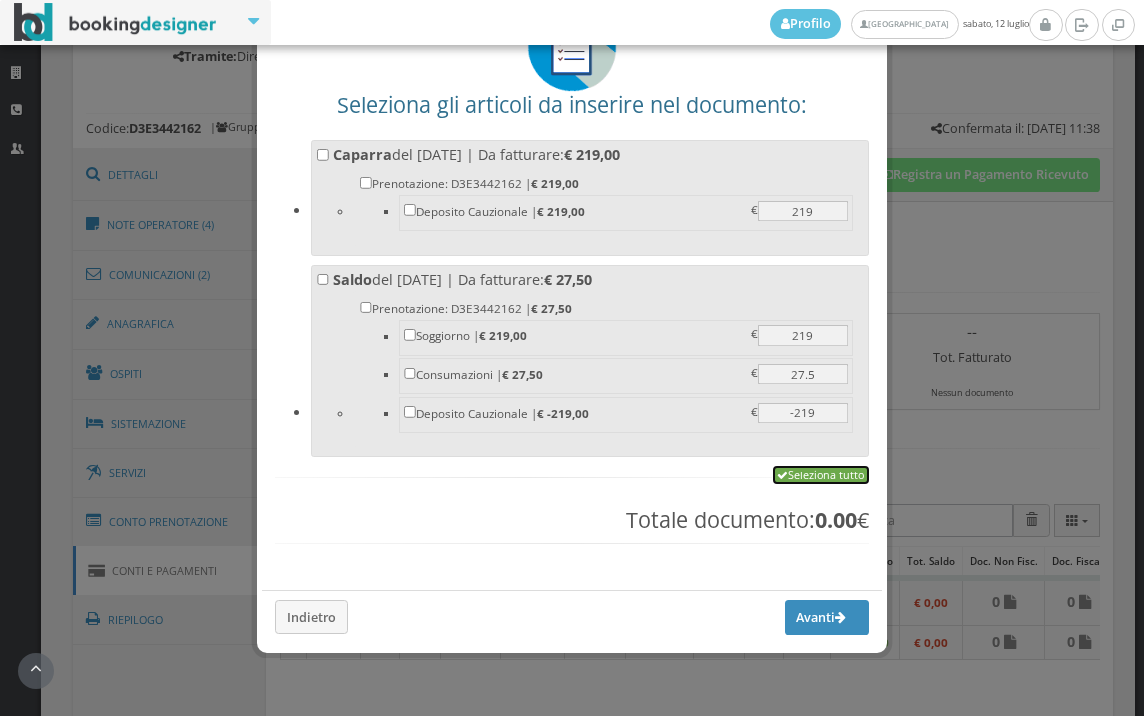 click on "Seleziona tutto" at bounding box center [821, 475] 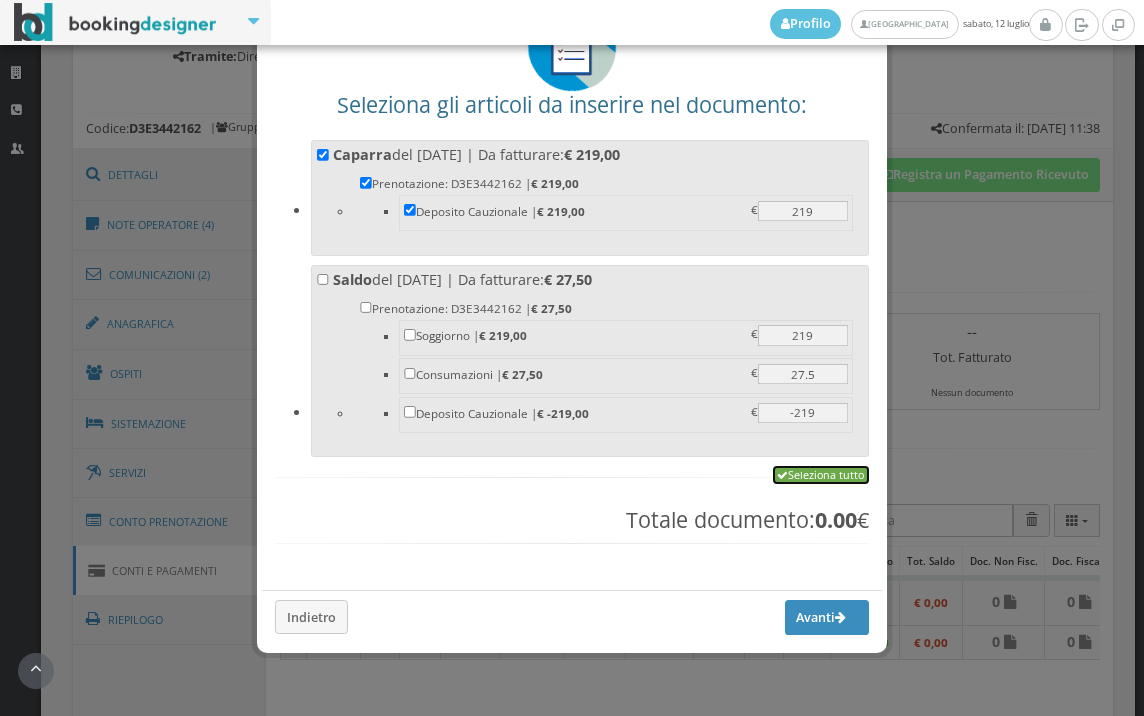 checkbox on "true" 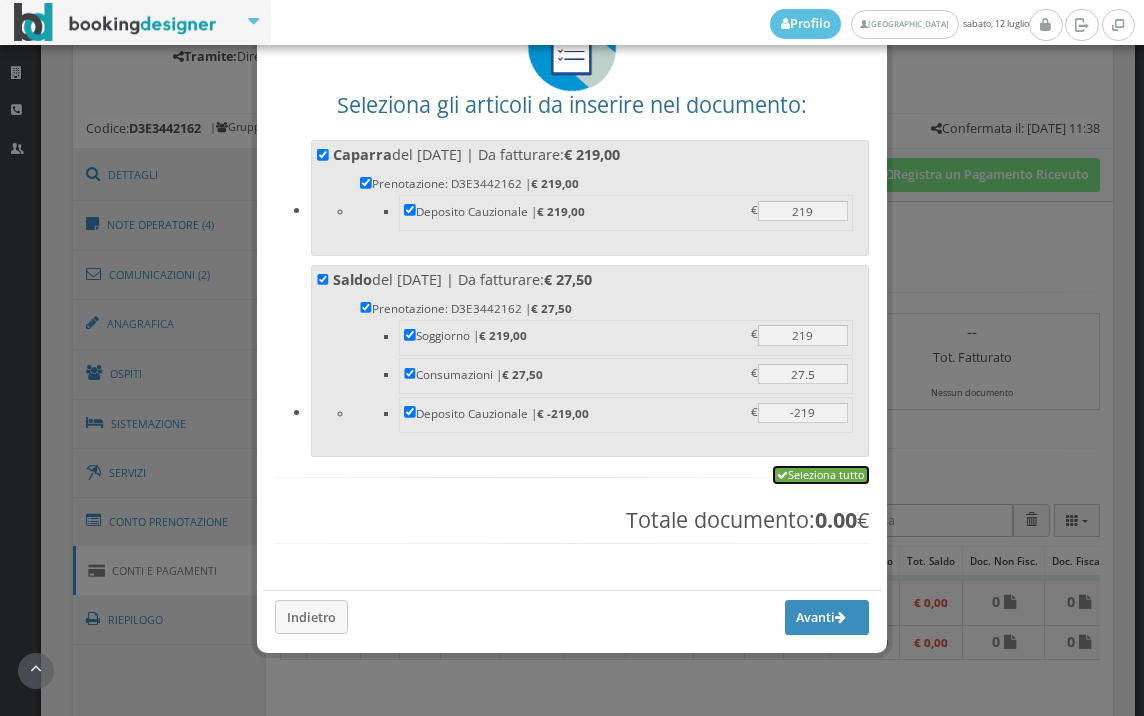 checkbox on "true" 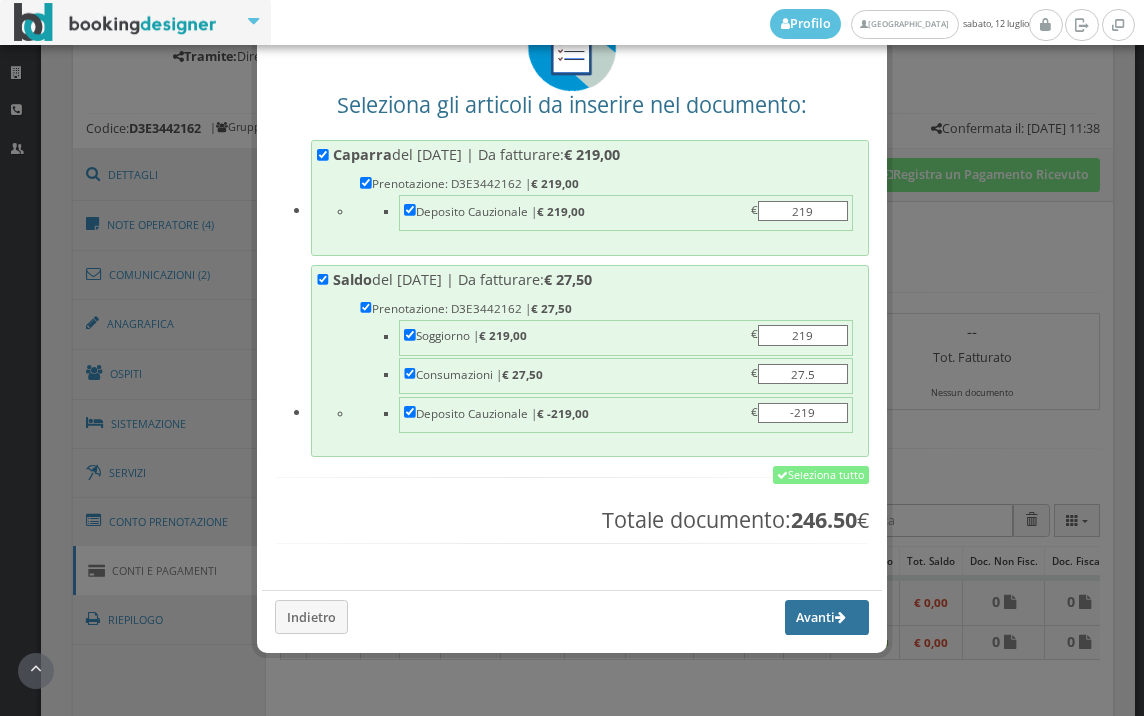 click on "Avanti" at bounding box center [827, 617] 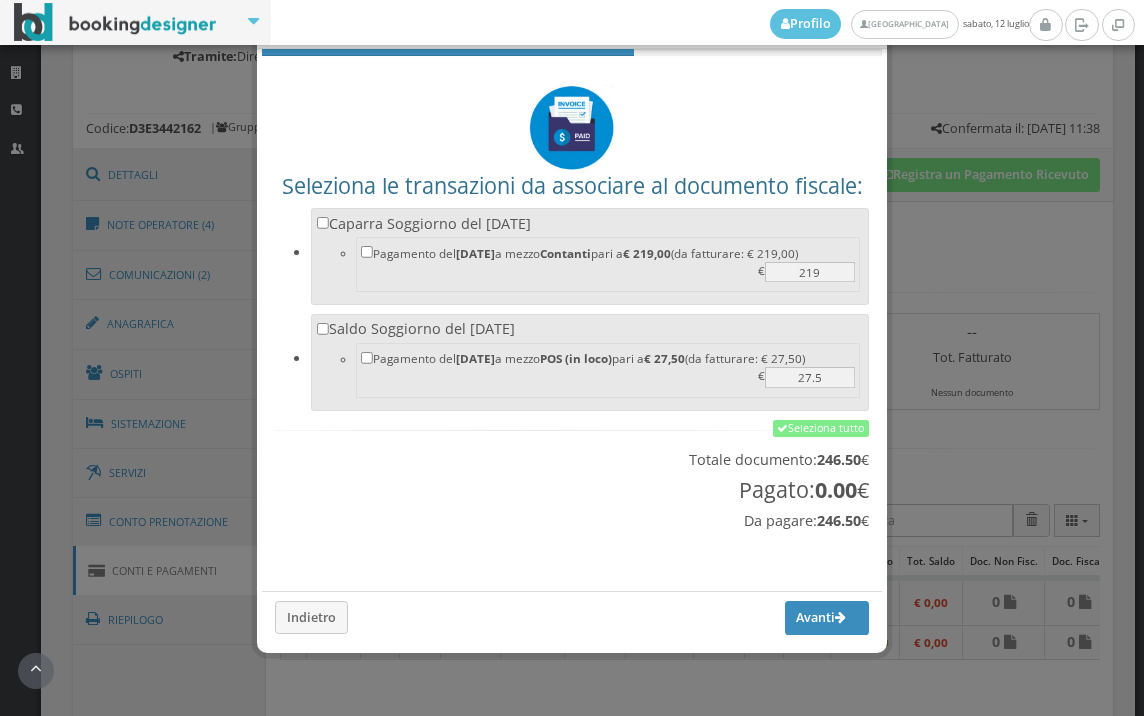 scroll, scrollTop: 66, scrollLeft: 0, axis: vertical 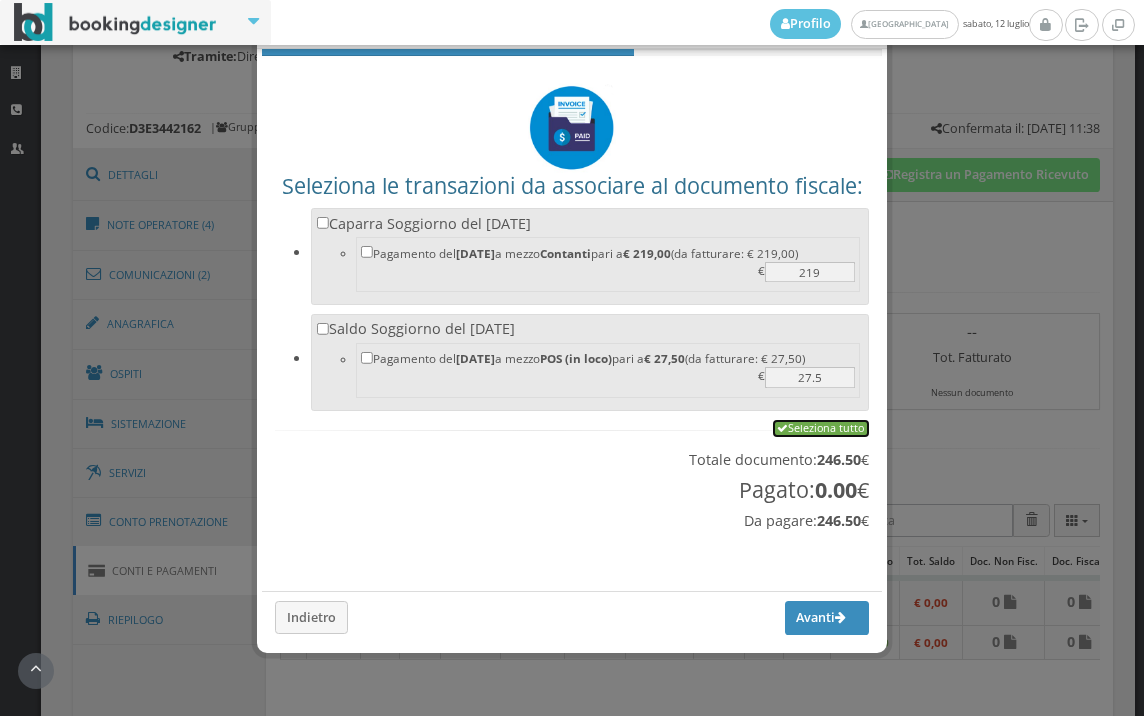 click on "Seleziona tutto" at bounding box center (821, 429) 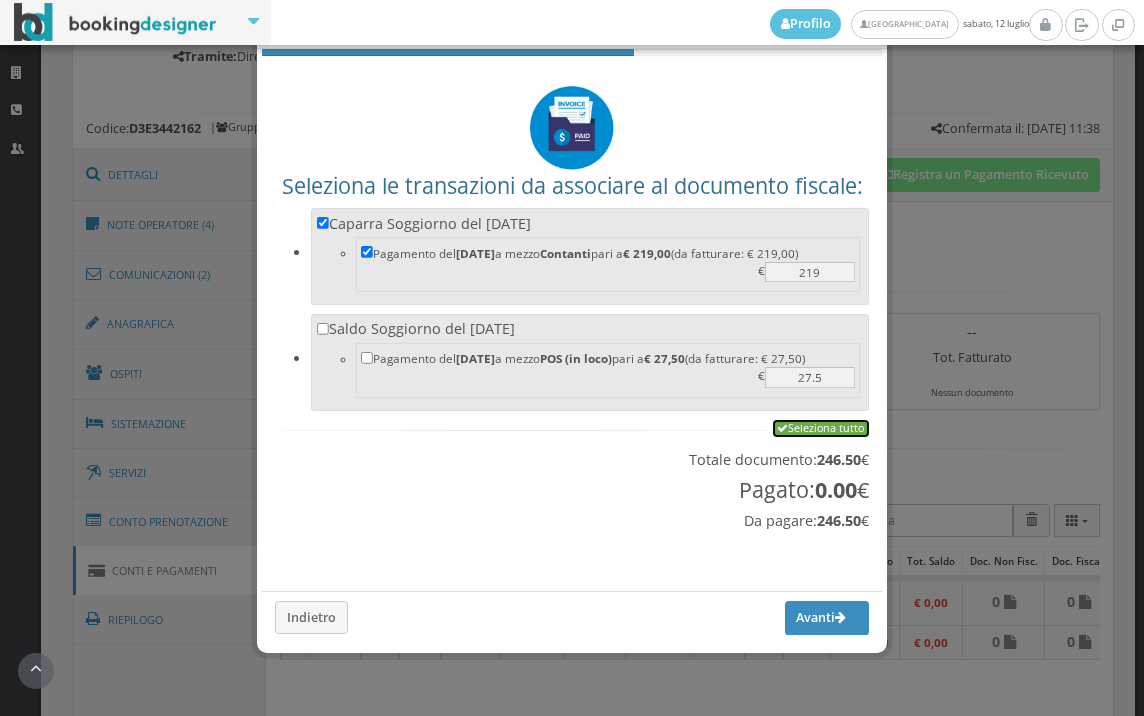 checkbox on "true" 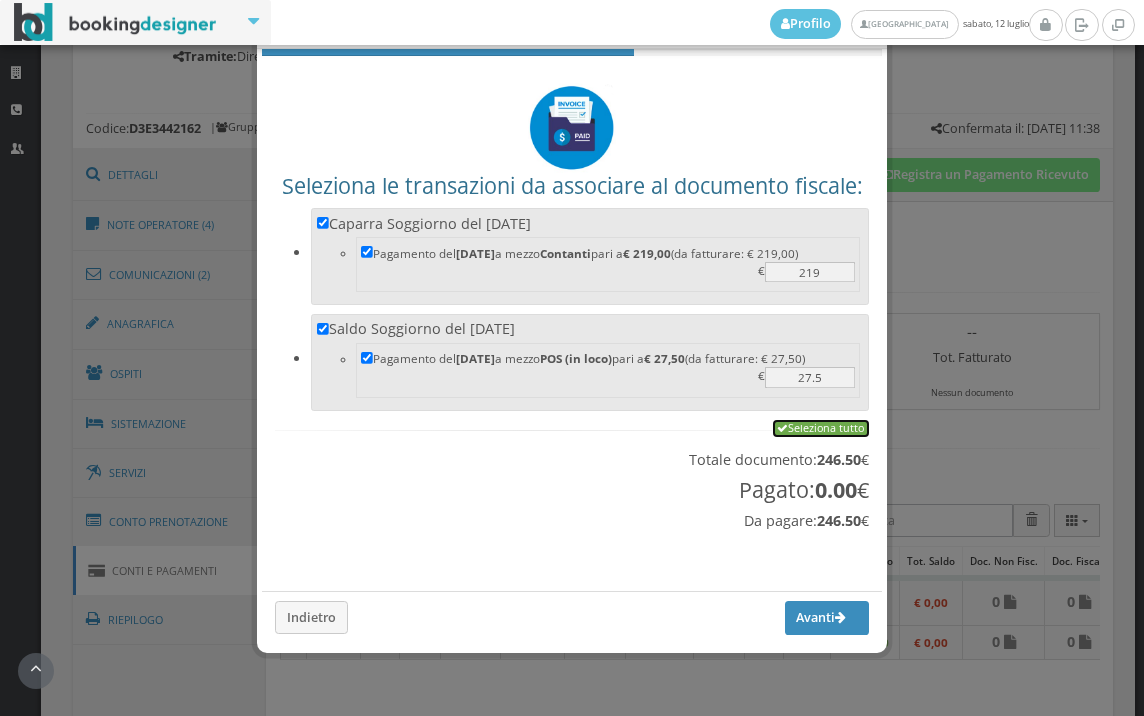 checkbox on "true" 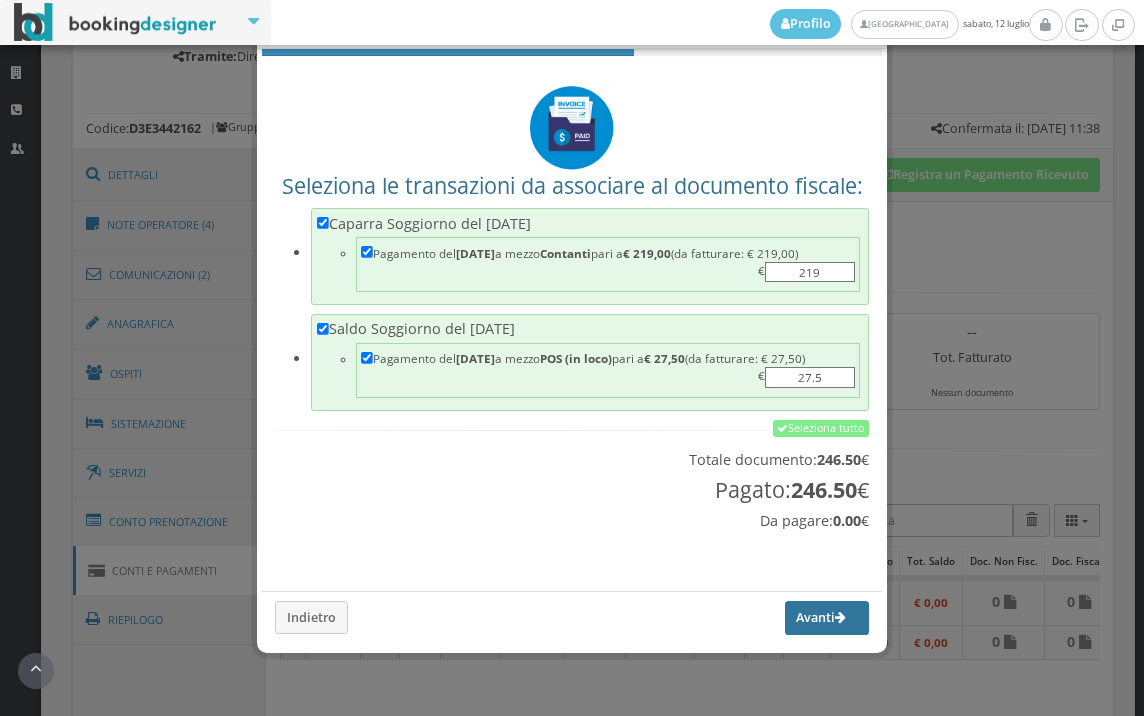 click on "Avanti" at bounding box center (827, 618) 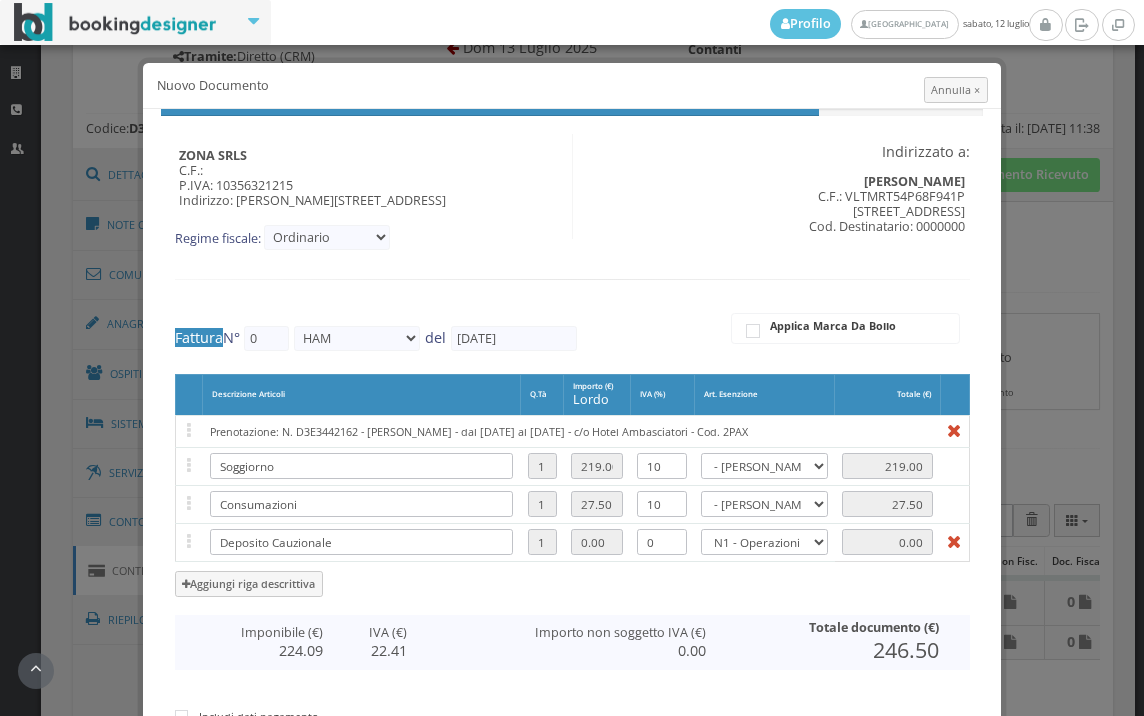 type on "265" 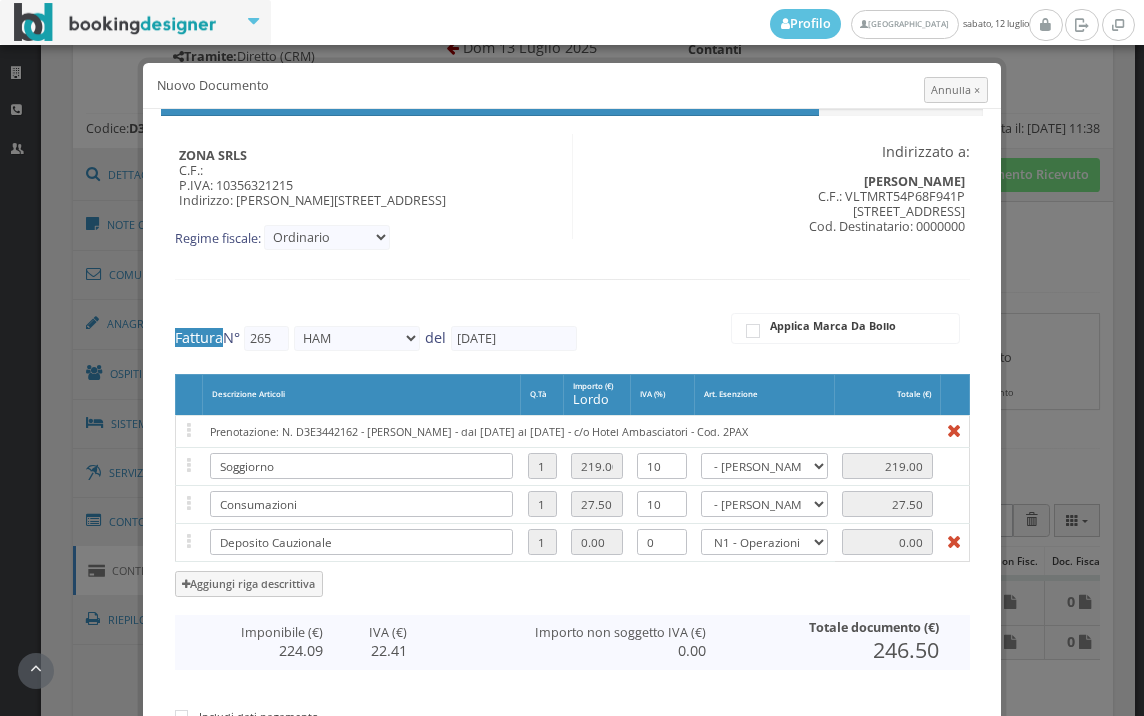scroll, scrollTop: 333, scrollLeft: 0, axis: vertical 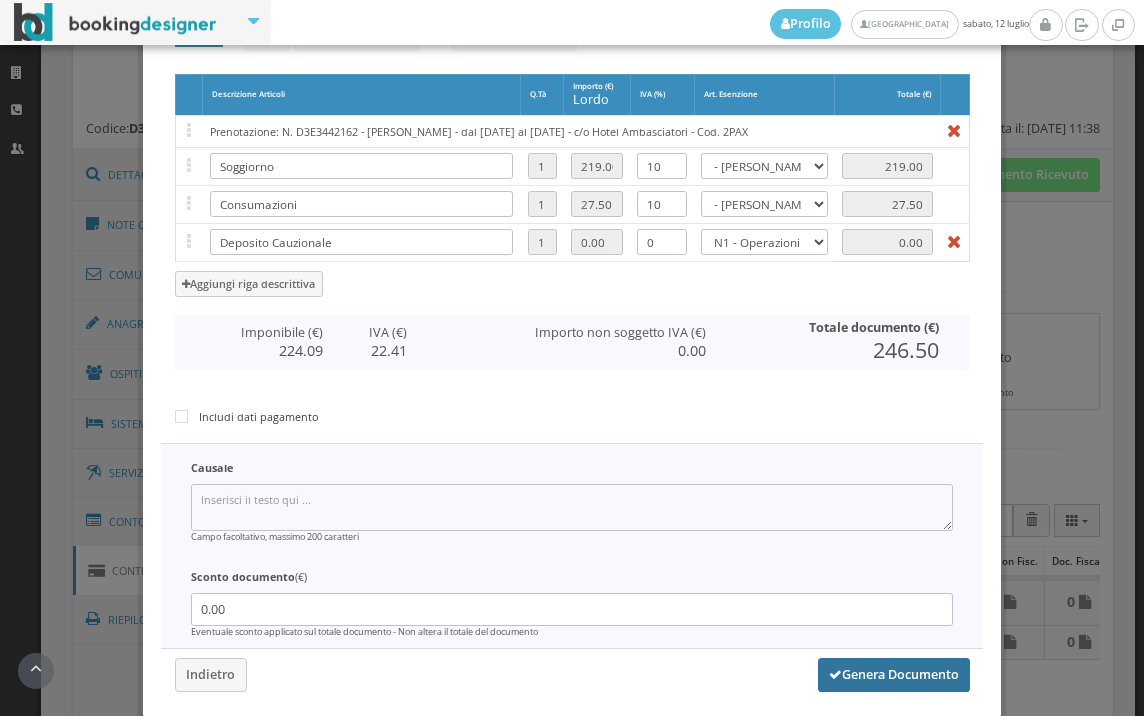 click on "Genera Documento" at bounding box center [894, 675] 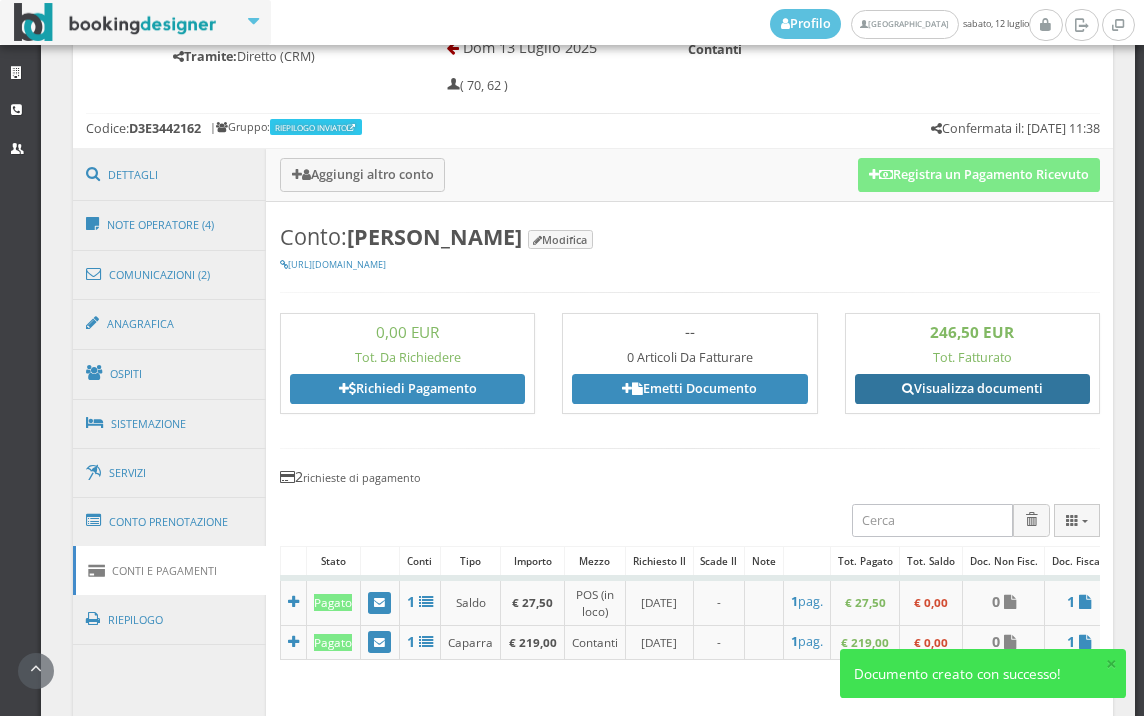 click on "Visualizza documenti" at bounding box center (972, 389) 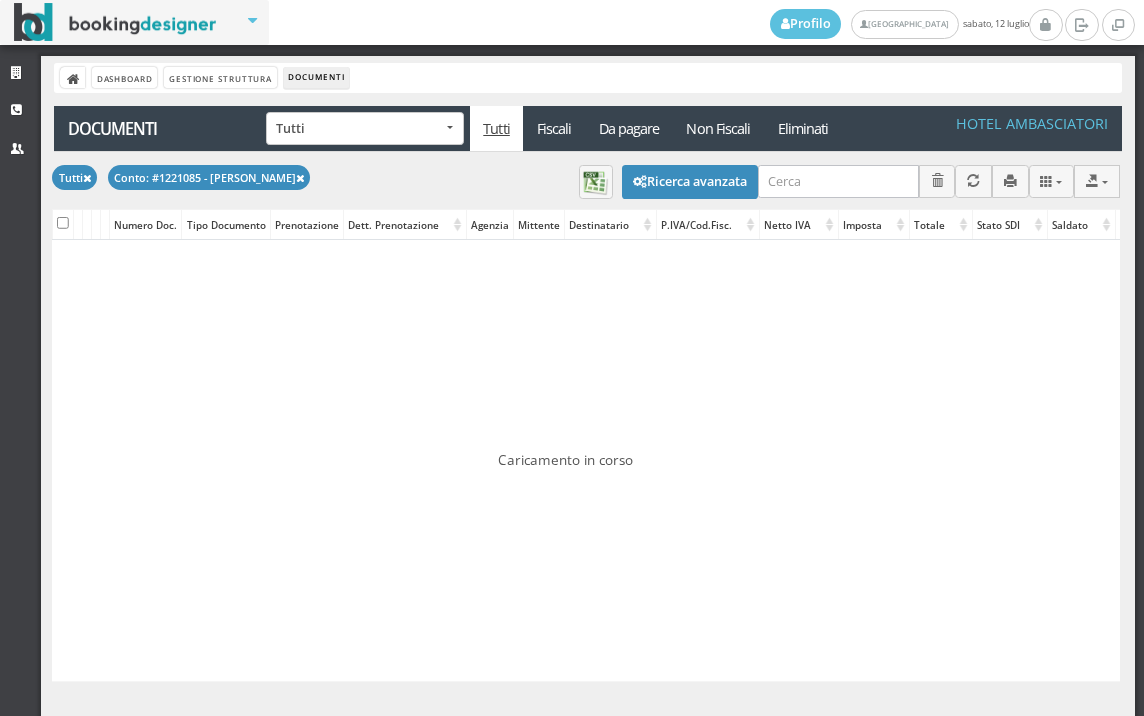 scroll, scrollTop: 0, scrollLeft: 0, axis: both 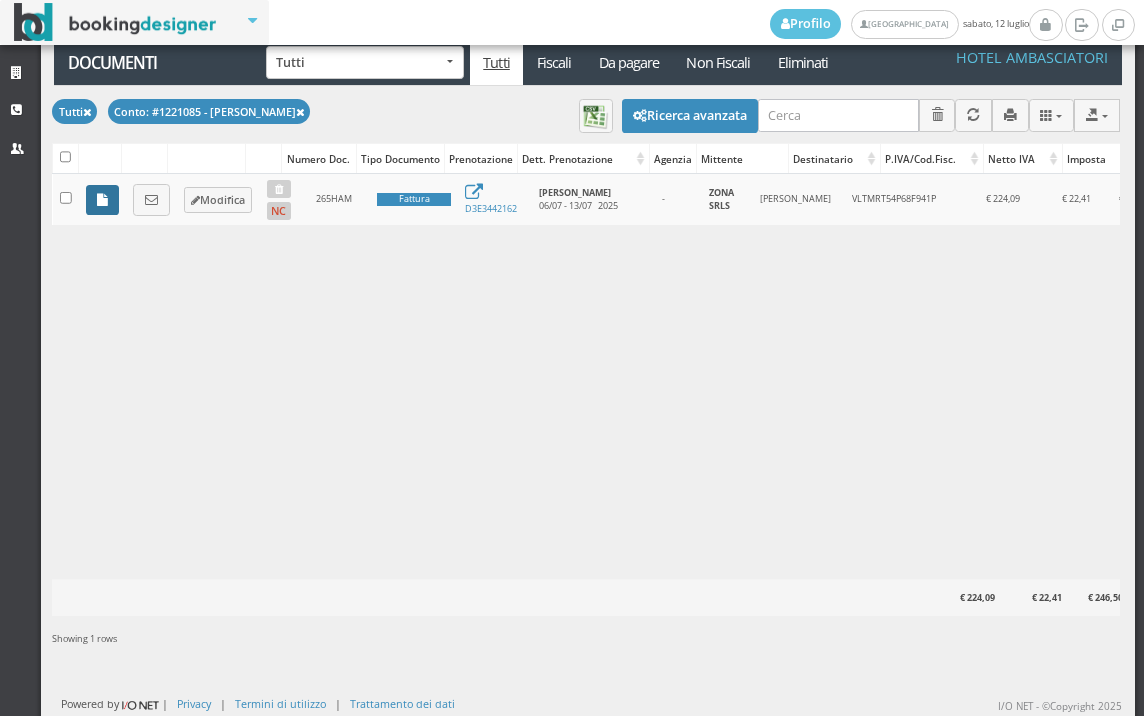 click at bounding box center [102, 200] 